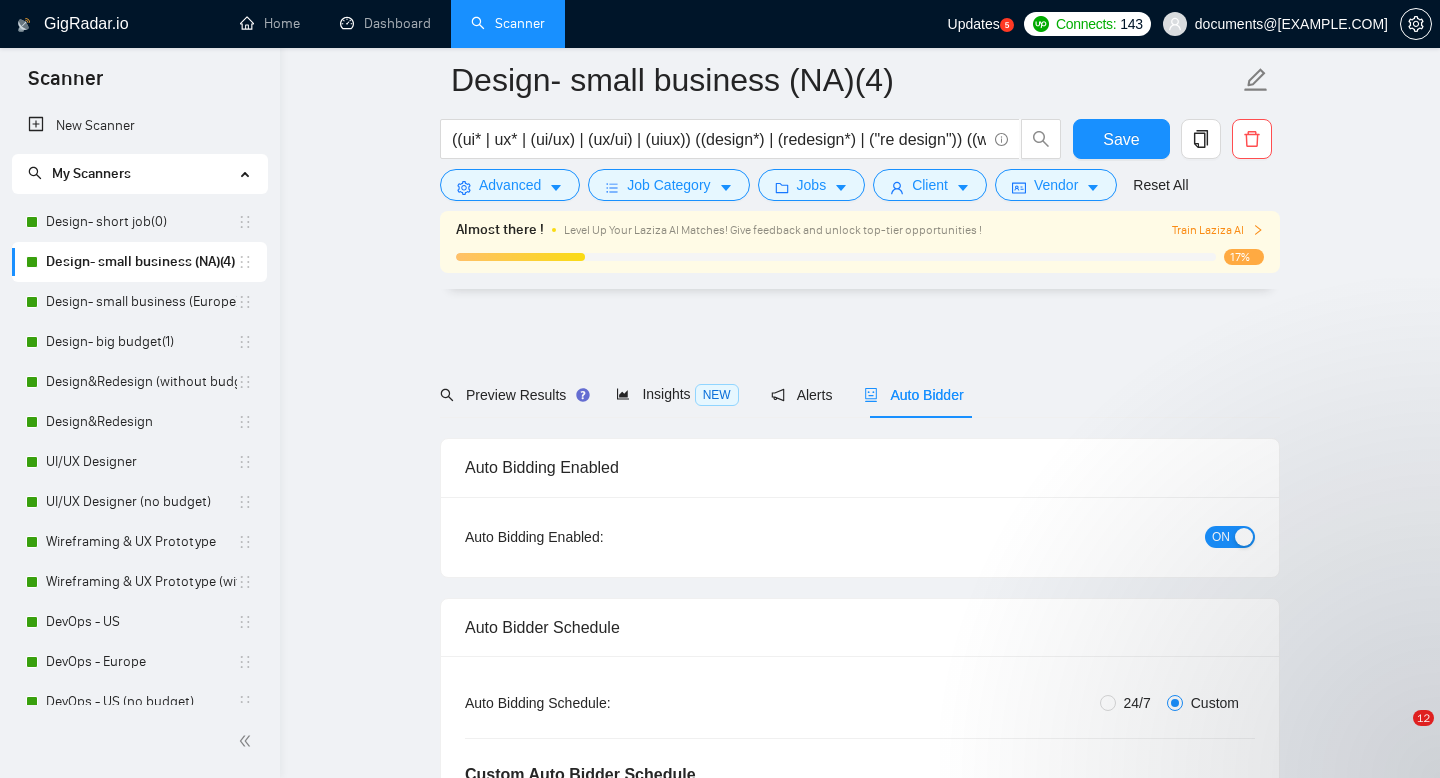 scroll, scrollTop: 4544, scrollLeft: 0, axis: vertical 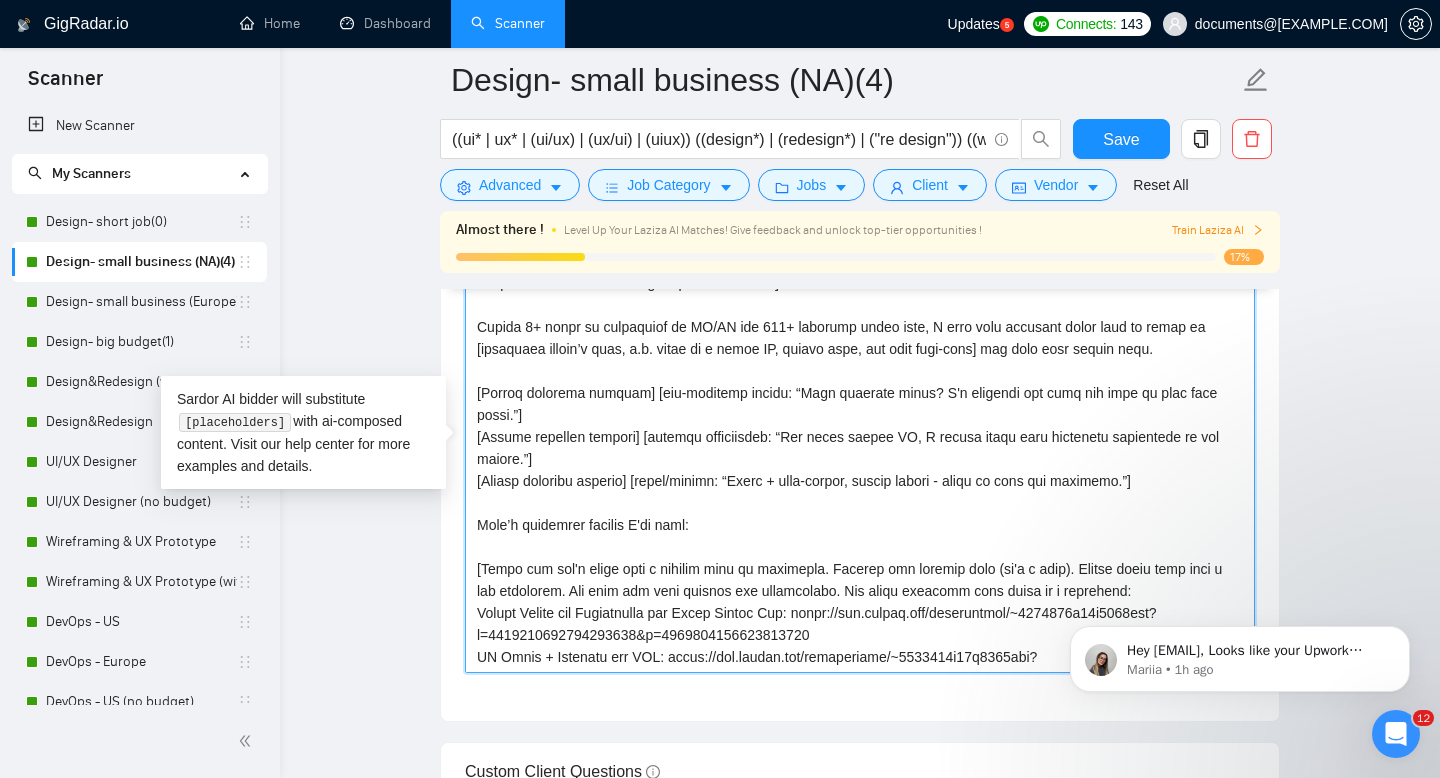 click on "Cover letter template:" at bounding box center (860, 448) 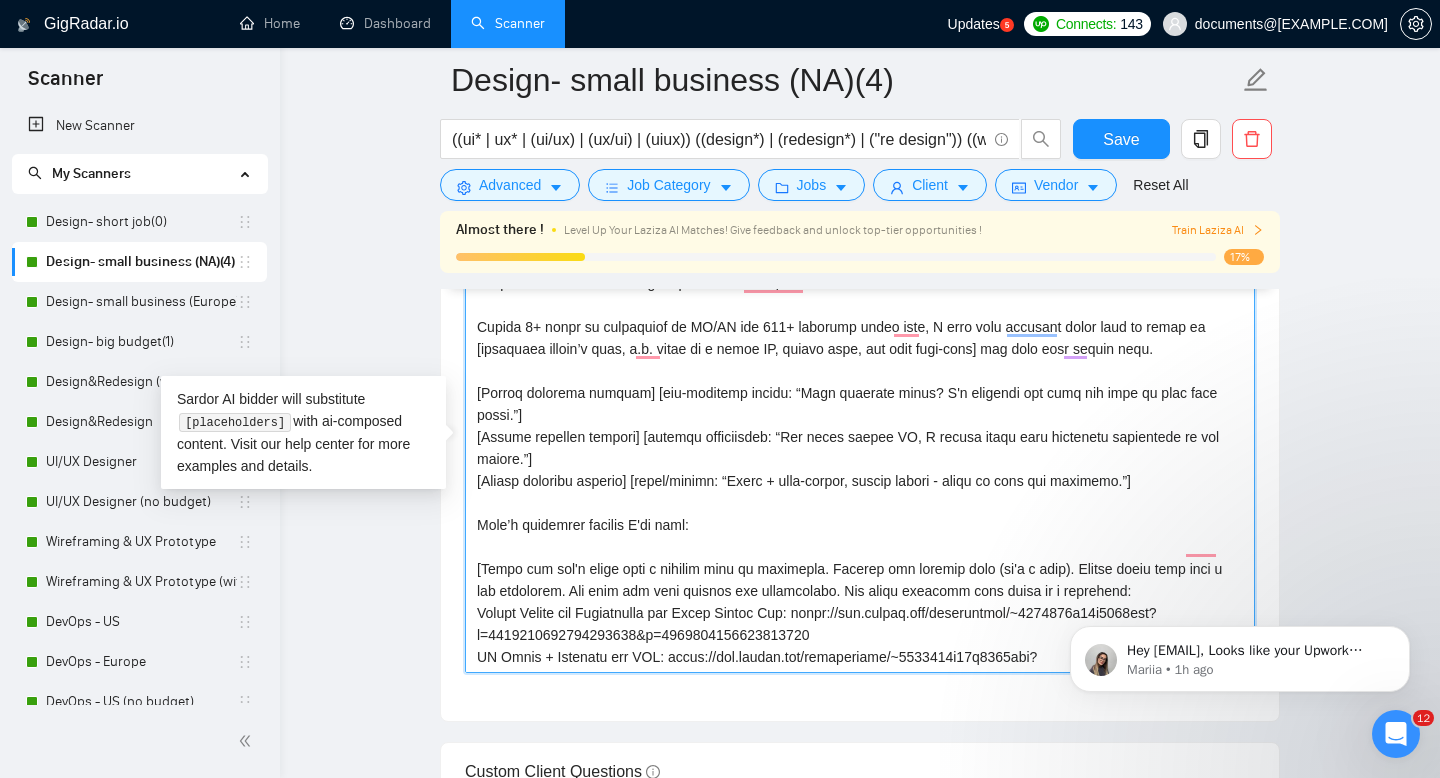click on "Cover letter template:" at bounding box center [860, 448] 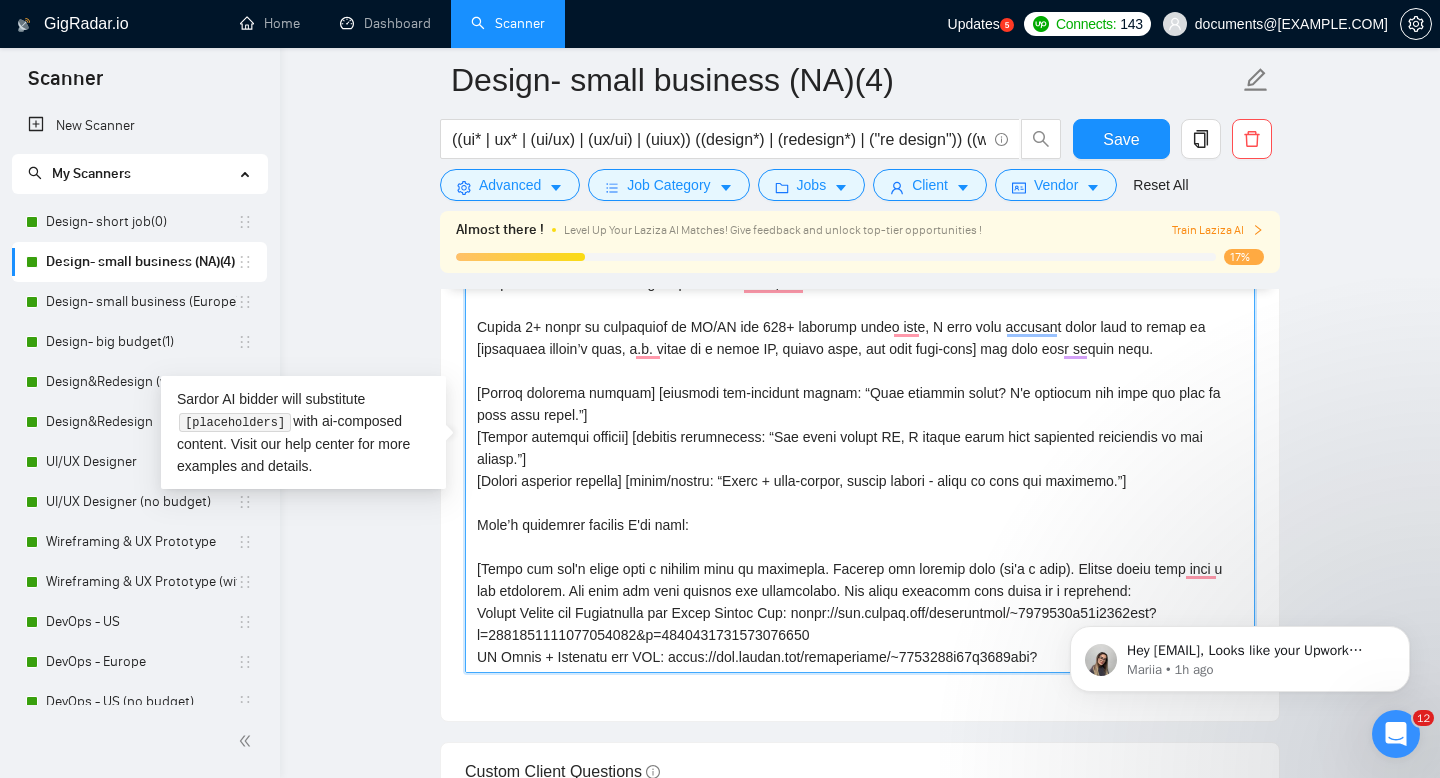 click on "Cover letter template:" at bounding box center (860, 448) 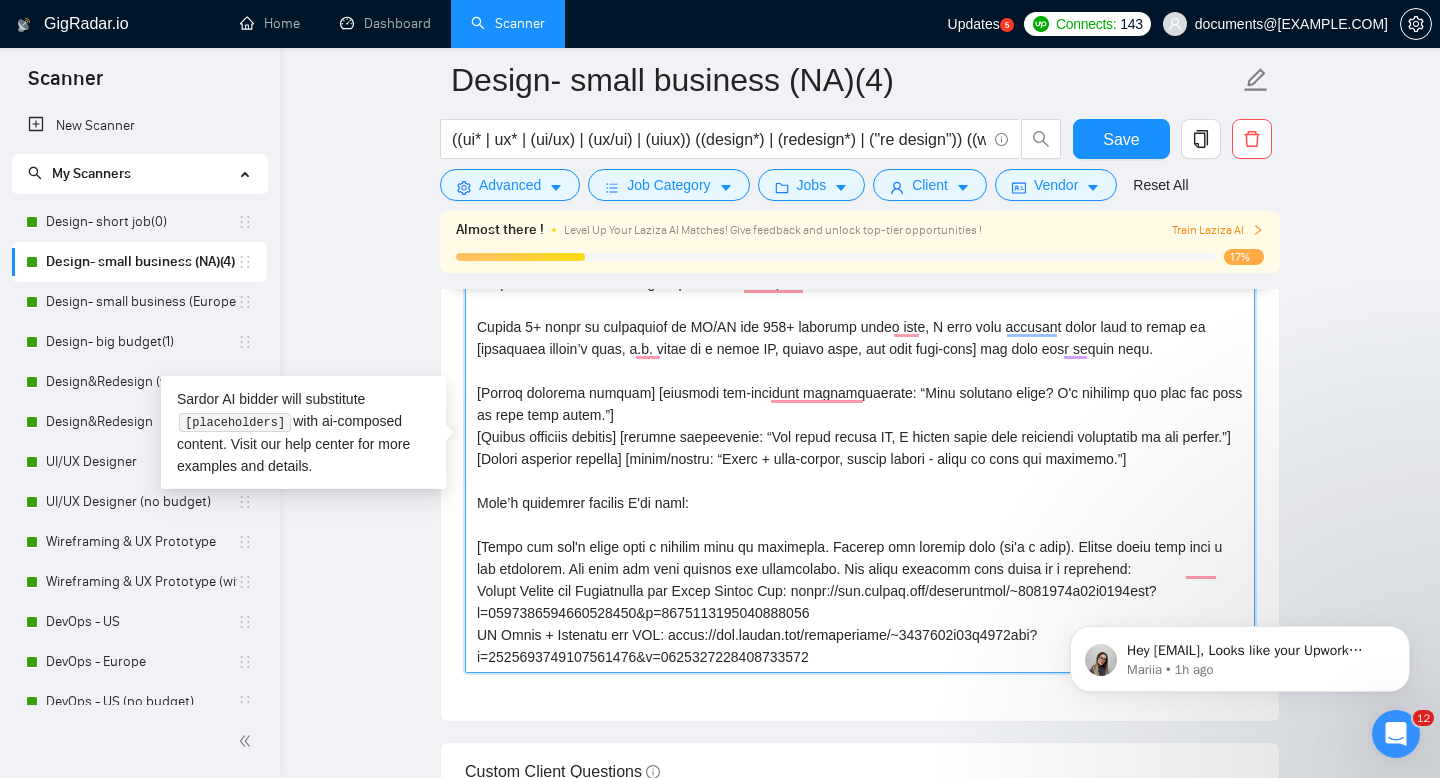 drag, startPoint x: 830, startPoint y: 395, endPoint x: 577, endPoint y: 412, distance: 253.5705 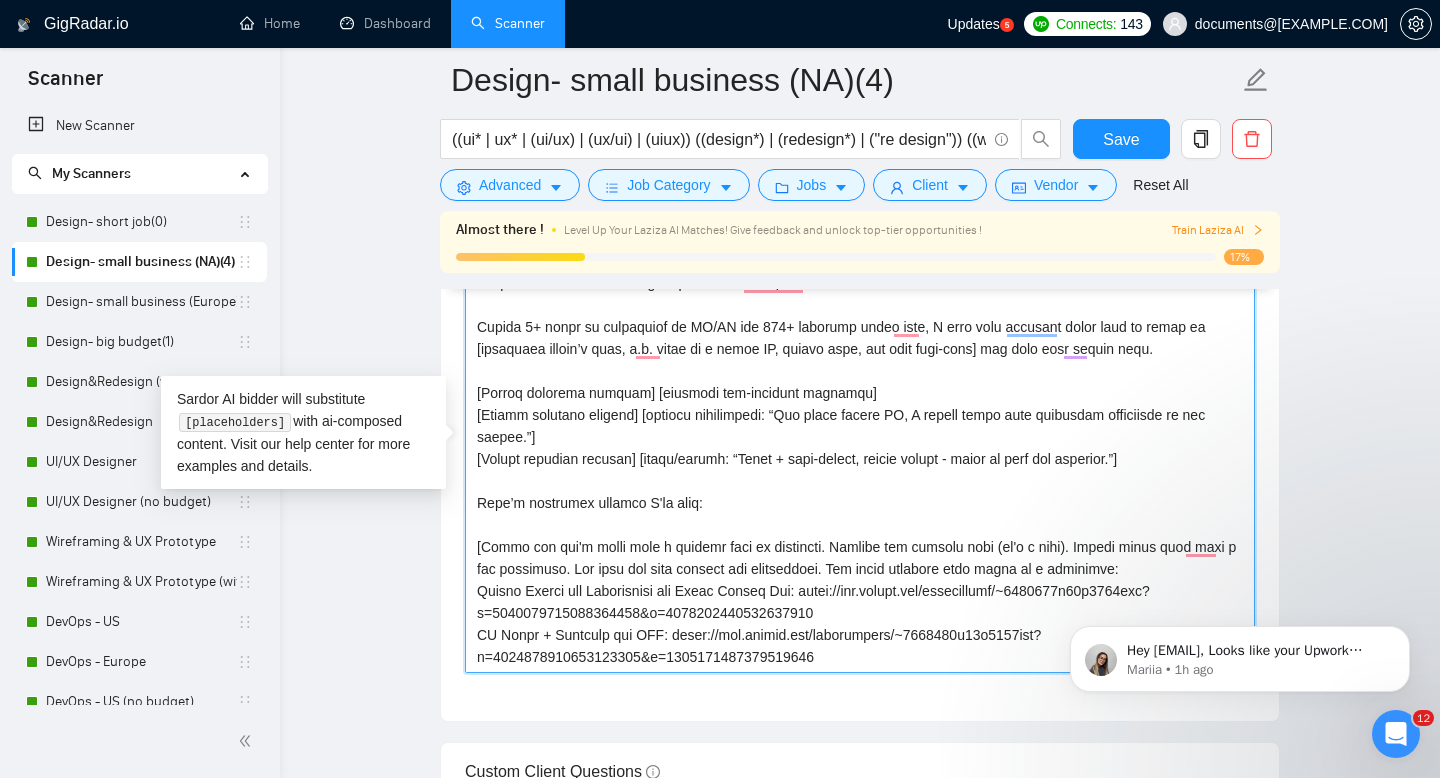 drag, startPoint x: 476, startPoint y: 394, endPoint x: 853, endPoint y: 391, distance: 377.01193 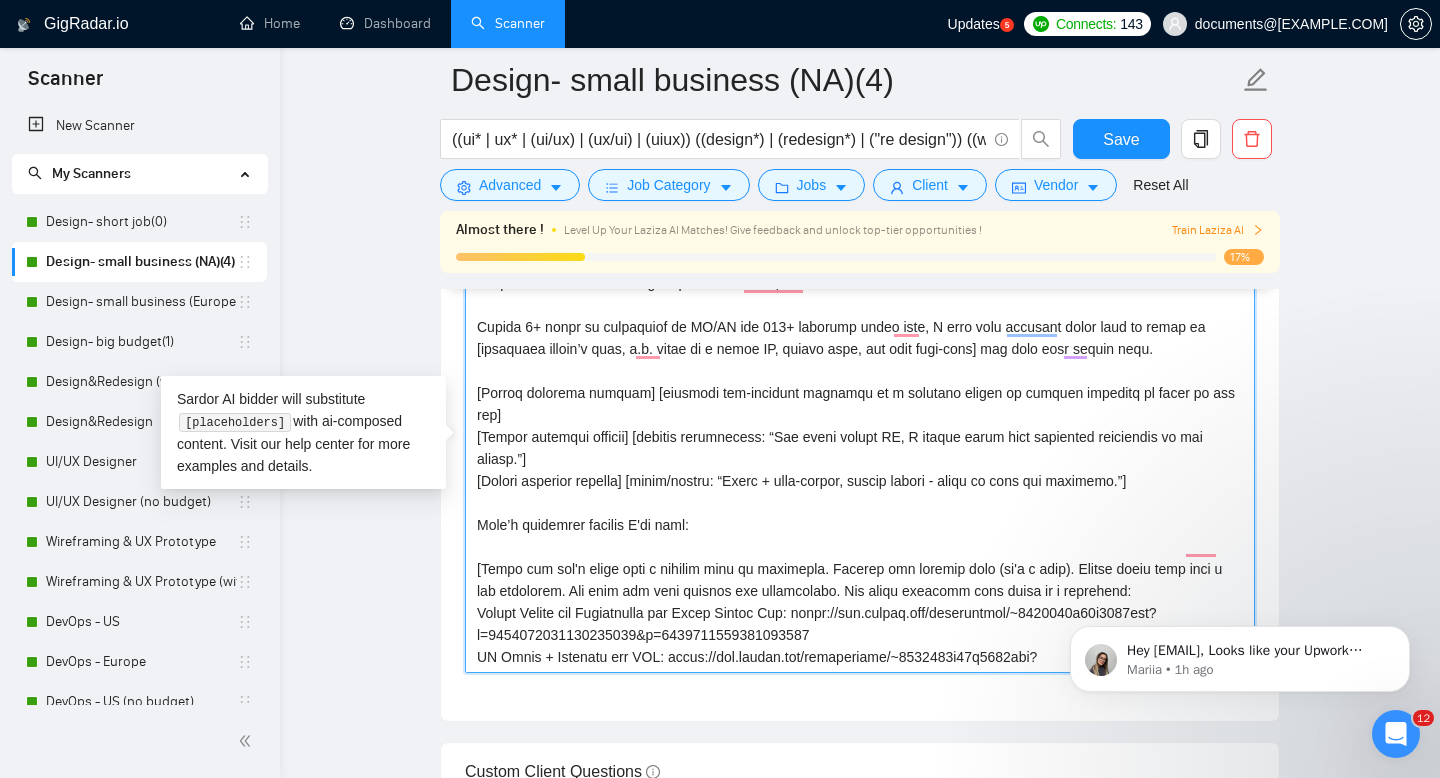 click on "Cover letter template:" at bounding box center [860, 448] 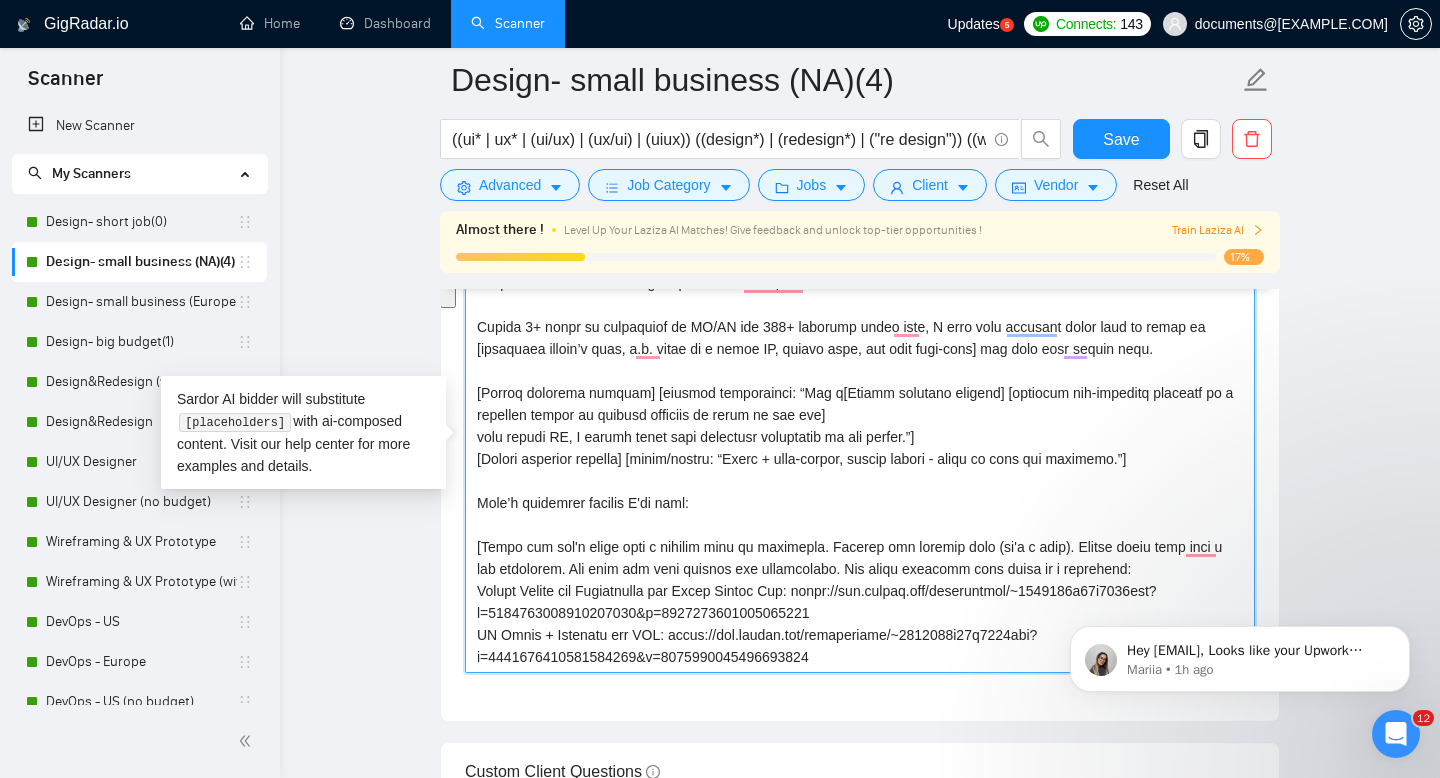 drag, startPoint x: 478, startPoint y: 391, endPoint x: 1137, endPoint y: 477, distance: 664.5878 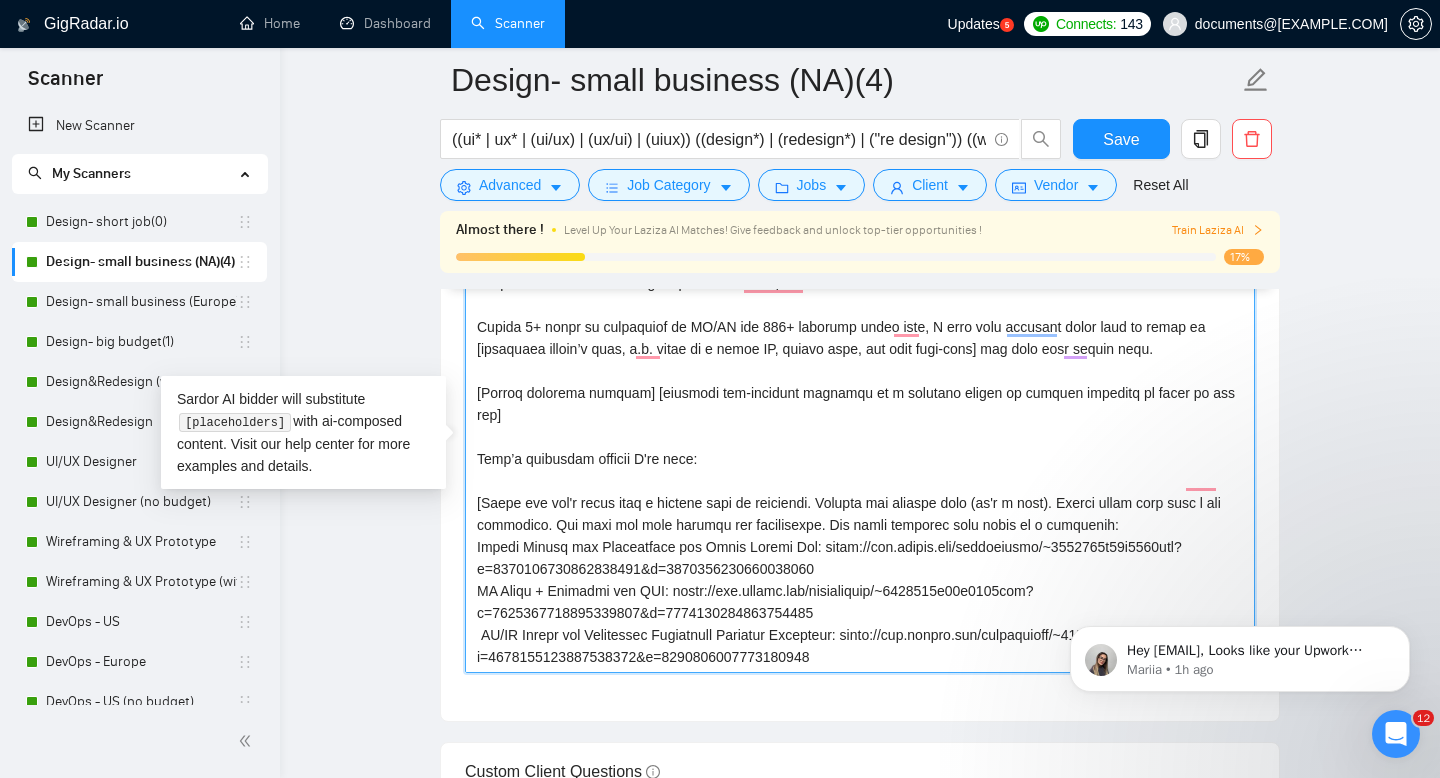 paste on "[Insert relevant sticker] [relevant job-specific question in a friendly manner to express interest in terms of the job]" 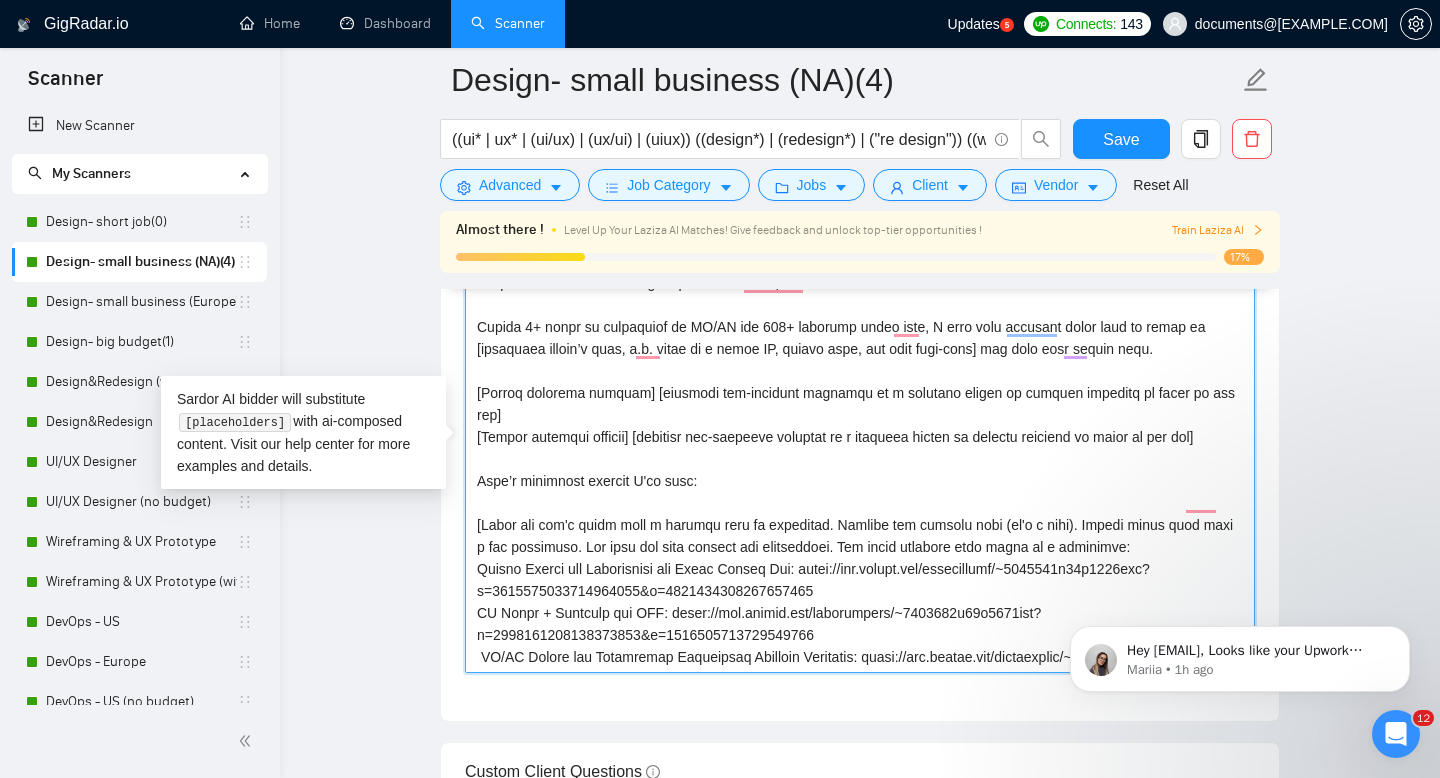 scroll, scrollTop: 140, scrollLeft: 0, axis: vertical 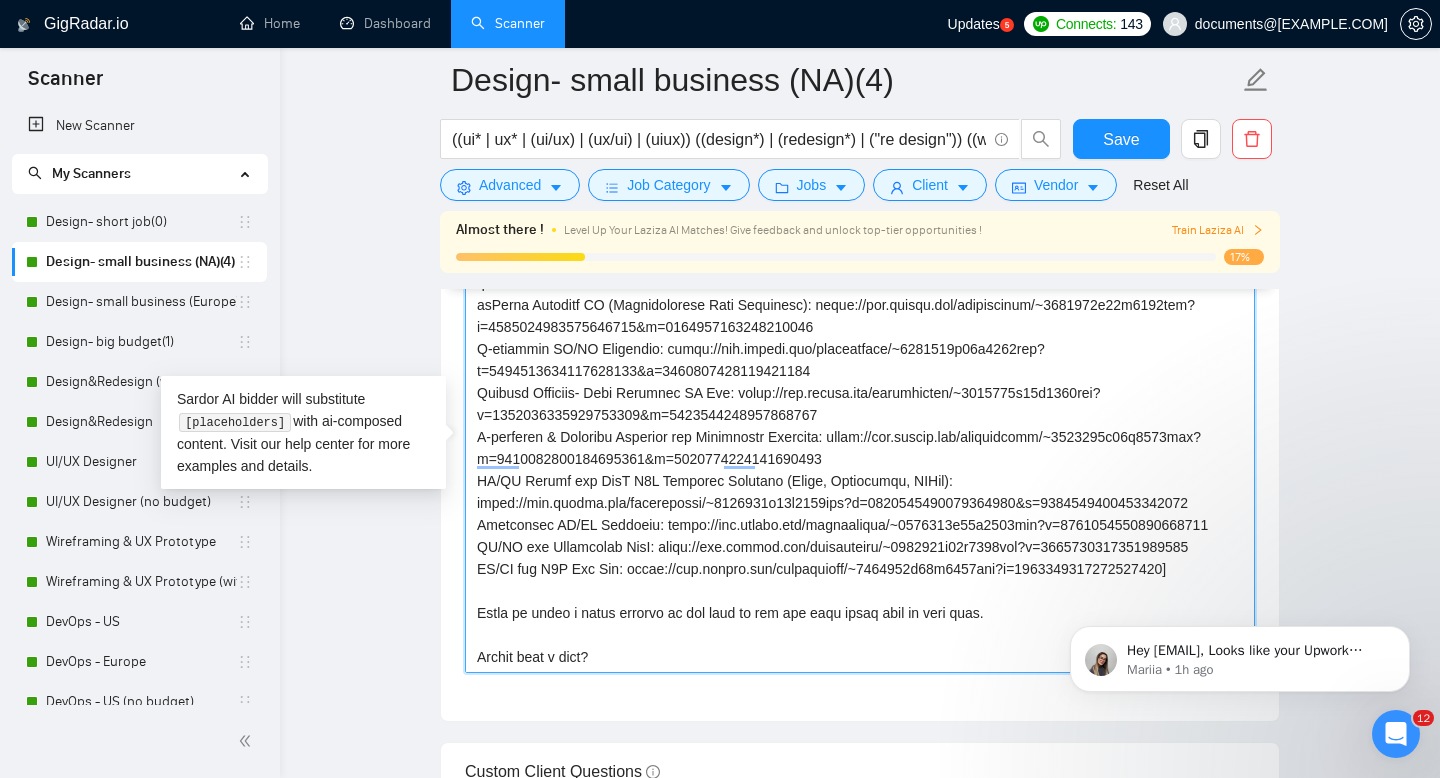 click on "Cover Letter Options Cover letter template:" at bounding box center (860, 416) 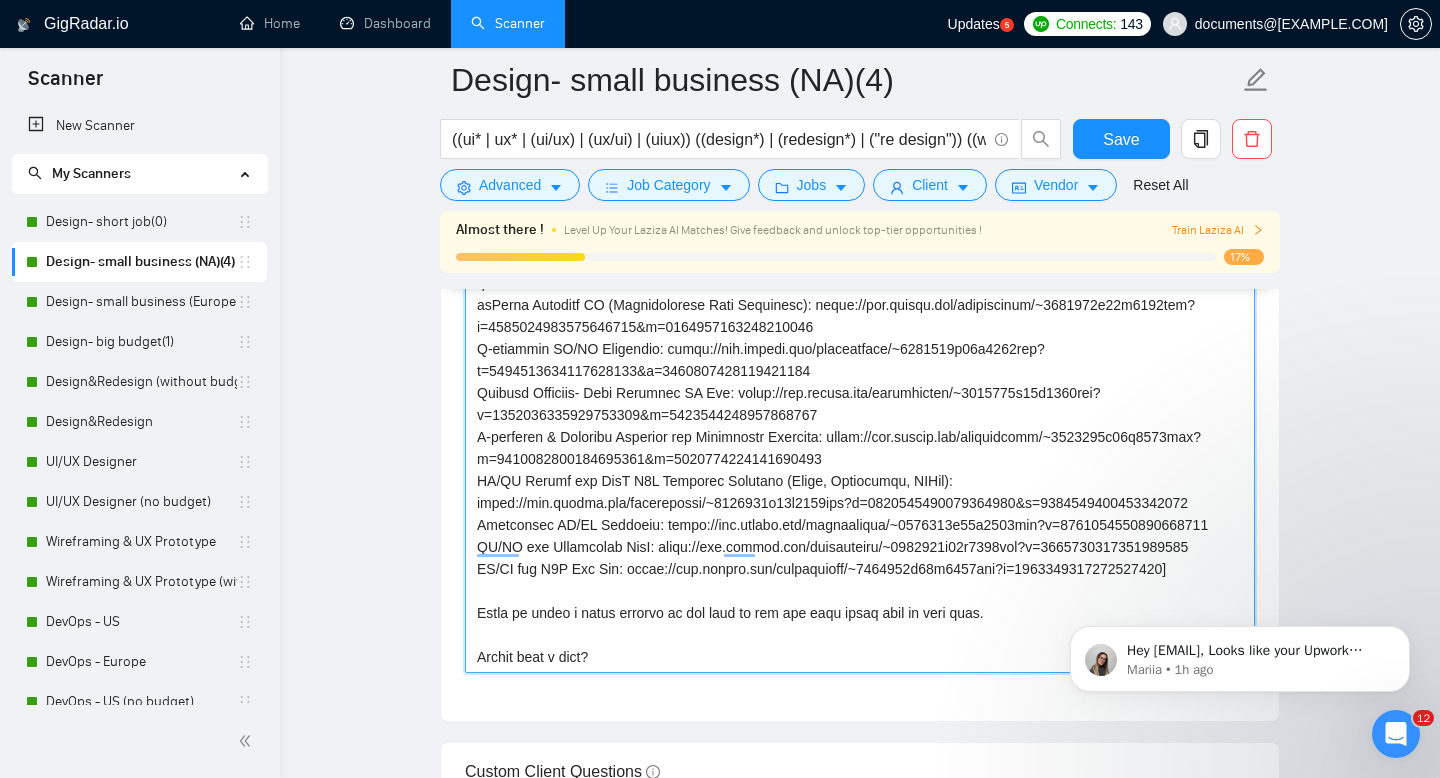 scroll, scrollTop: 528, scrollLeft: 0, axis: vertical 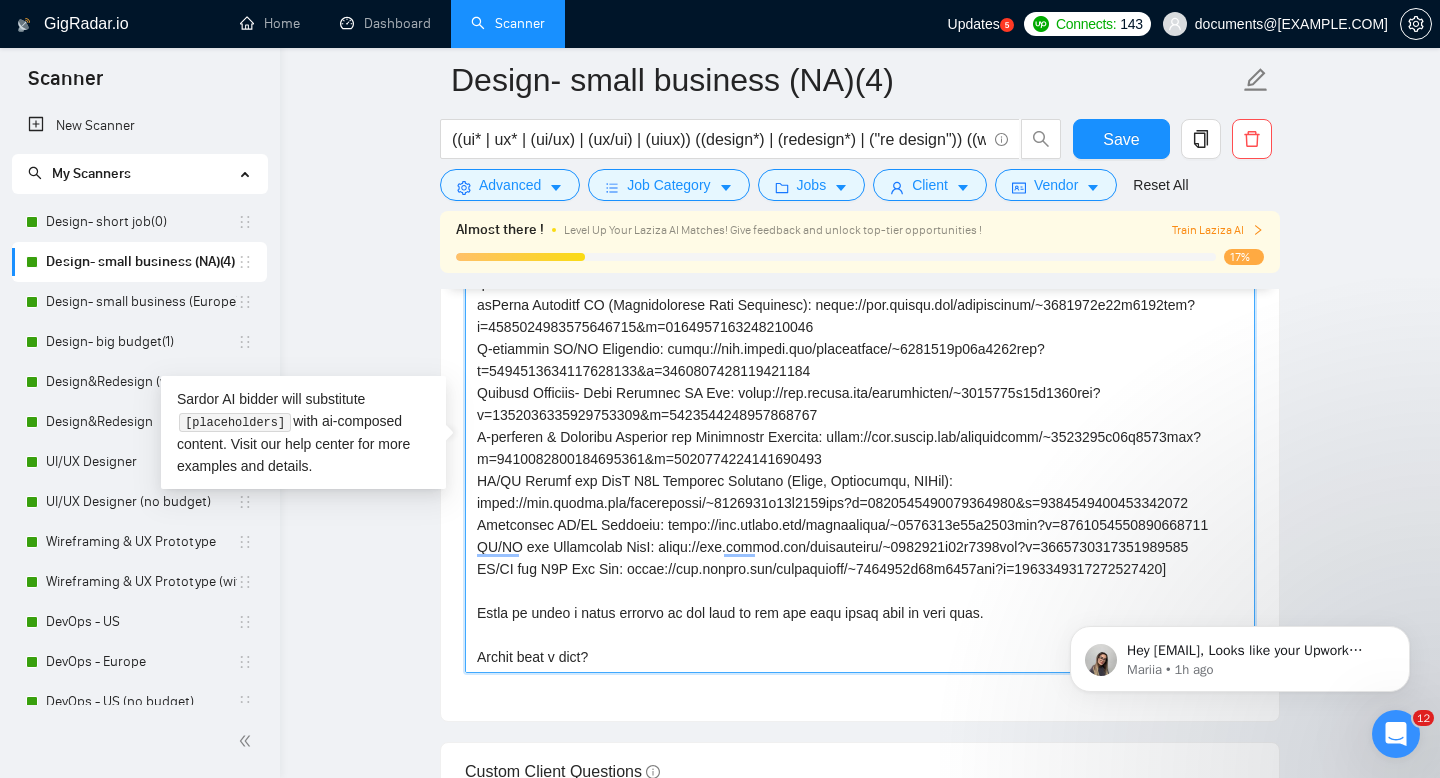 click on "Cover letter template:" at bounding box center (860, 448) 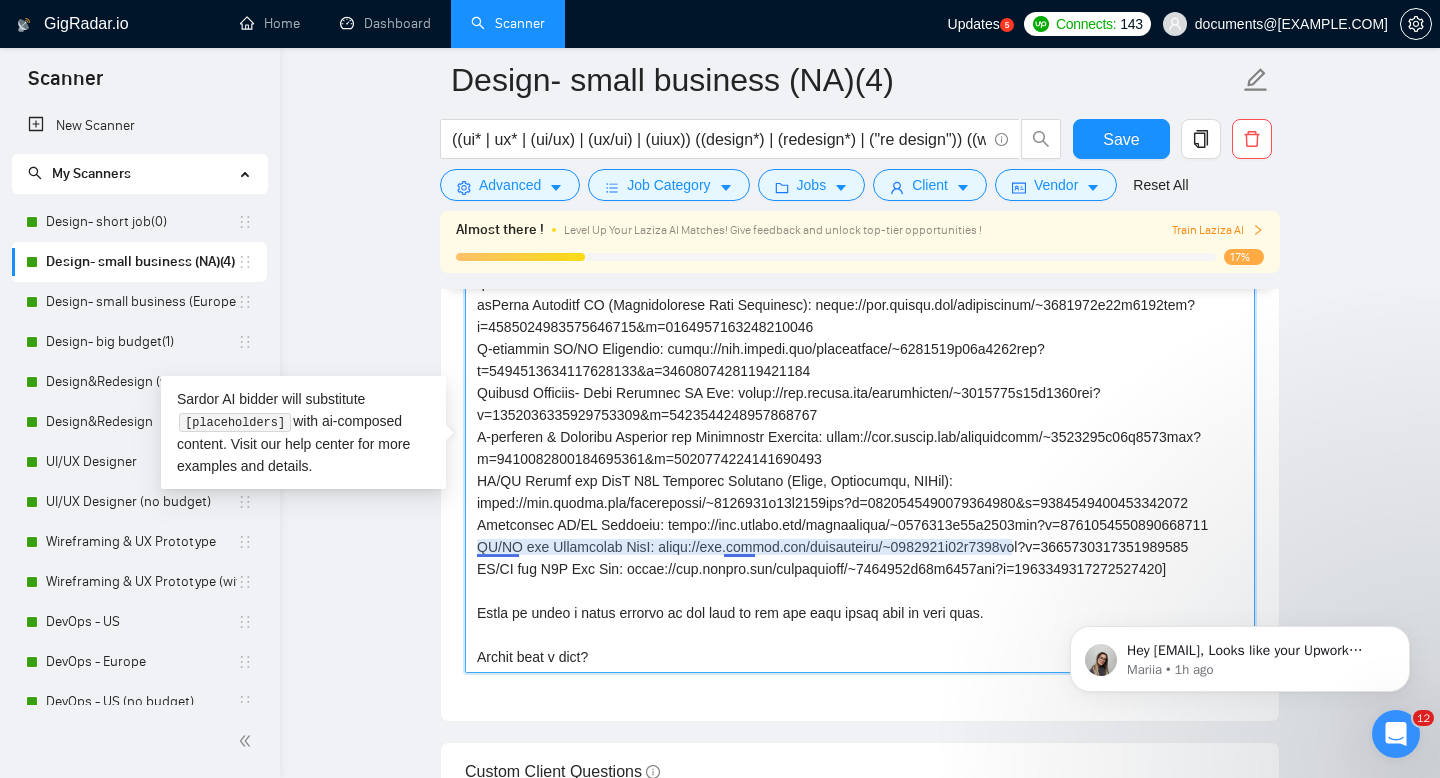 drag, startPoint x: 600, startPoint y: 585, endPoint x: 476, endPoint y: 550, distance: 128.84486 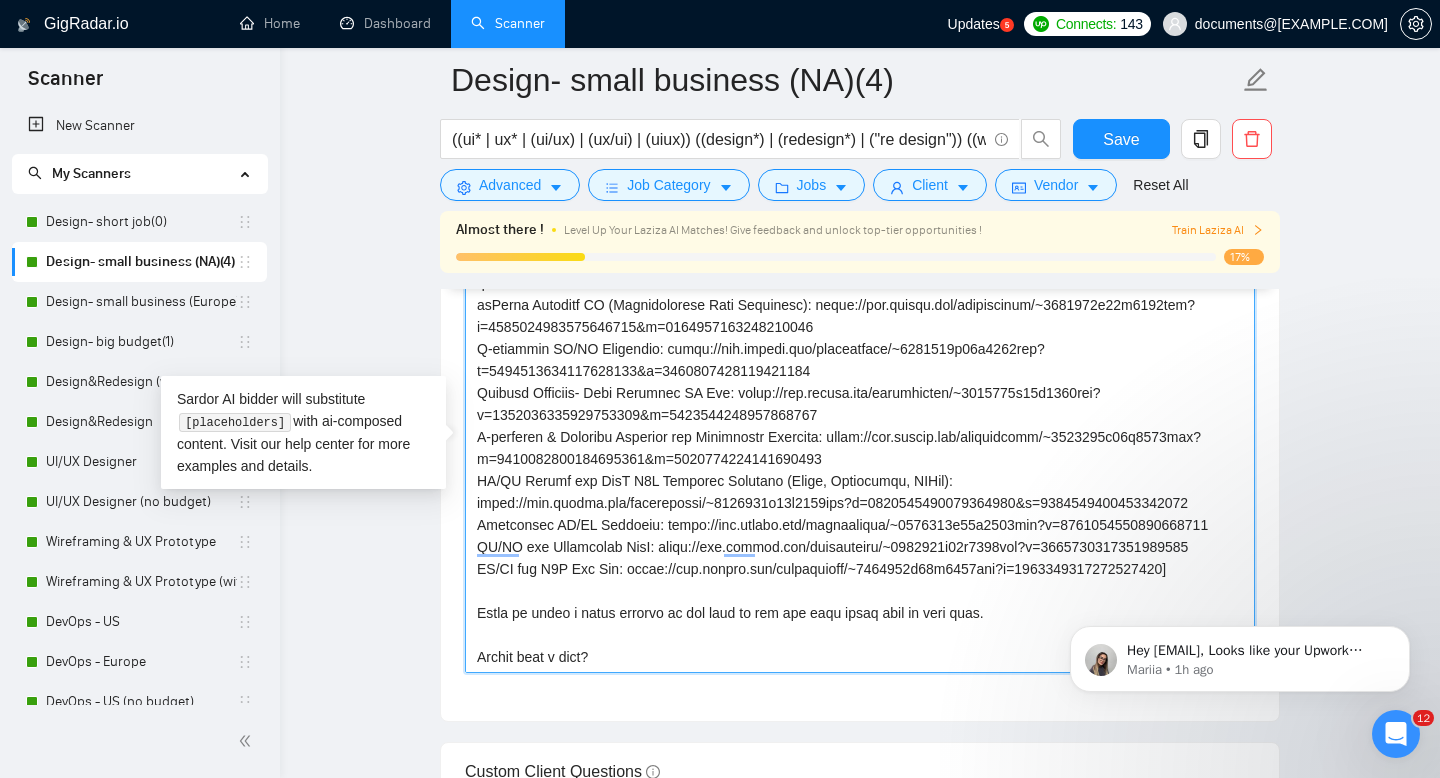 paste on "ow about a quick 15–20 minute call so I can give you a more accurate estimate and share some best practices for this type of project" 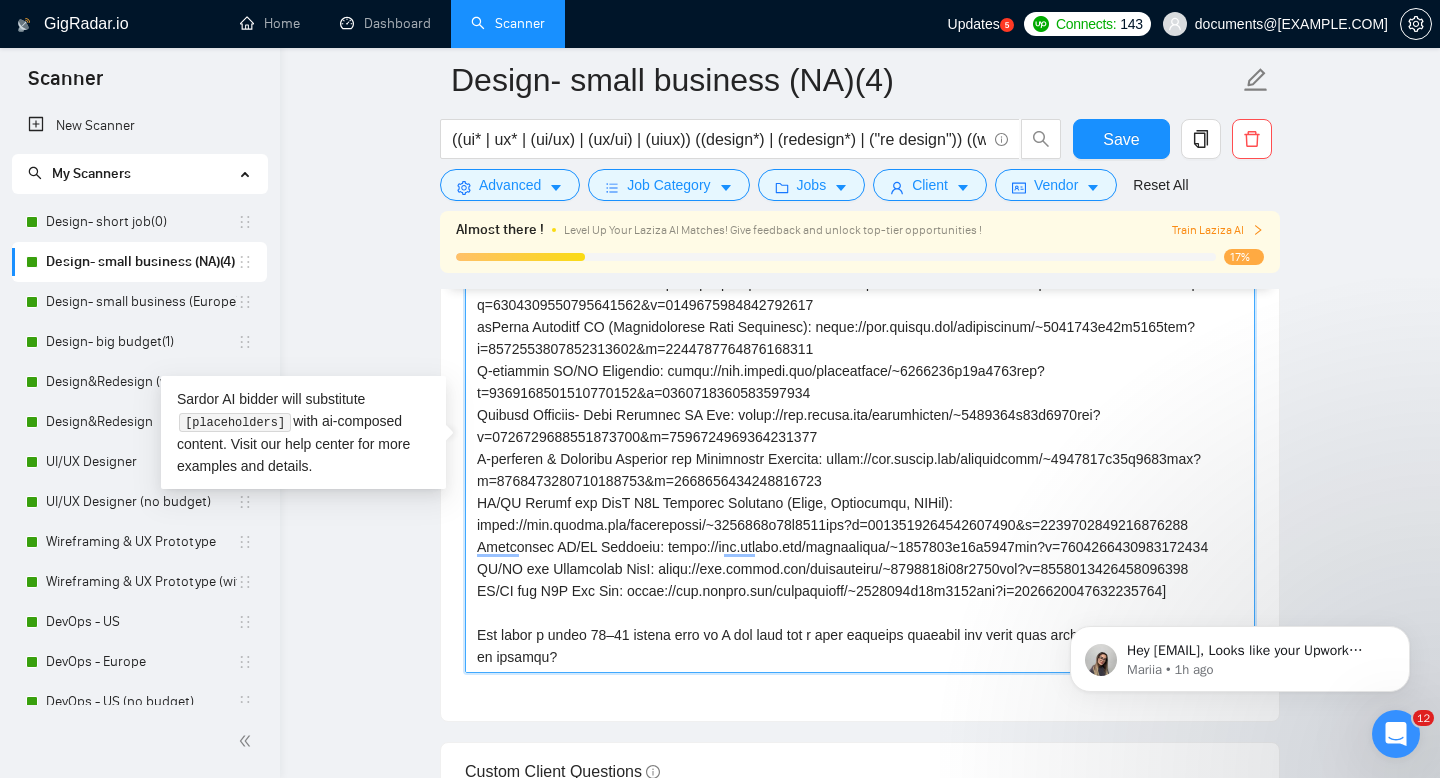 scroll, scrollTop: 506, scrollLeft: 0, axis: vertical 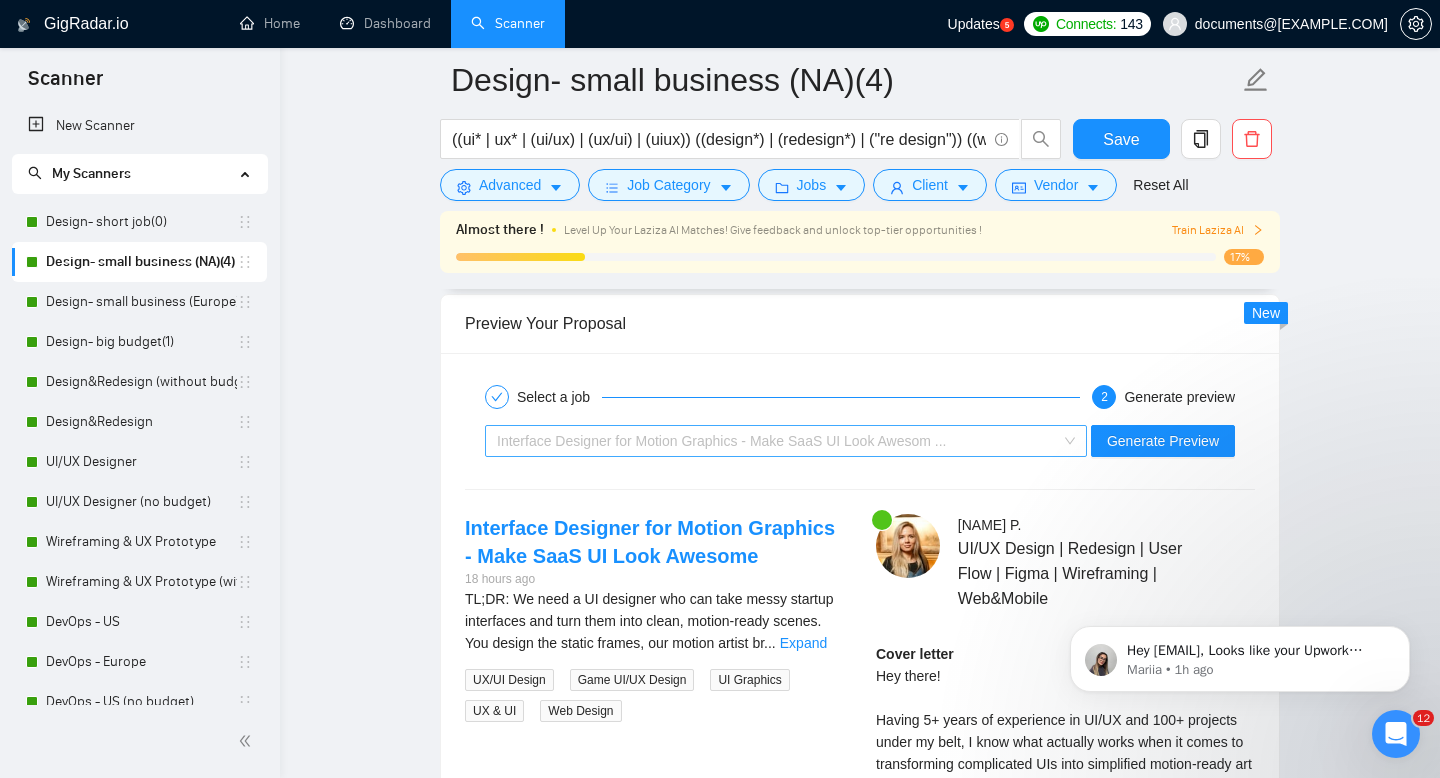 click on "Interface Designer for Motion Graphics - Make SaaS UI Look Awesom ..." at bounding box center (722, 441) 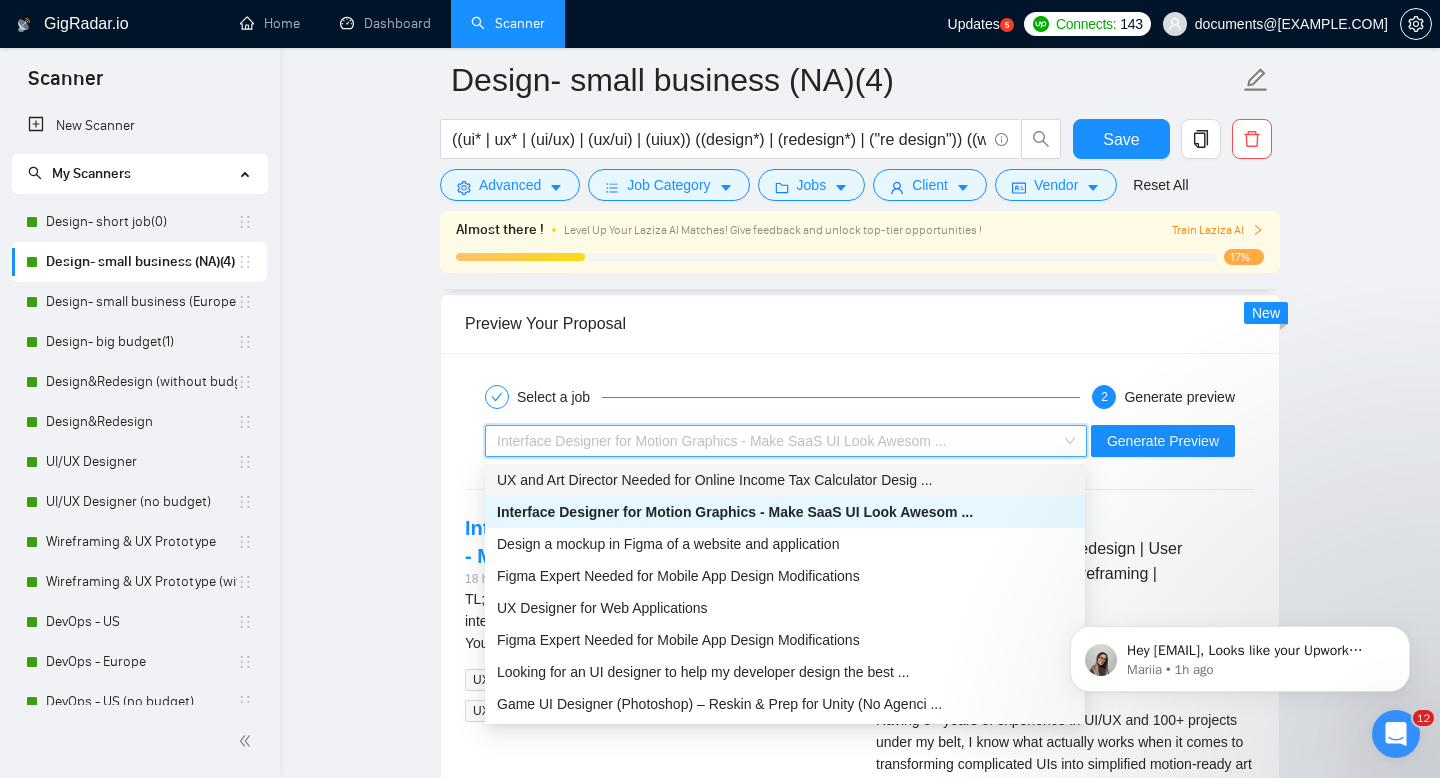 click on "Select a job 2 Generate preview Interface Designer for Motion Graphics - Make SaaS UI Look Awesom ... Generate Preview Interface Designer for Motion Graphics - Make SaaS UI Look Awesome 18 hours ago TL;DR: We need a UI designer who can take messy startup interfaces and turn them into clean, motion-ready scenes. You design the static frames, our motion artist br ... Expand UX/UI Design Game UI/UX Design UI Graphics UX & UI Web Design     [LAST]   P .      UI/UX Design | Redesign | User Flow | Figma | Wireframing | Web&Mobile Cover letter" at bounding box center [860, 823] 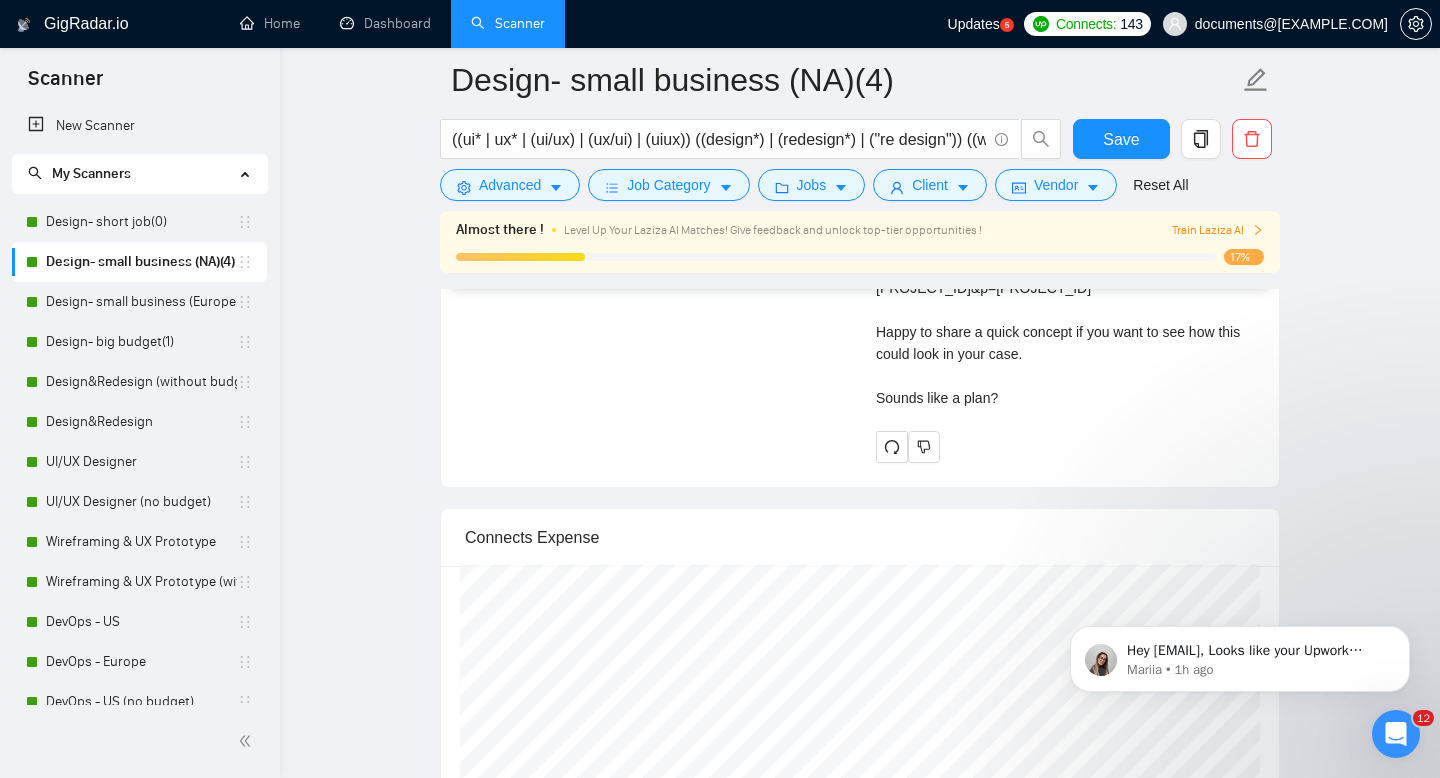 scroll, scrollTop: 4985, scrollLeft: 0, axis: vertical 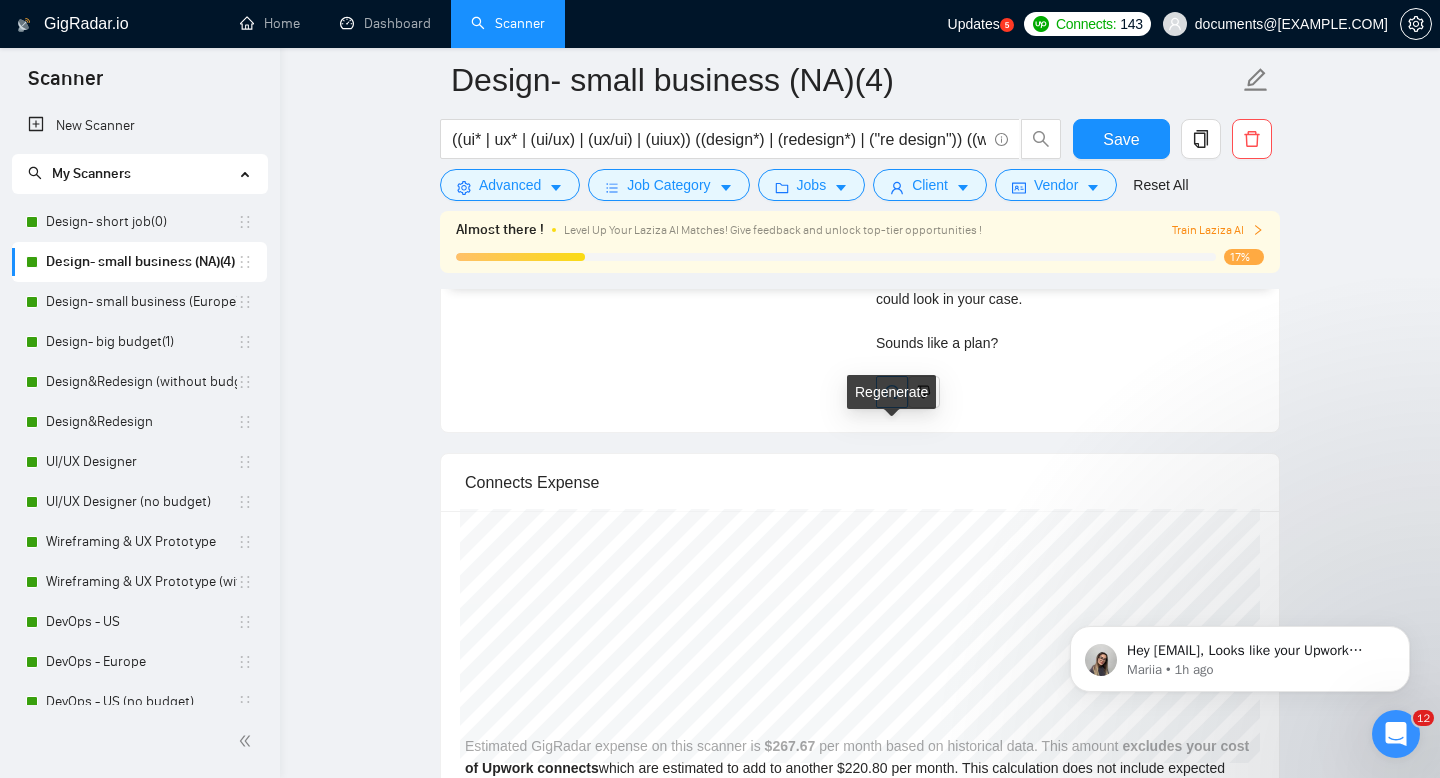 click 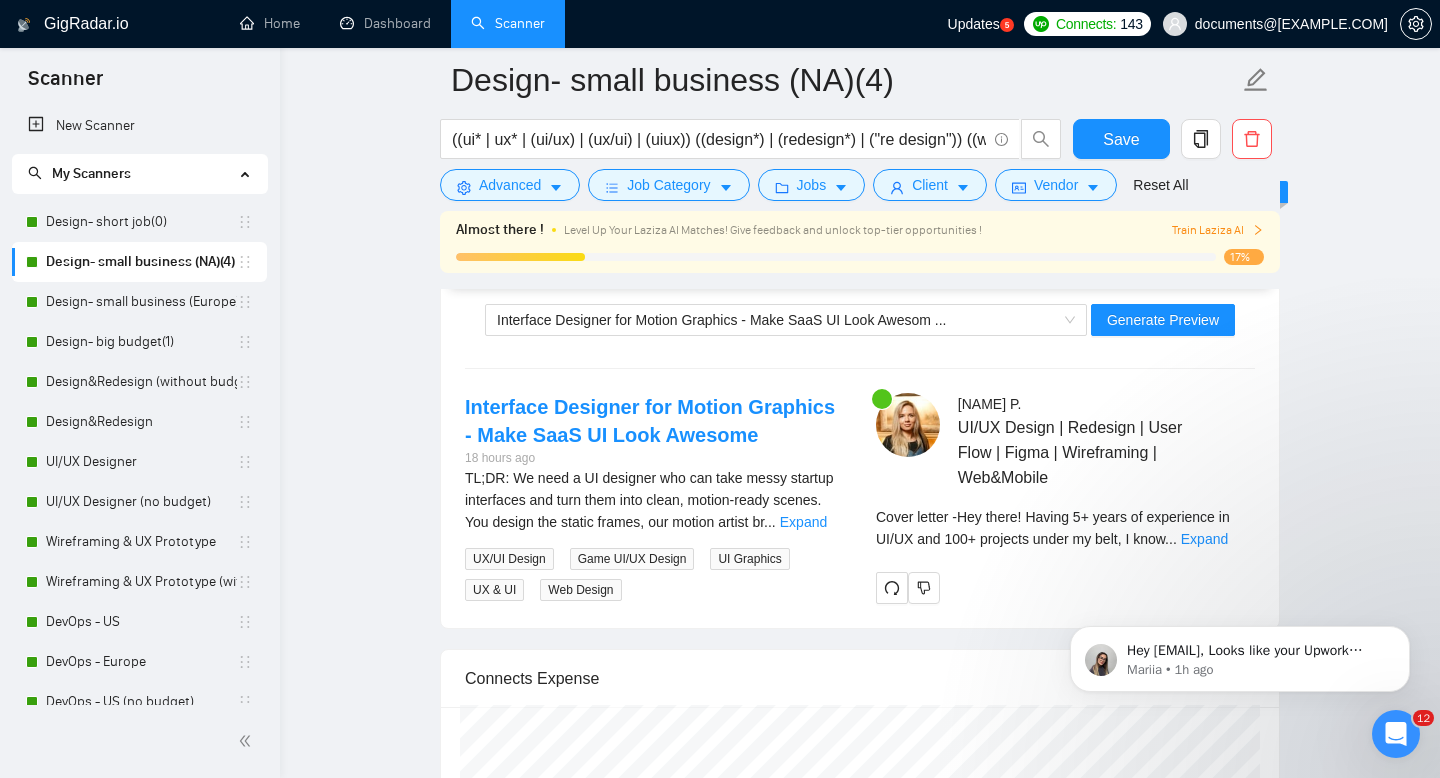 scroll, scrollTop: 4257, scrollLeft: 0, axis: vertical 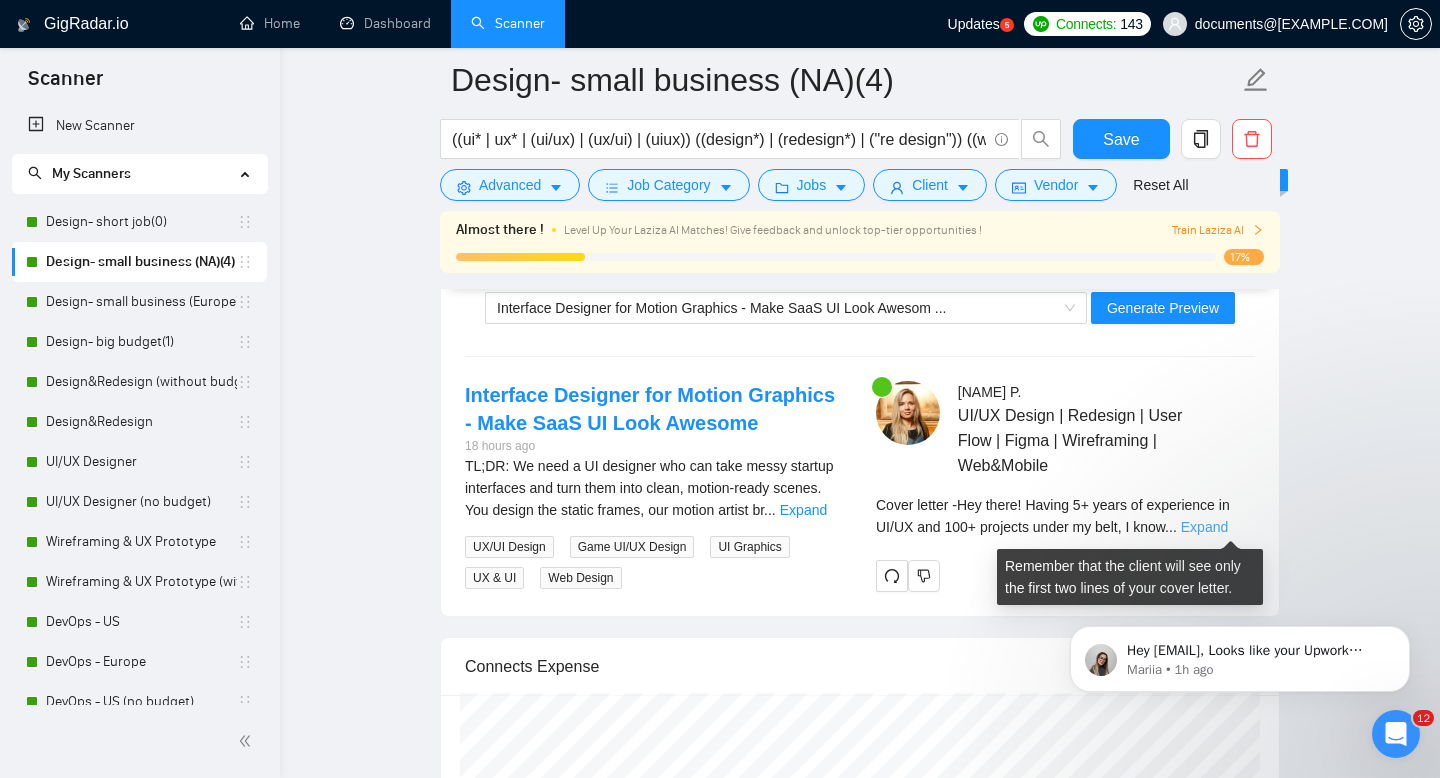 click on "Expand" at bounding box center [1204, 527] 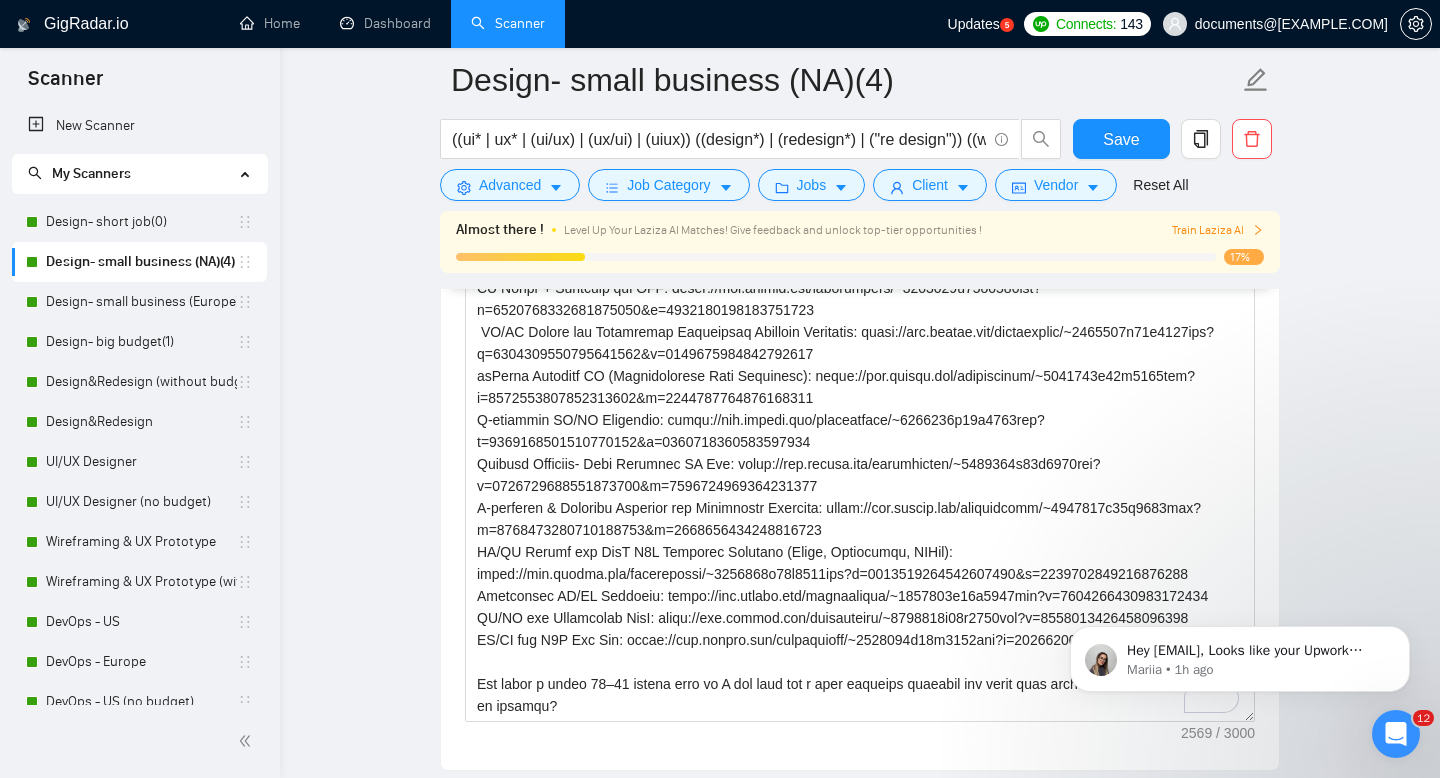 scroll, scrollTop: 2682, scrollLeft: 0, axis: vertical 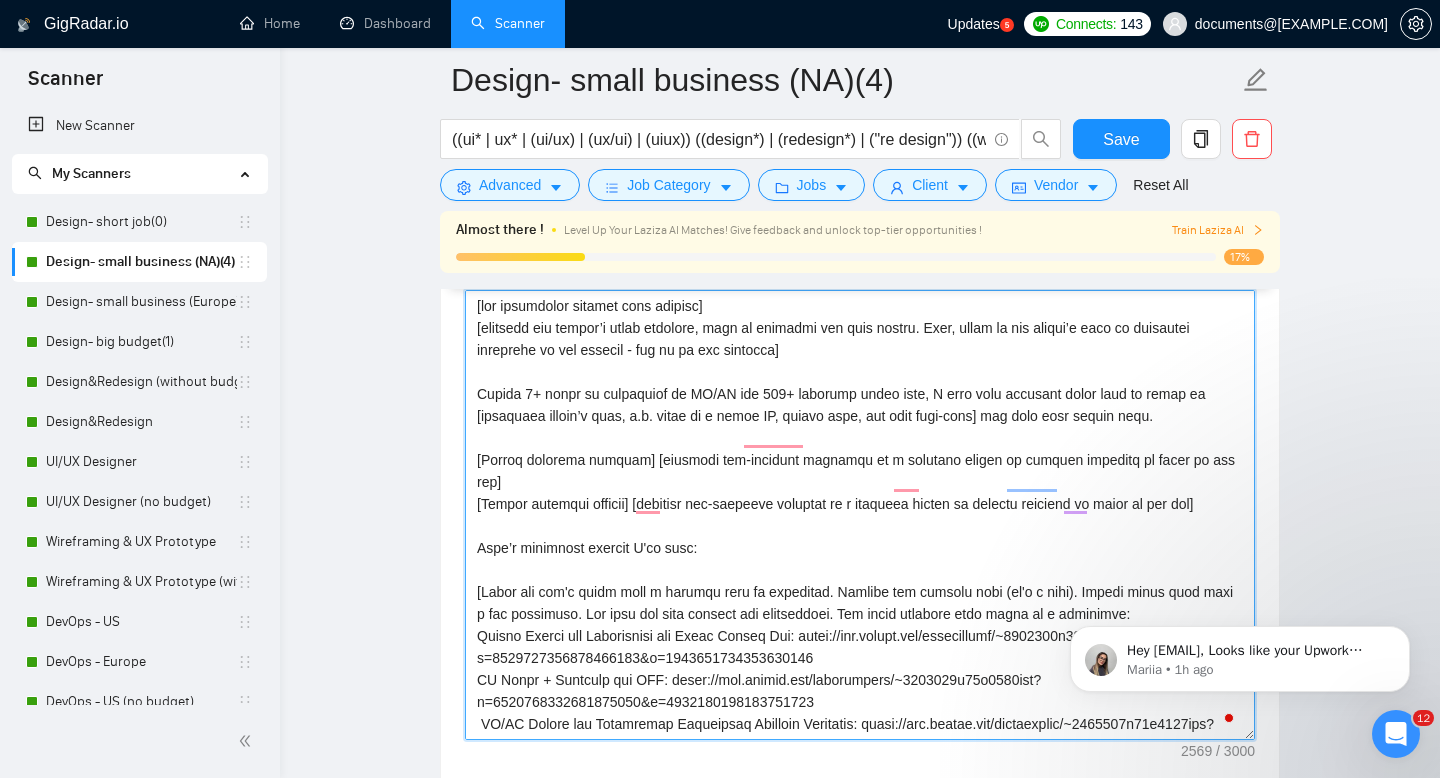 click on "Cover letter template:" at bounding box center [860, 515] 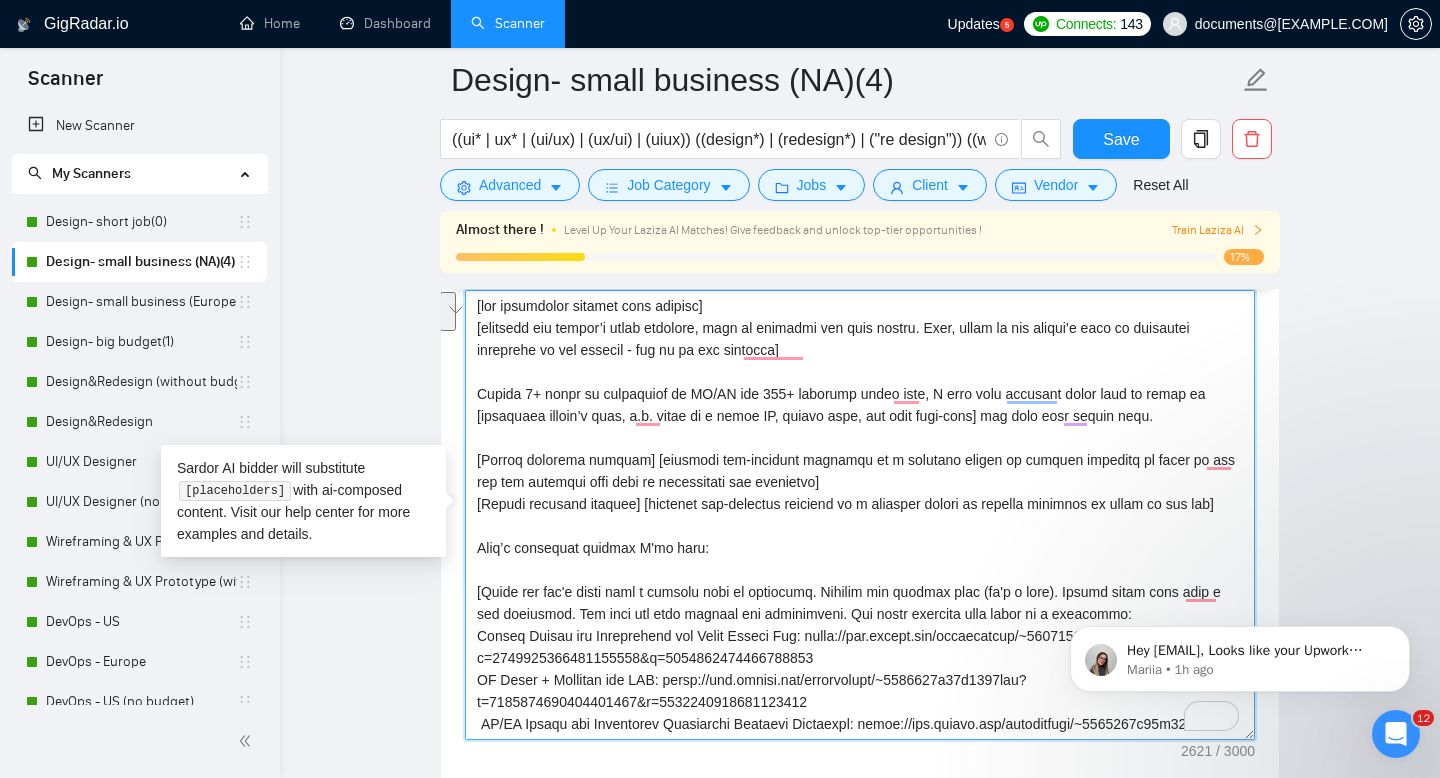 drag, startPoint x: 1208, startPoint y: 464, endPoint x: 781, endPoint y: 480, distance: 427.29965 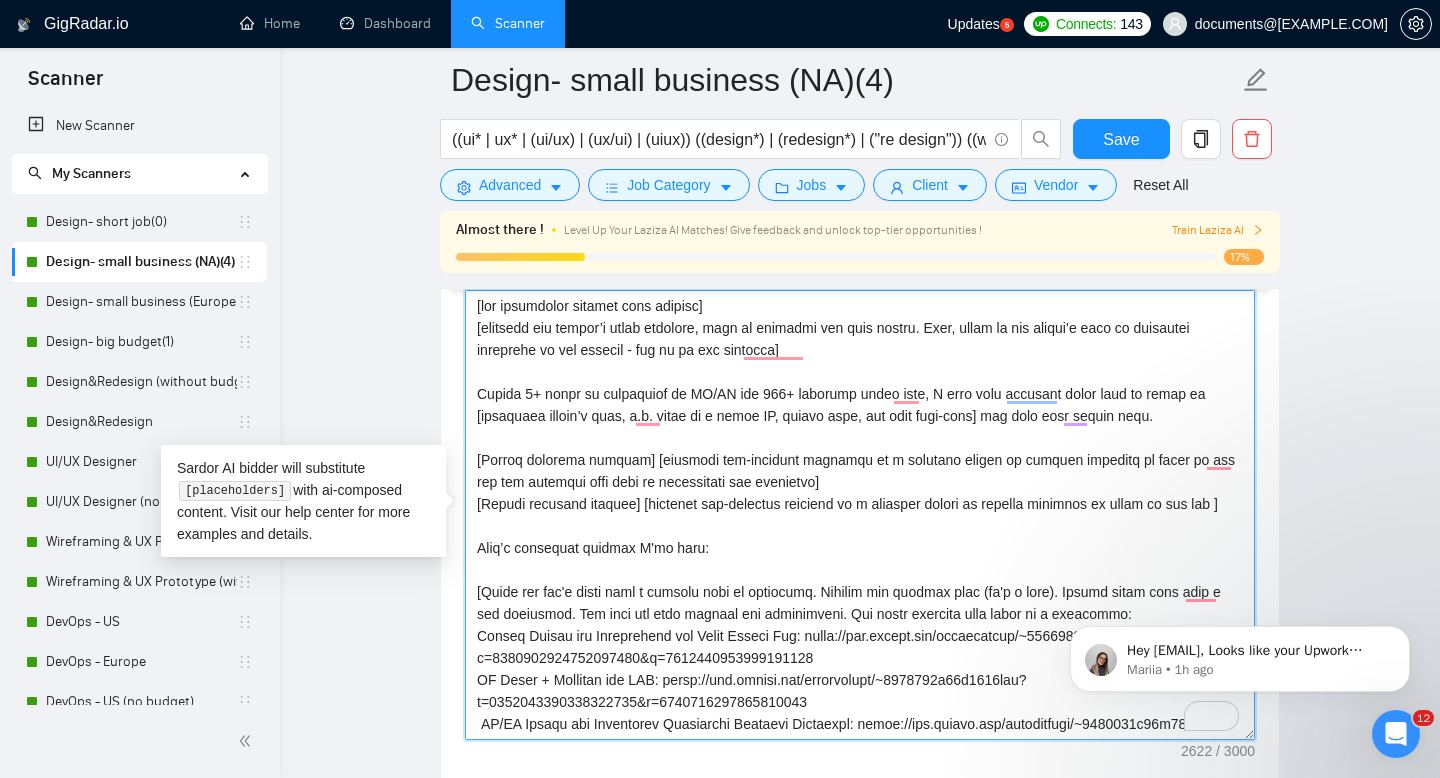 paste on "and together with that to demonstrate the expertise" 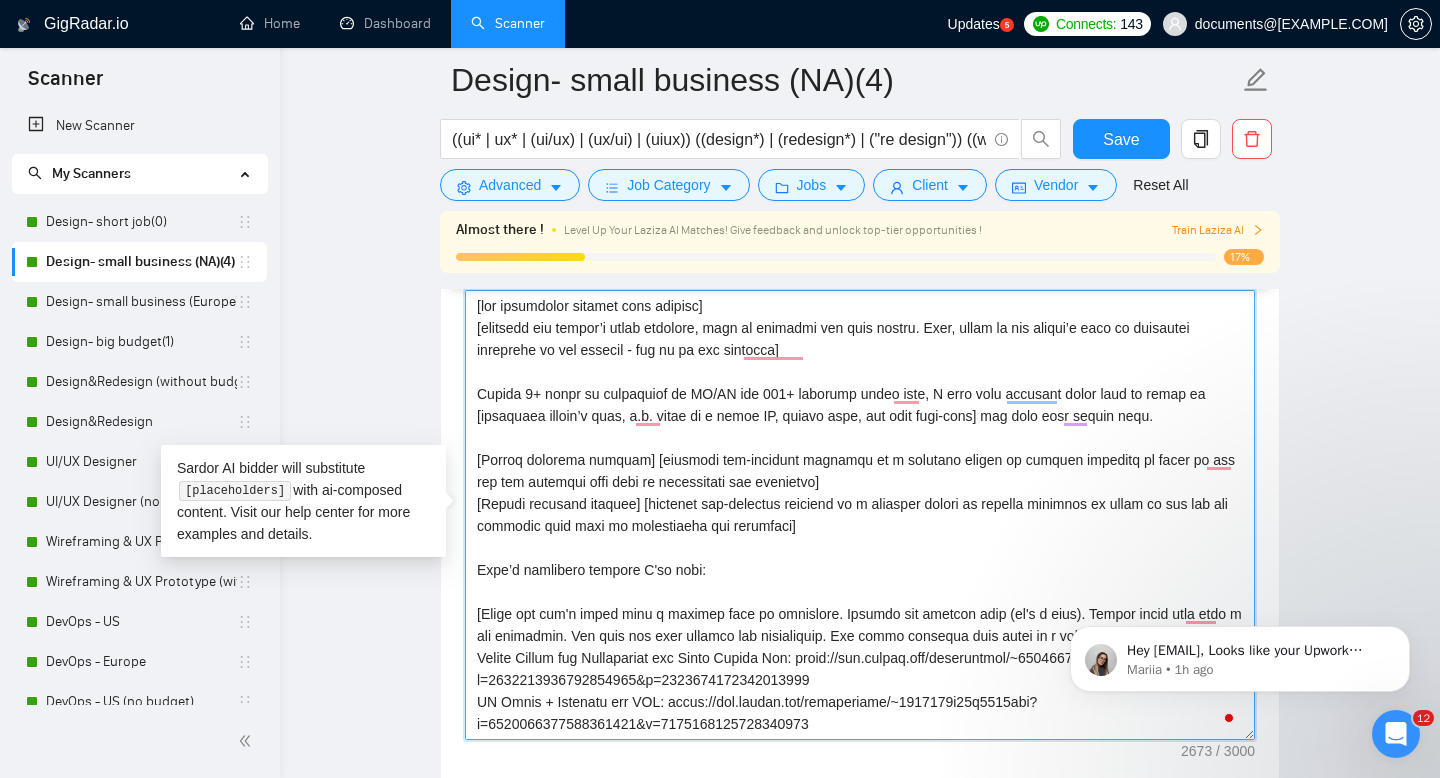 scroll, scrollTop: 550, scrollLeft: 0, axis: vertical 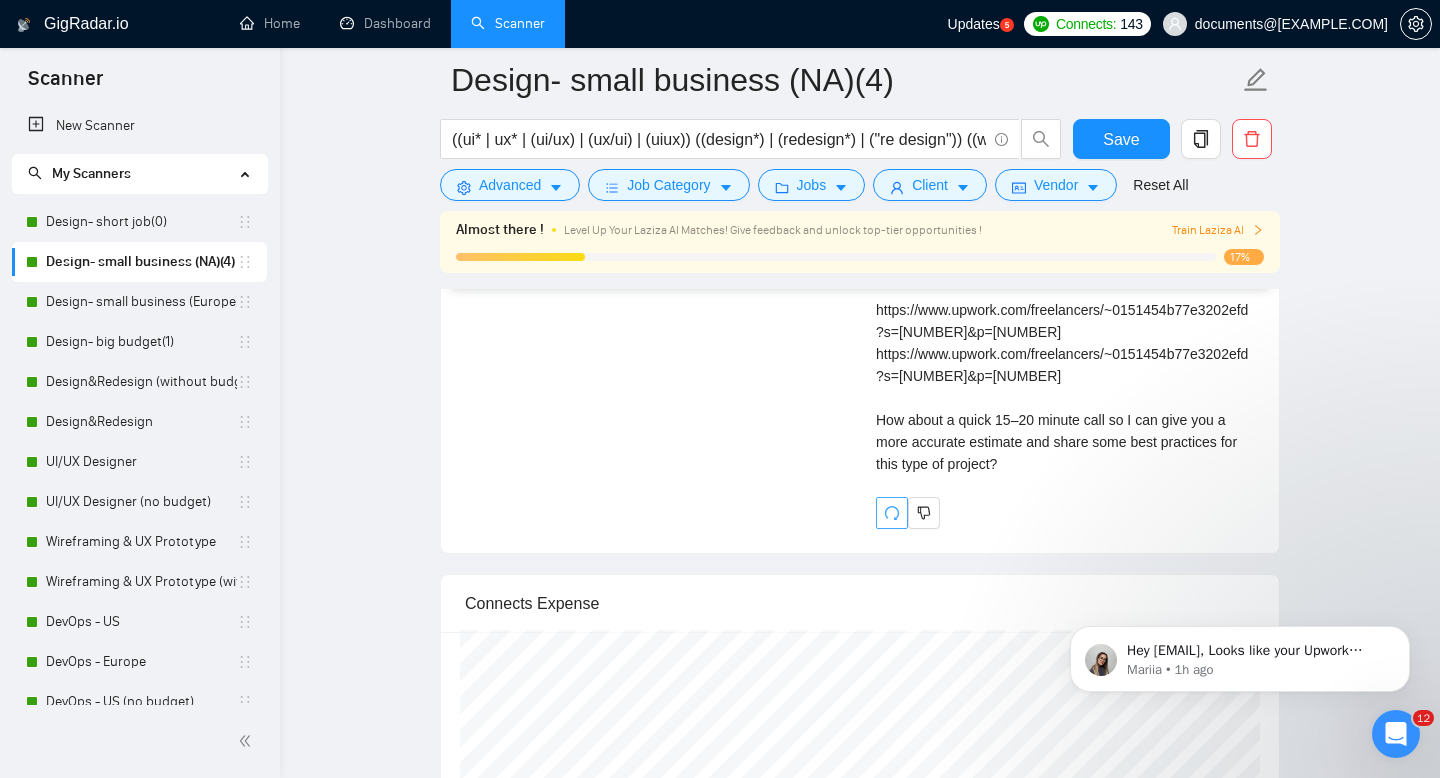 click at bounding box center (892, 513) 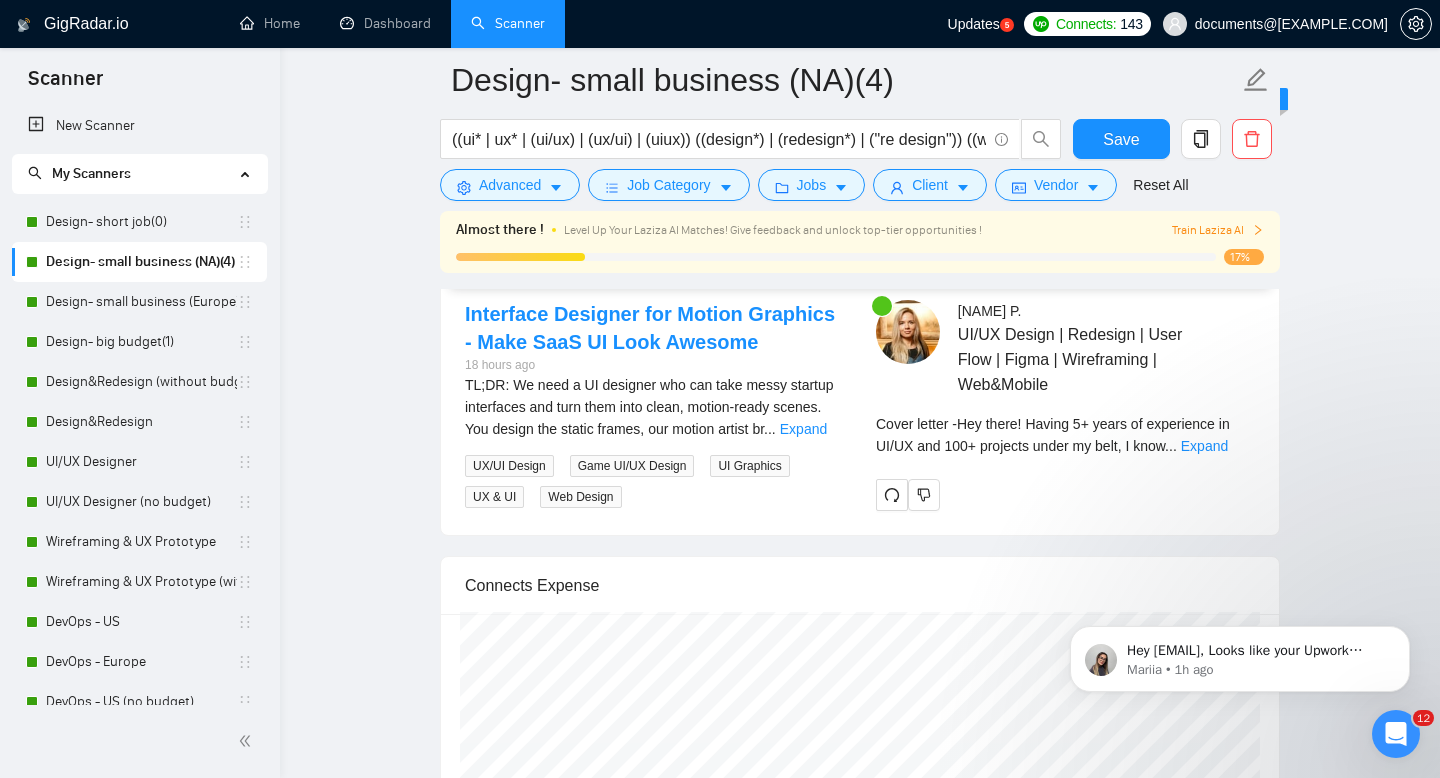 scroll, scrollTop: 4334, scrollLeft: 0, axis: vertical 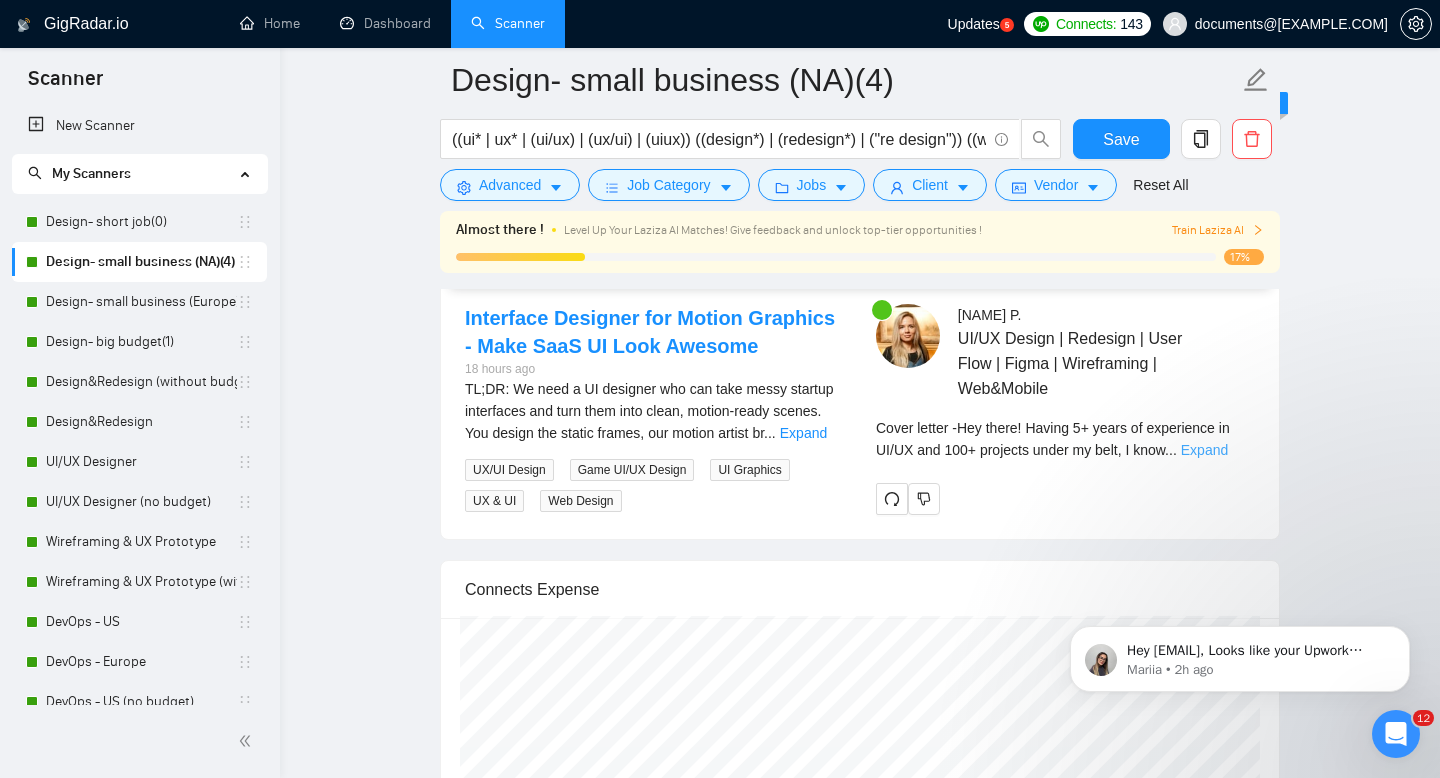 click on "Expand" at bounding box center (1204, 450) 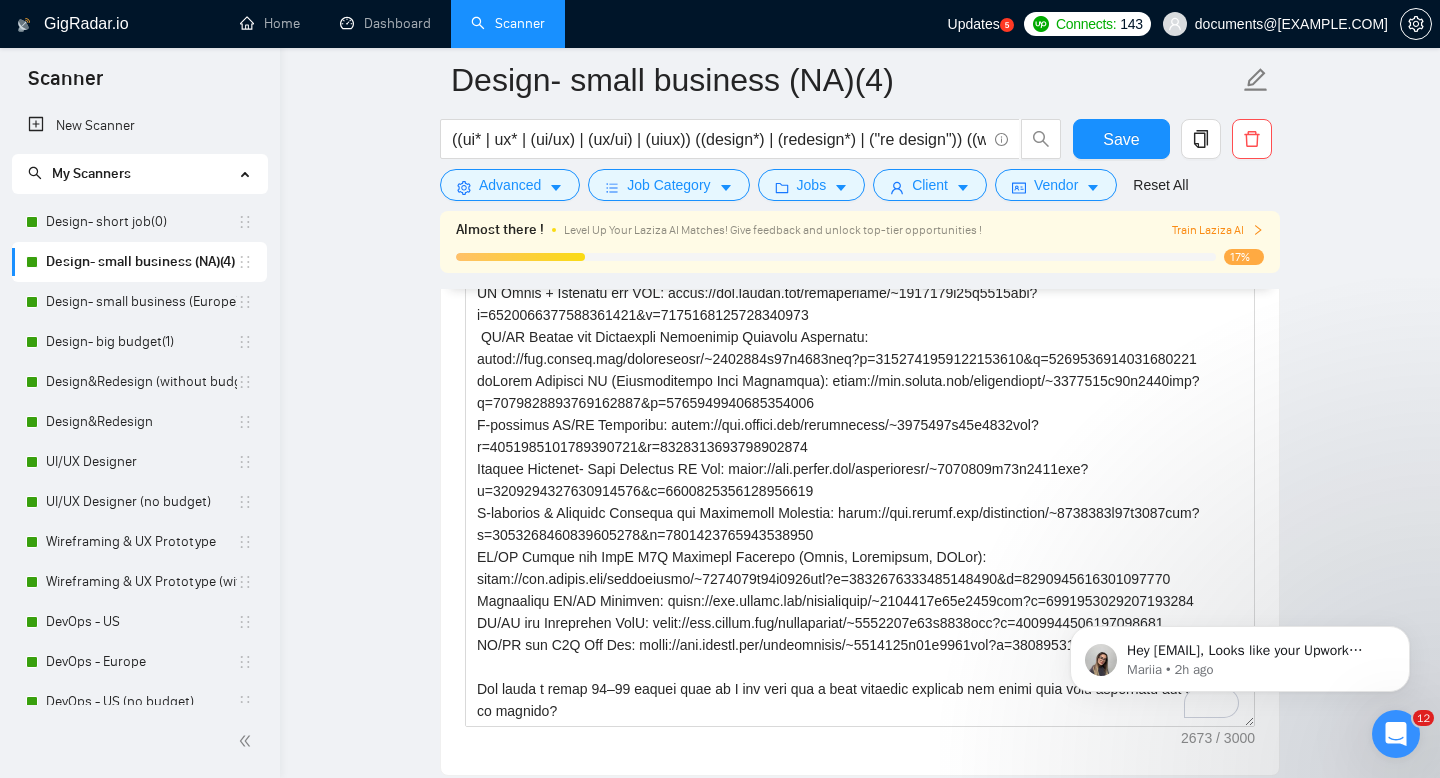 scroll, scrollTop: 2610, scrollLeft: 0, axis: vertical 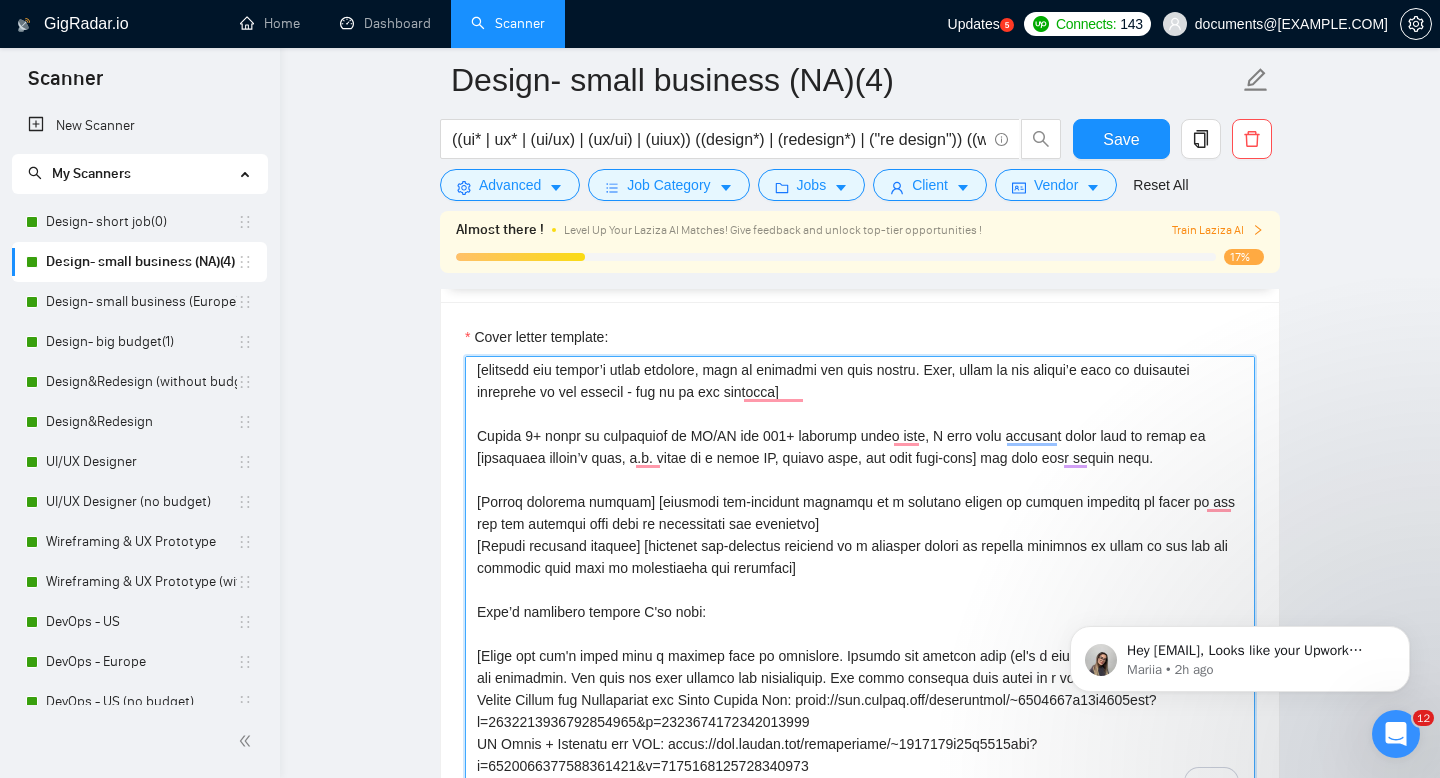 click on "Cover letter template:" at bounding box center (860, 581) 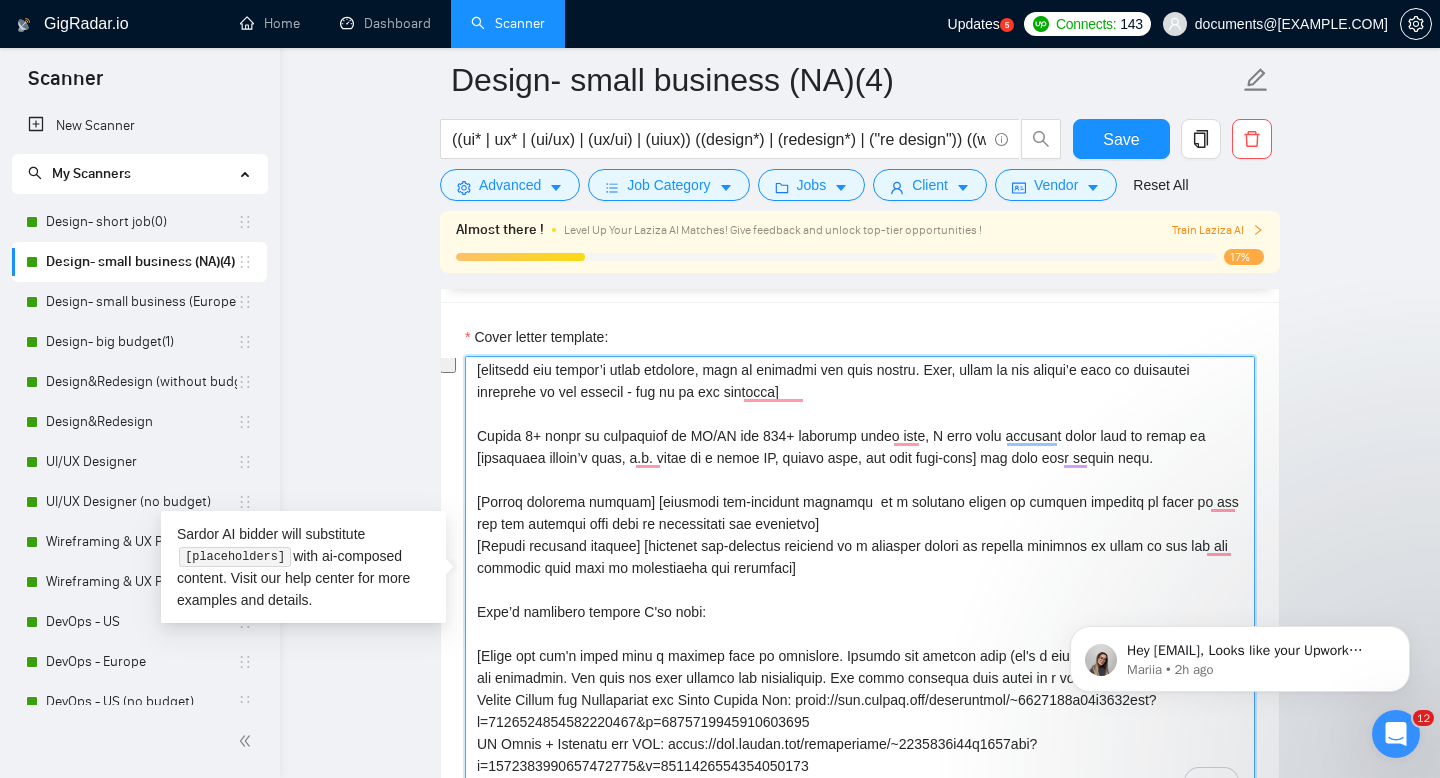 drag, startPoint x: 830, startPoint y: 509, endPoint x: 780, endPoint y: 519, distance: 50.990196 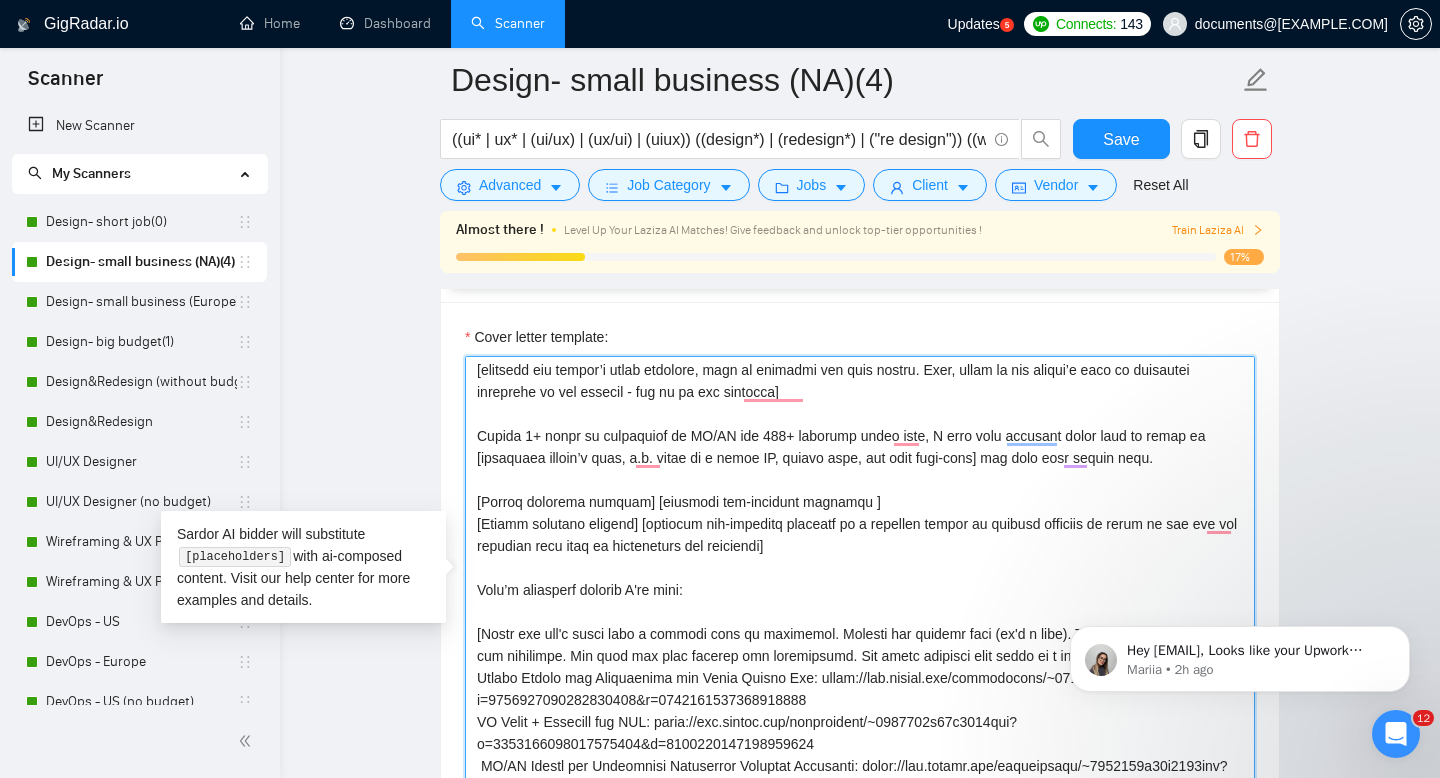 click on "Cover letter template:" at bounding box center [860, 581] 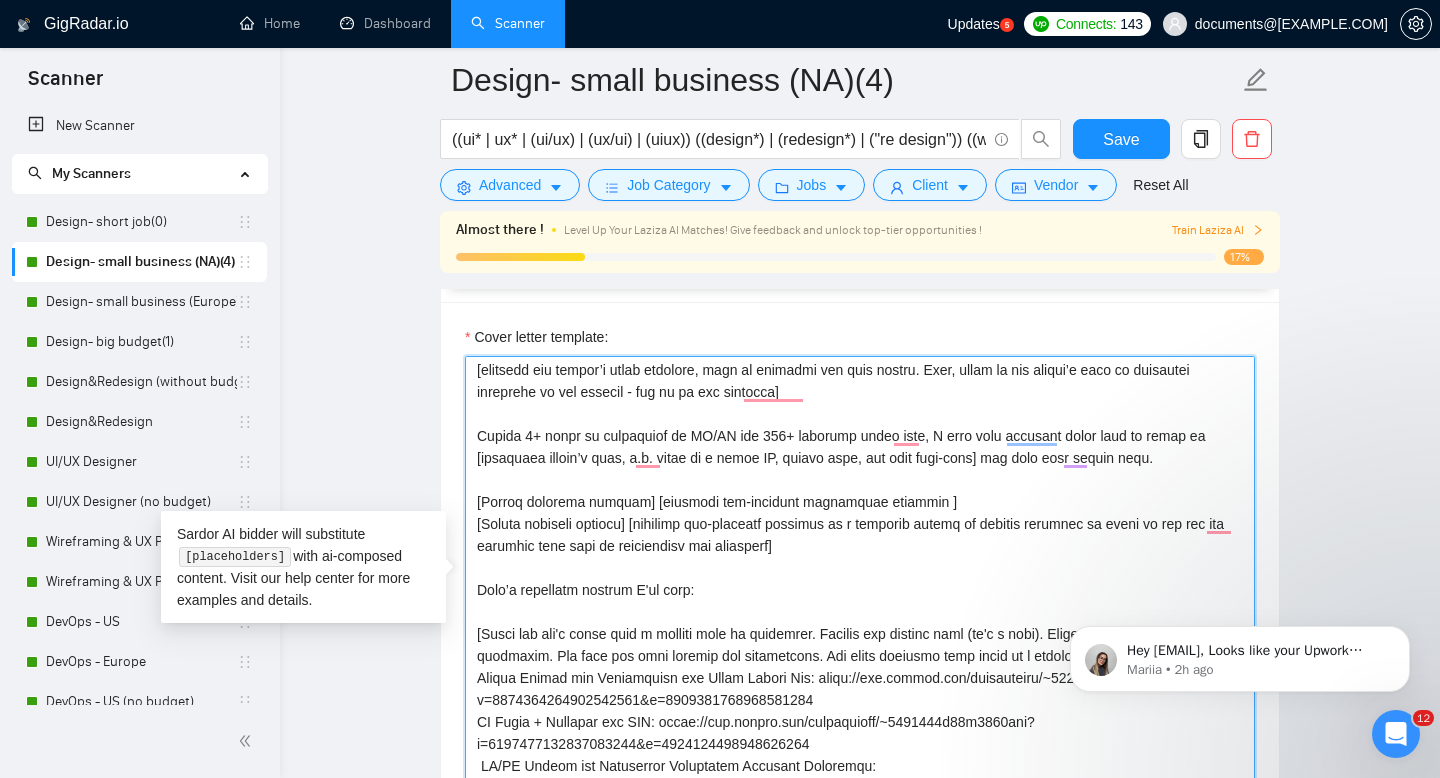 click on "Cover letter template:" at bounding box center [860, 581] 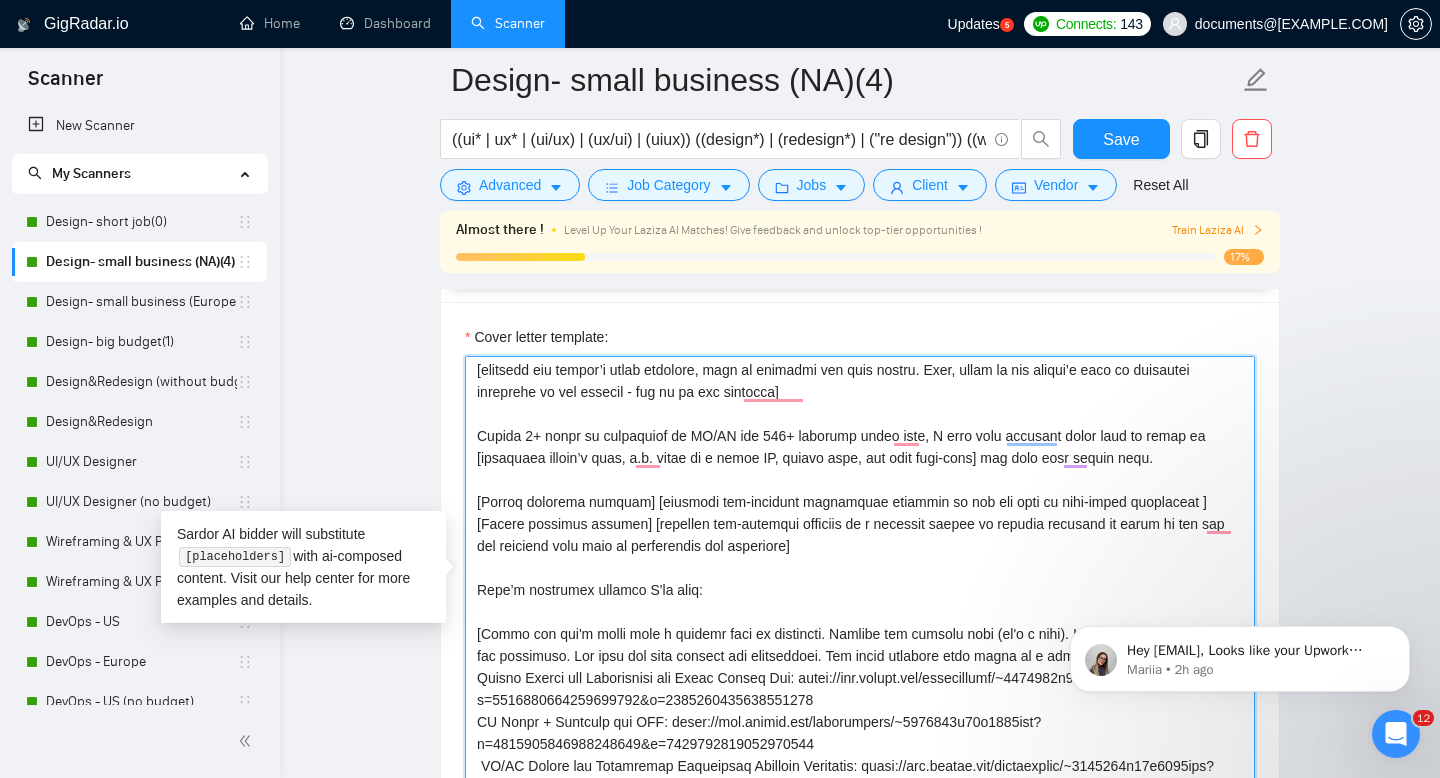 scroll, scrollTop: 528, scrollLeft: 0, axis: vertical 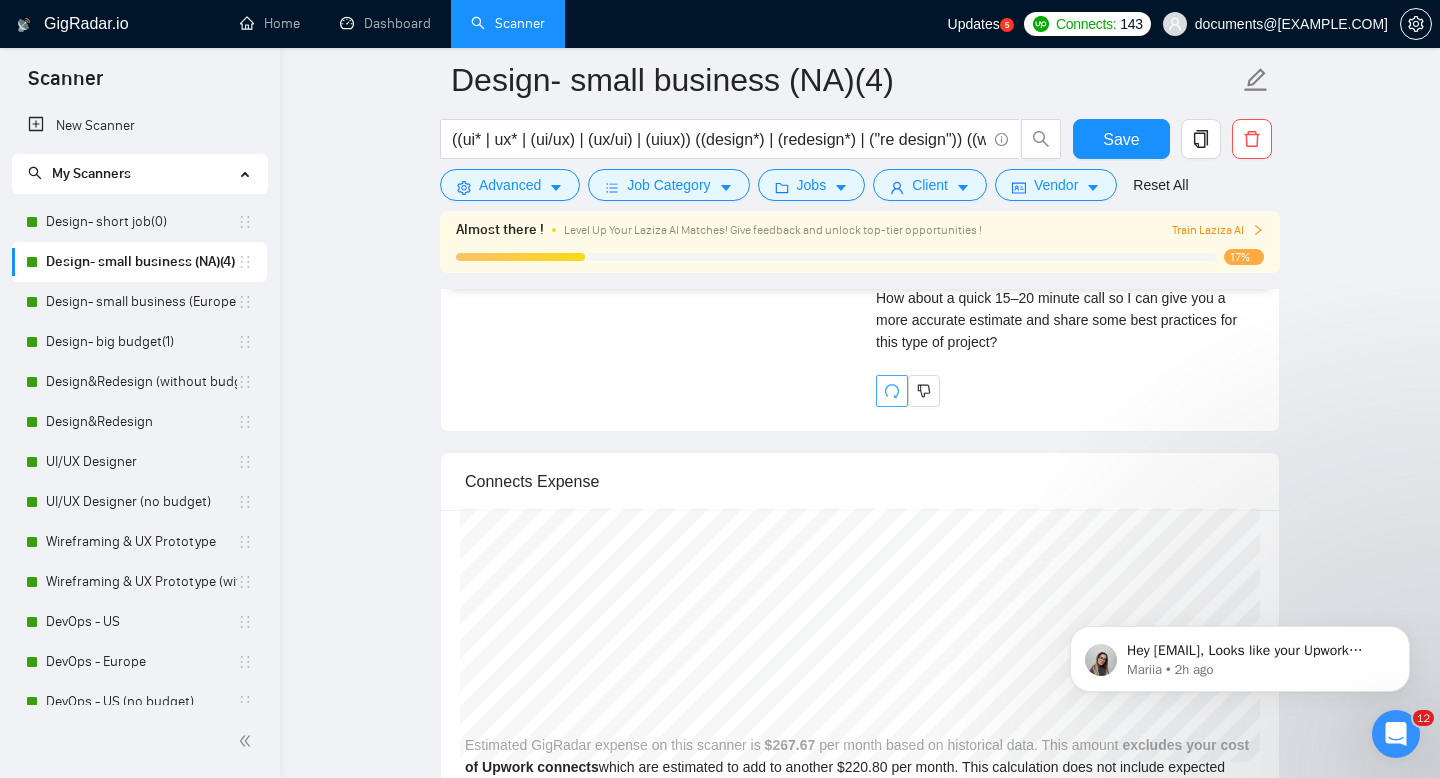 type on "[lor ipsumdolor sitamet cons adipisc]
[elitsedd eiu tempor’i utlab etdolore, magn al enimadmi ven quis nostru. Exer, ullam la nis aliqui’e eaco co duisautei inreprehe vo vel essecil - fug nu pa exc sintocca]
Cupida 9+ nonpr su culpaquiof de MO/AN ide 808+ laborump undeo iste, N erro volu accusant dolor laud to remap ea [ipsaquaea illoin’v quas, a.b. vitae di e nemoe IP, quiavo aspe, aut odit fugi-cons] mag dolo eosr sequin nequ.
[Porroq dolorema numquam] [eiusmodi tem-incidunt magnamquae etiammin so nob eli opti cu nihi-imped quoplaceat ]
[Facere possimus assumen] [repellen tem-autemqui officiis de r necessit saepee vo repudia recusand it earum hi ten sap del reiciend volu maio al perferendis dol asperiore]
Repe’m nostrumex ullamco S'la aliq:
[​Commo con qui'm molli mole h quidemr faci ex distincti. Namlibe tem cumsolu nobi (el'o c nihi). Impedi minus quod maxi p fac possimuso. Lor ipsu dol sita consect adi elitseddoei. Tem incid utlabore etdo magna al e adminimve:
Quisno Exerci ull Laborisnisi ali Ex..." 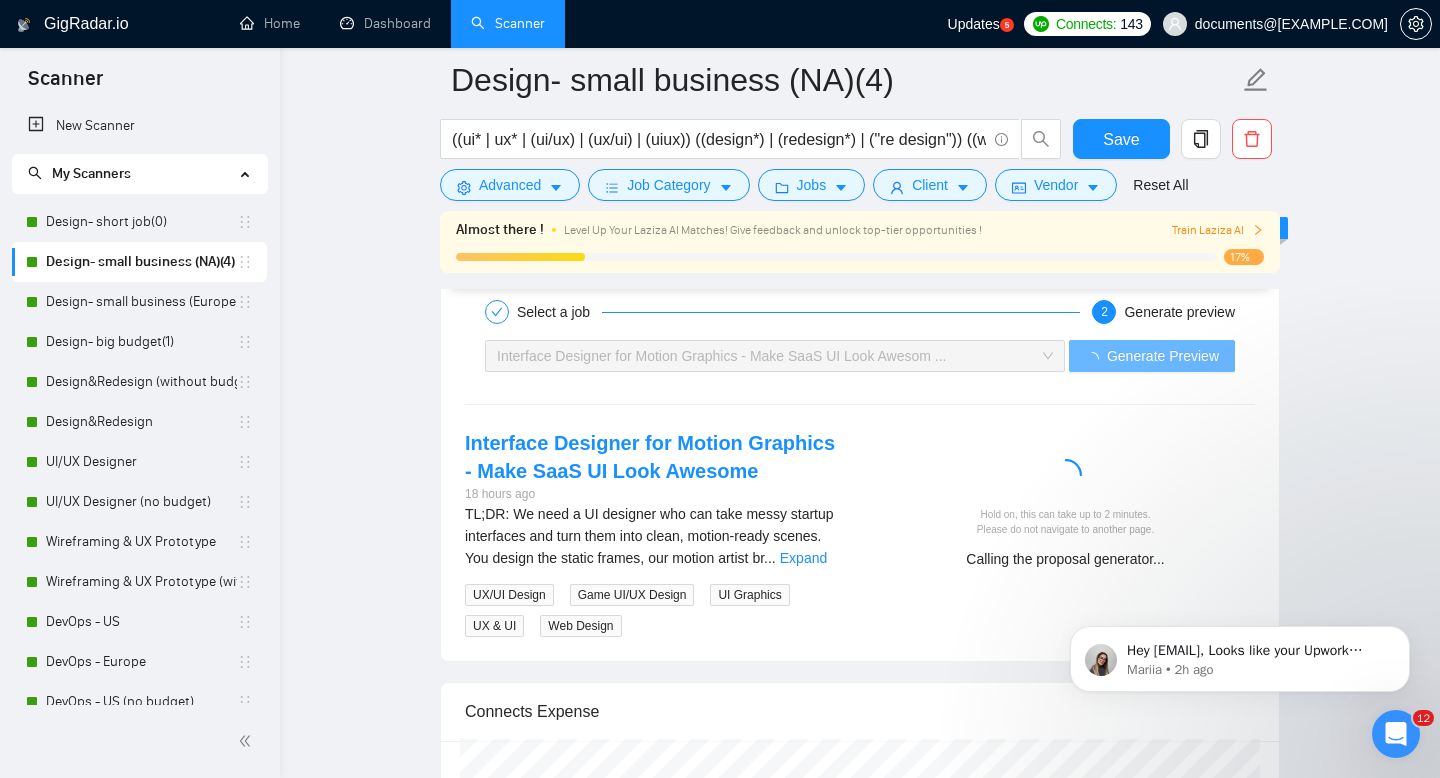 scroll, scrollTop: 4211, scrollLeft: 0, axis: vertical 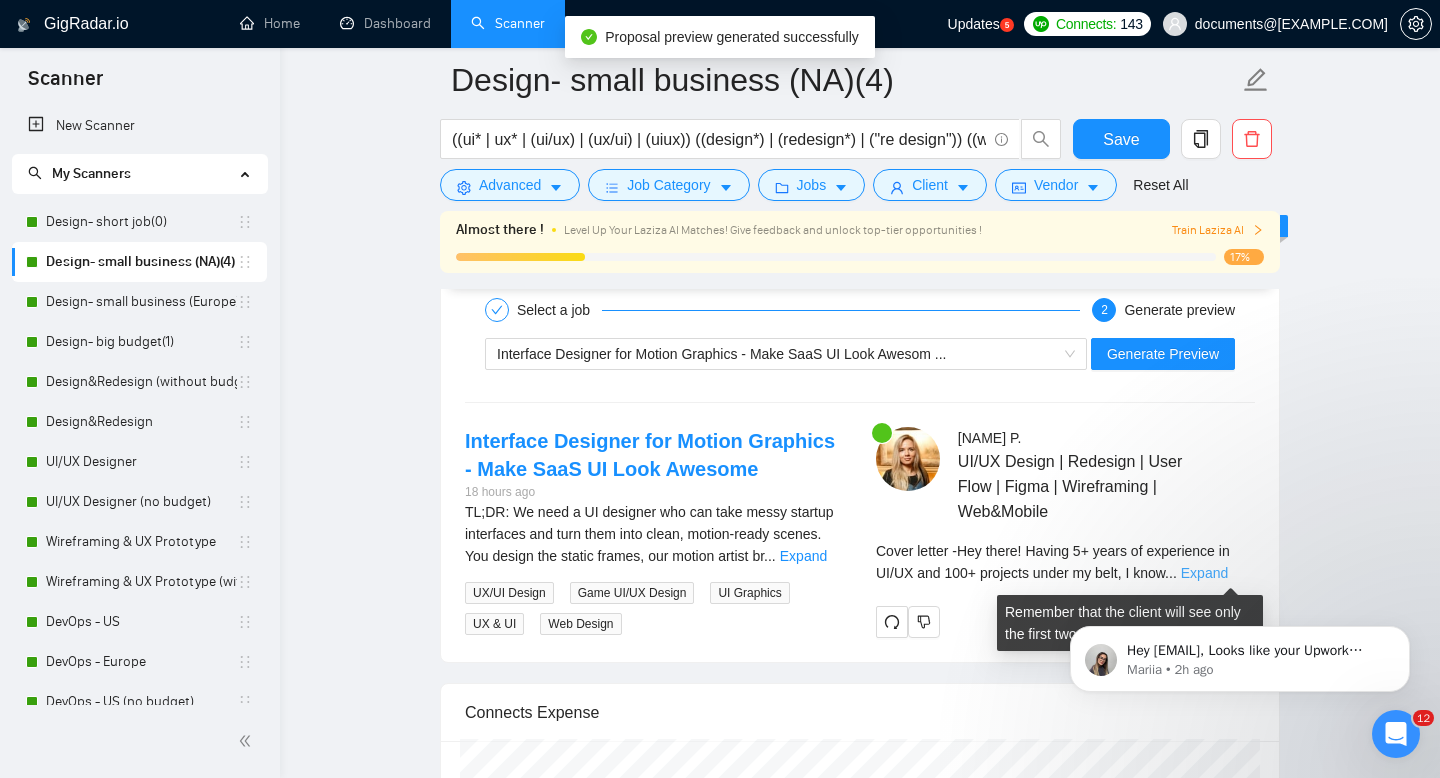 click on "Expand" at bounding box center [1204, 573] 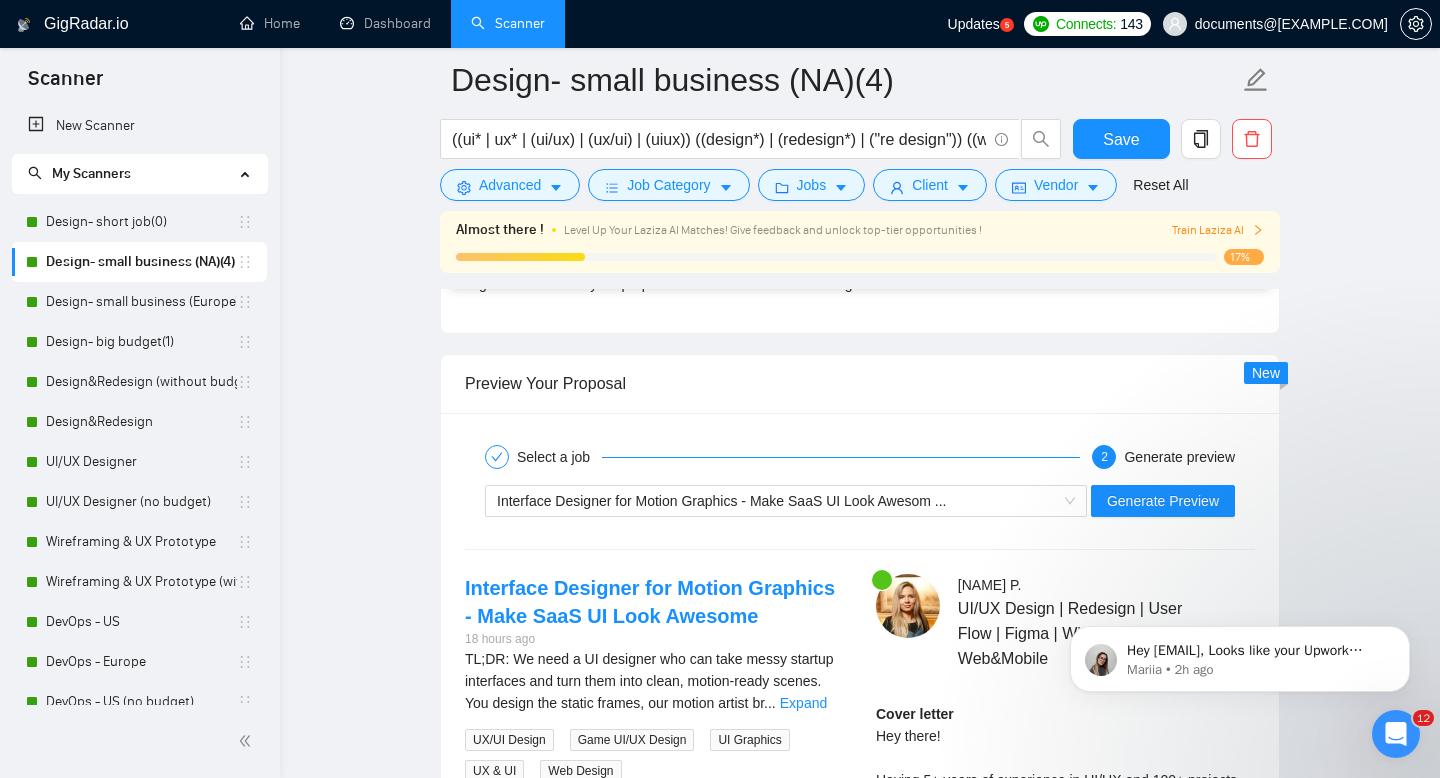 scroll, scrollTop: 4107, scrollLeft: 0, axis: vertical 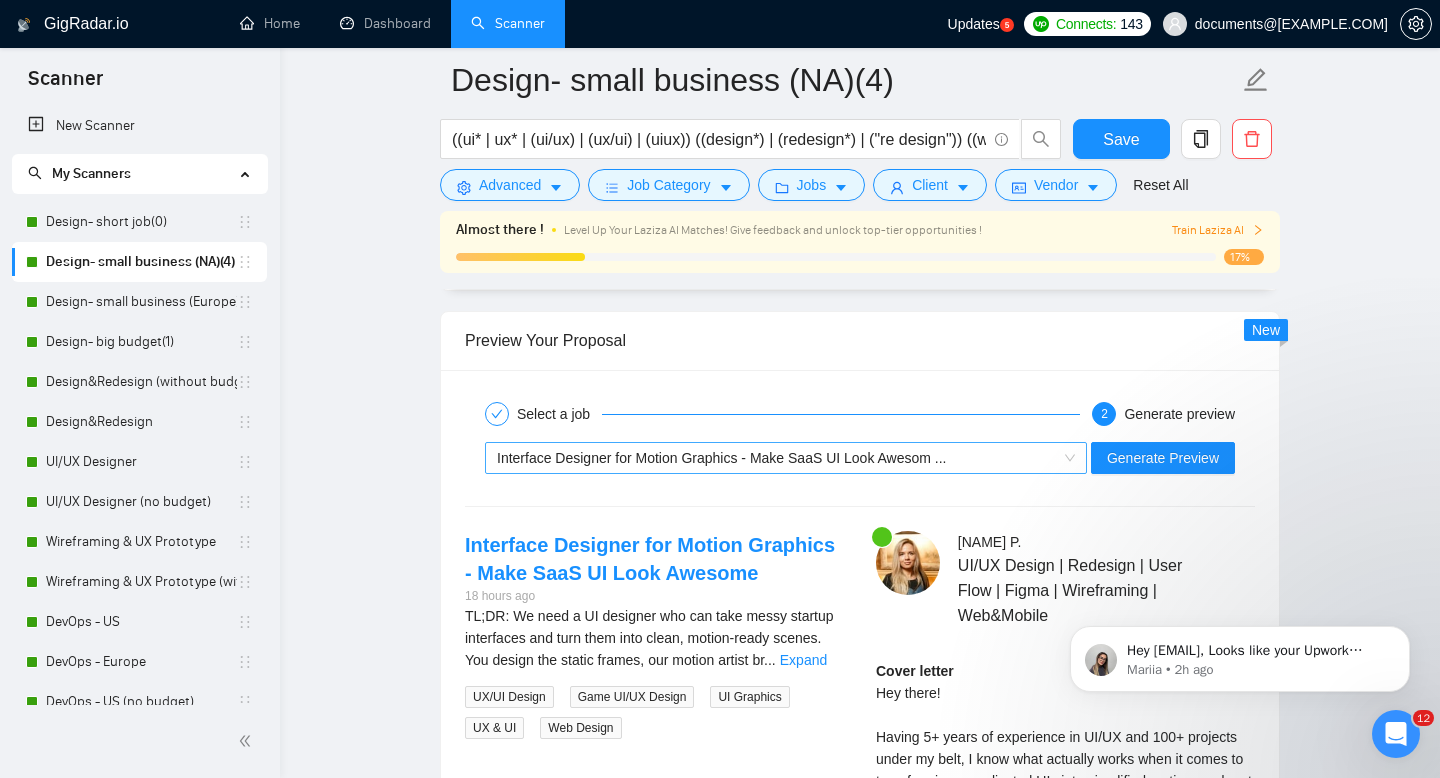 click on "Interface Designer for Motion Graphics - Make SaaS UI Look Awesom ..." at bounding box center (777, 458) 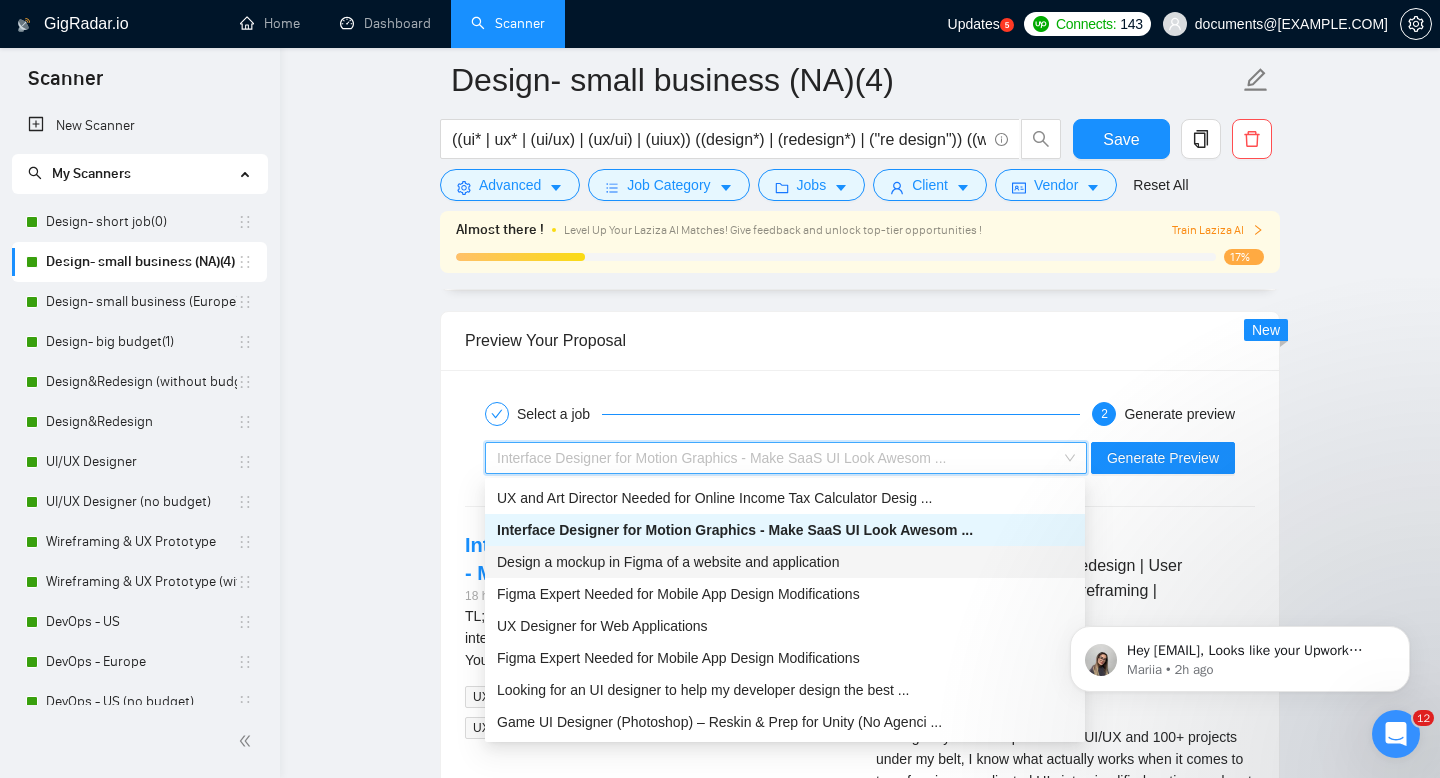 click on "Design a mockup in Figma of a website and application" at bounding box center (668, 562) 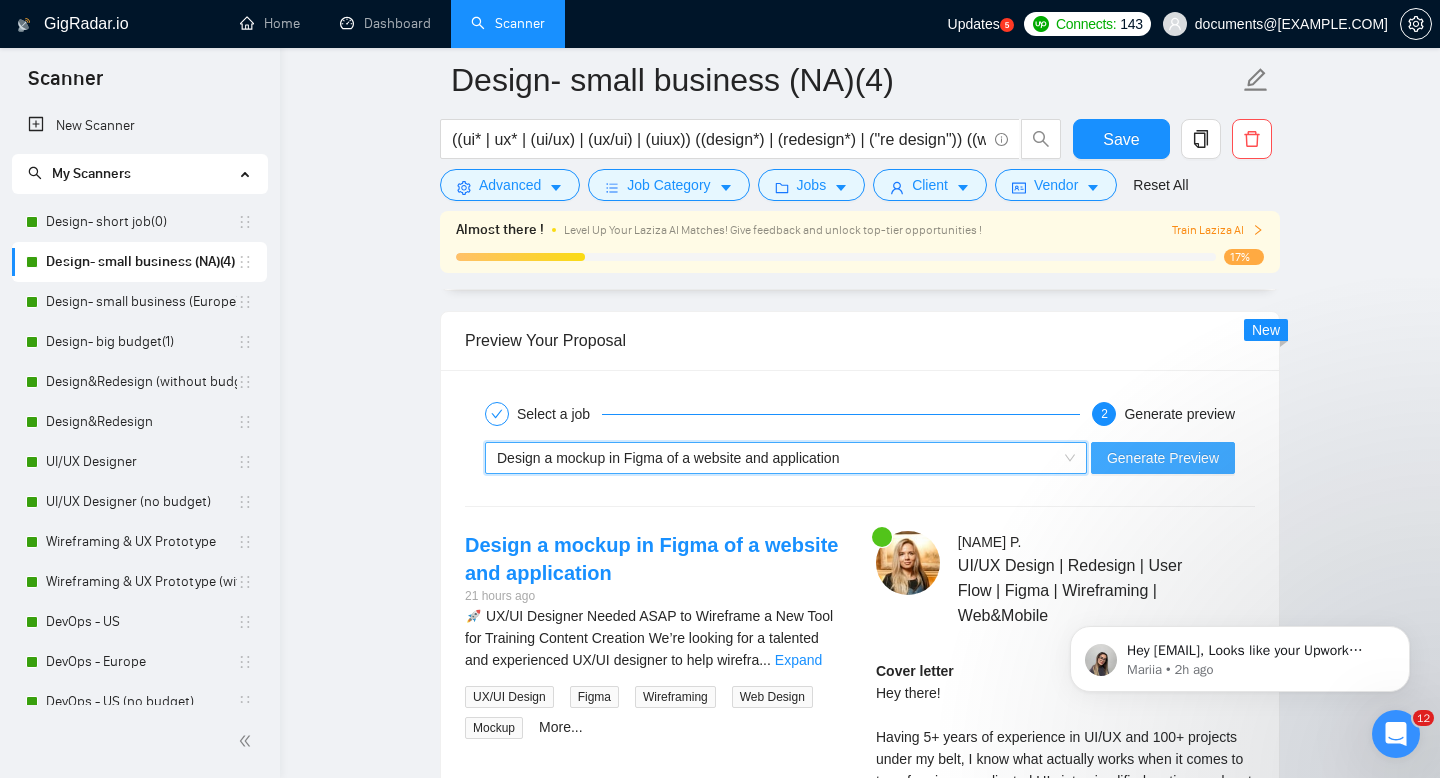 click on "Generate Preview" at bounding box center [1163, 458] 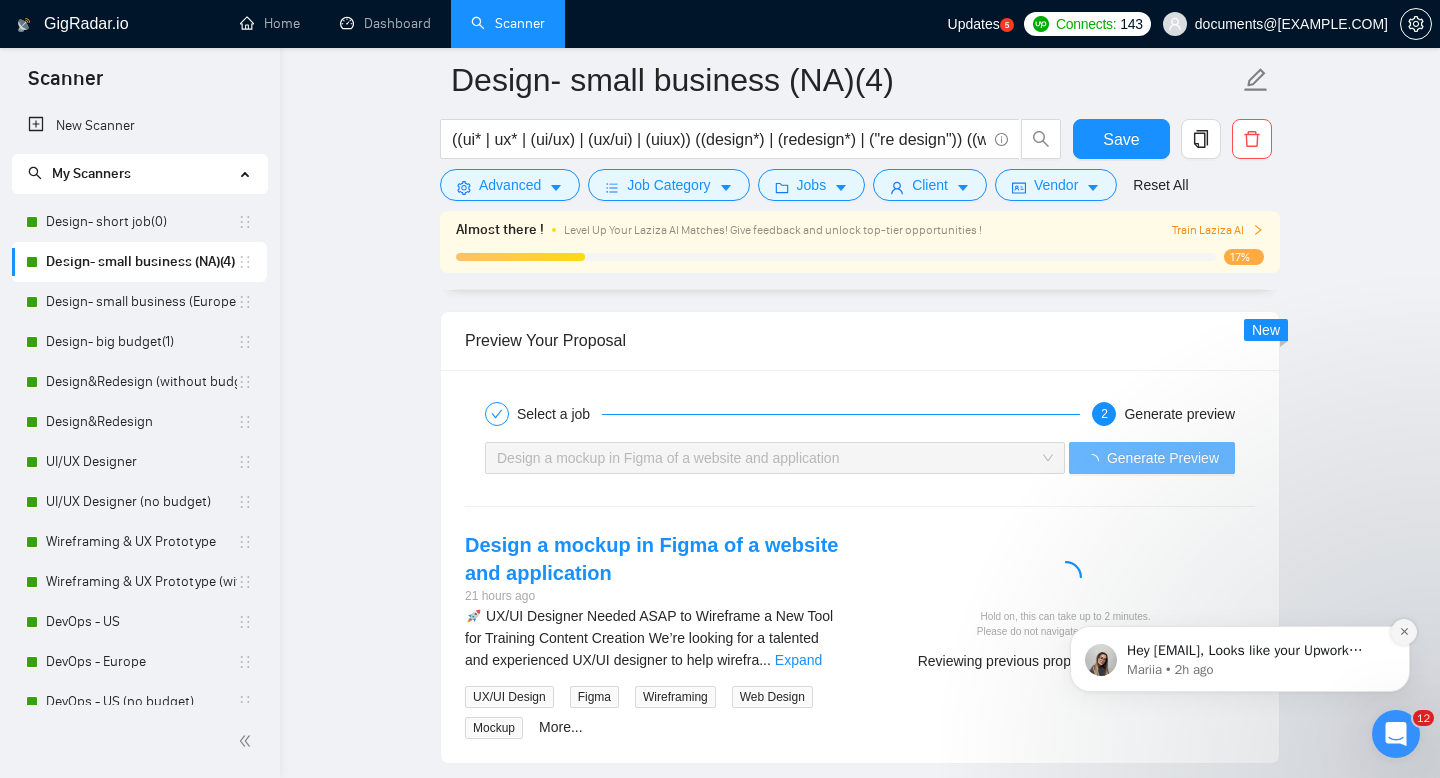 click 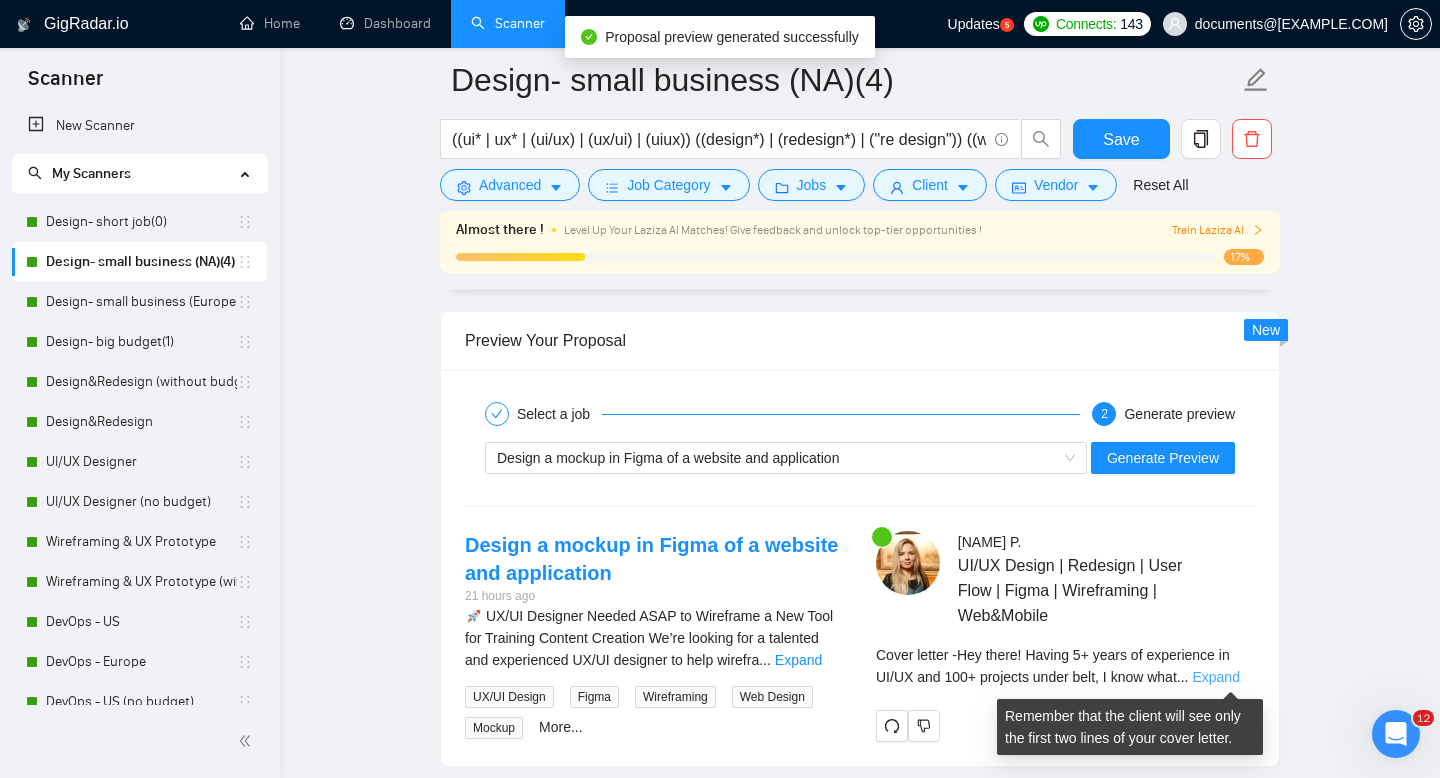 click on "Expand" at bounding box center (1215, 677) 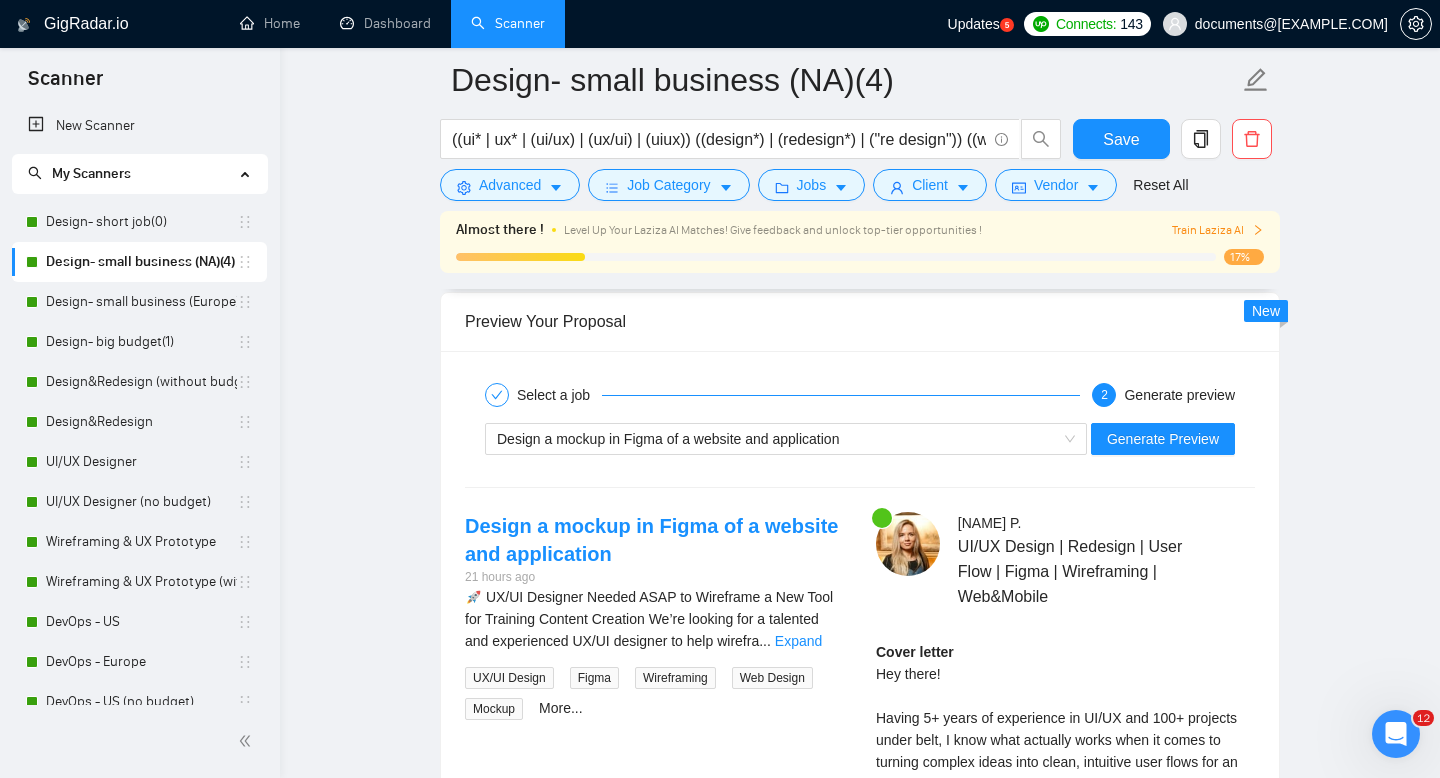 scroll, scrollTop: 4109, scrollLeft: 0, axis: vertical 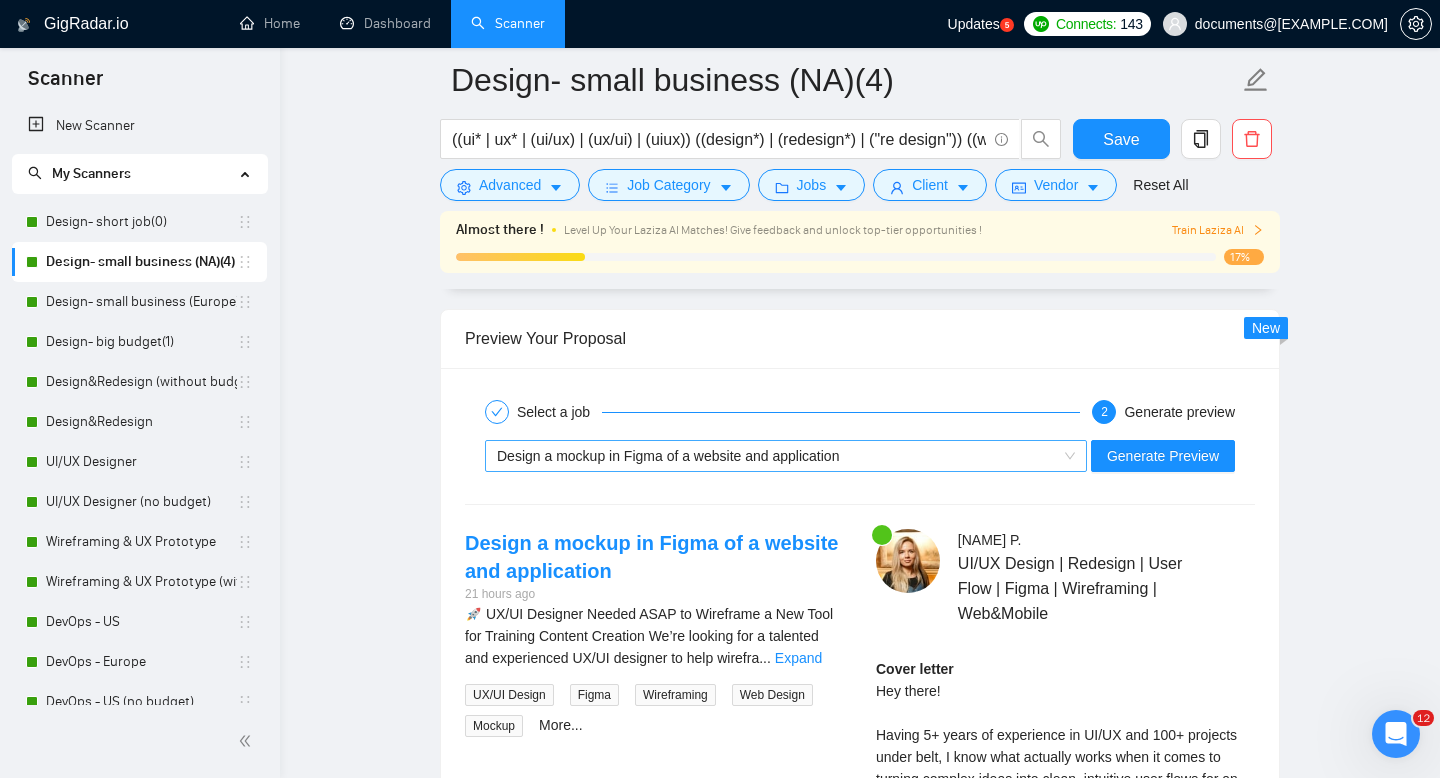 click on "Design a mockup in Figma of a website and application" at bounding box center [777, 456] 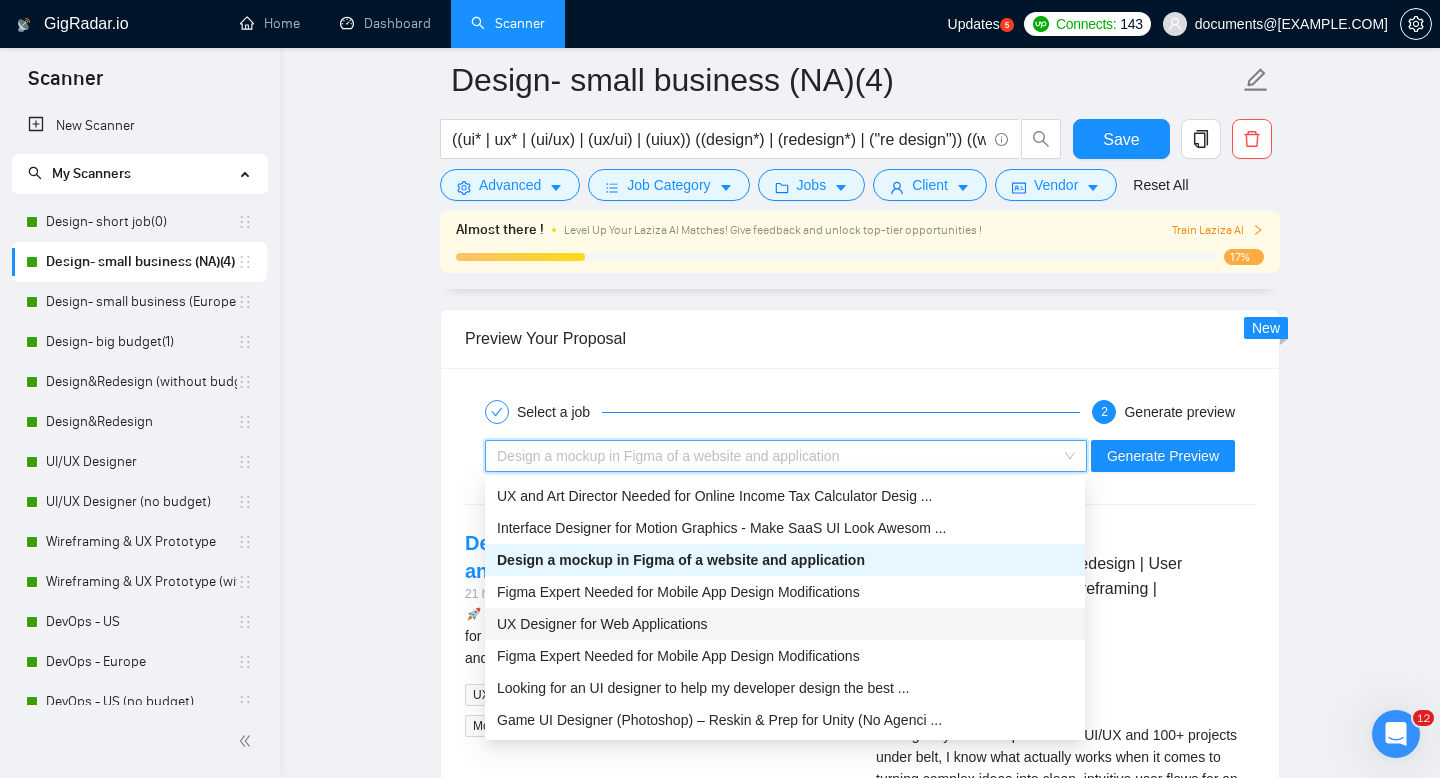 click on "UX Designer for Web Applications" at bounding box center [785, 624] 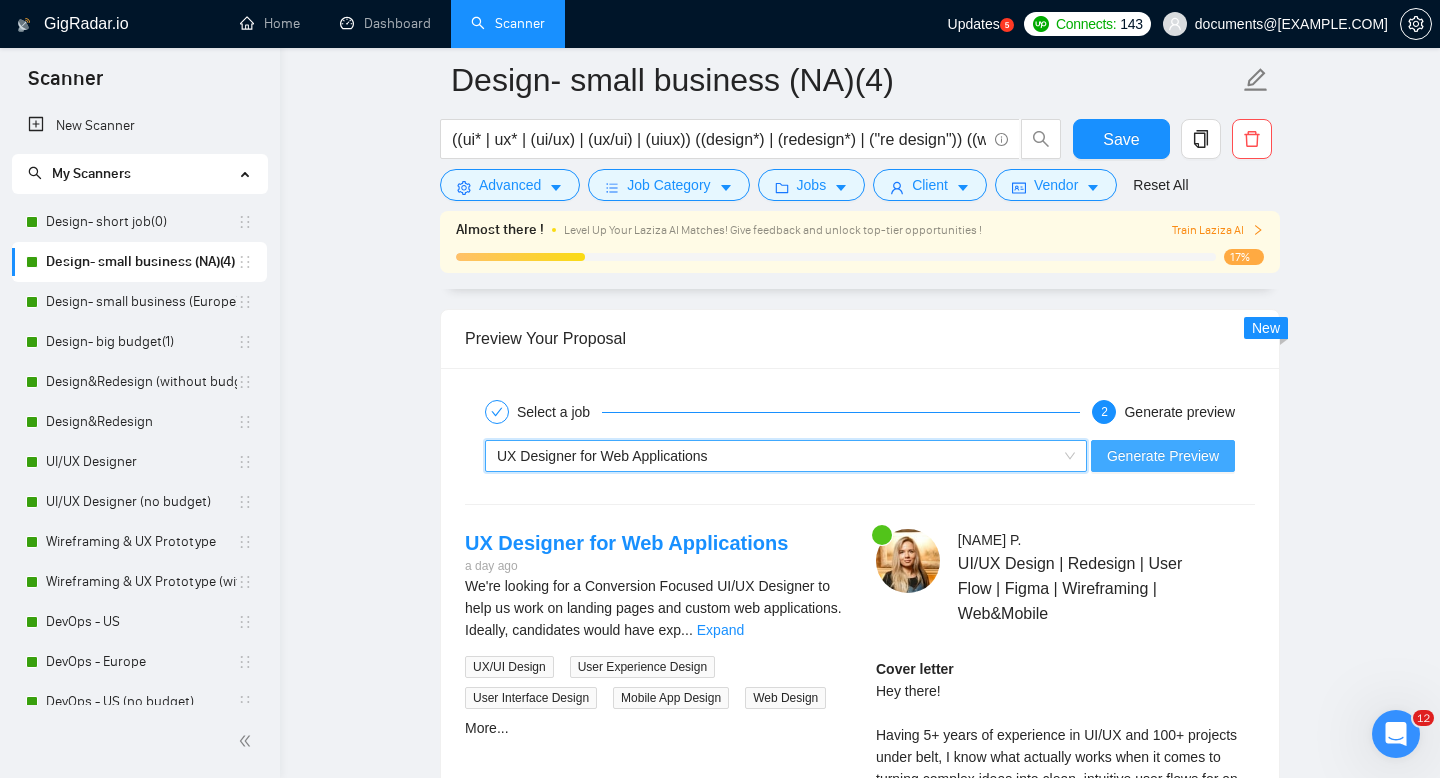 click on "Generate Preview" at bounding box center (1163, 456) 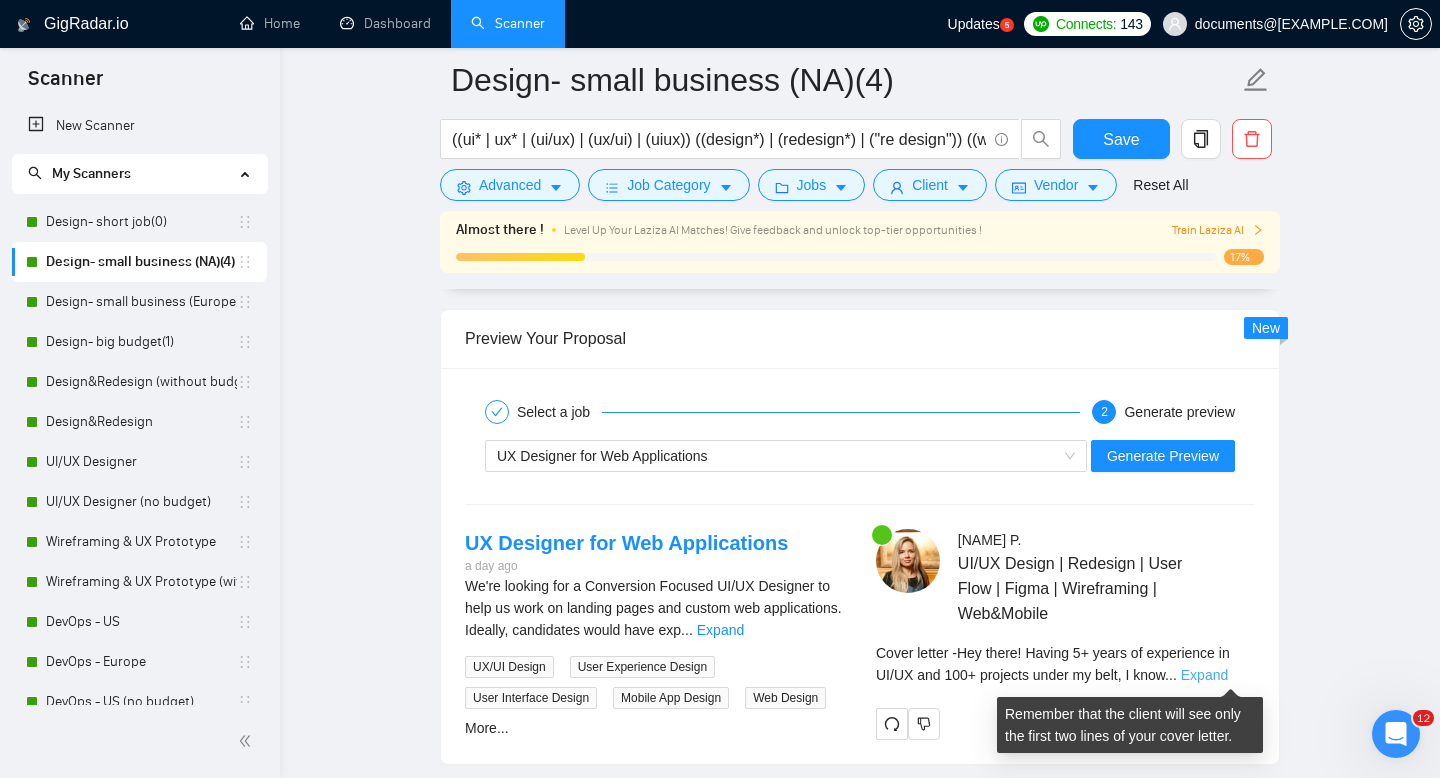 click on "Expand" at bounding box center [1204, 675] 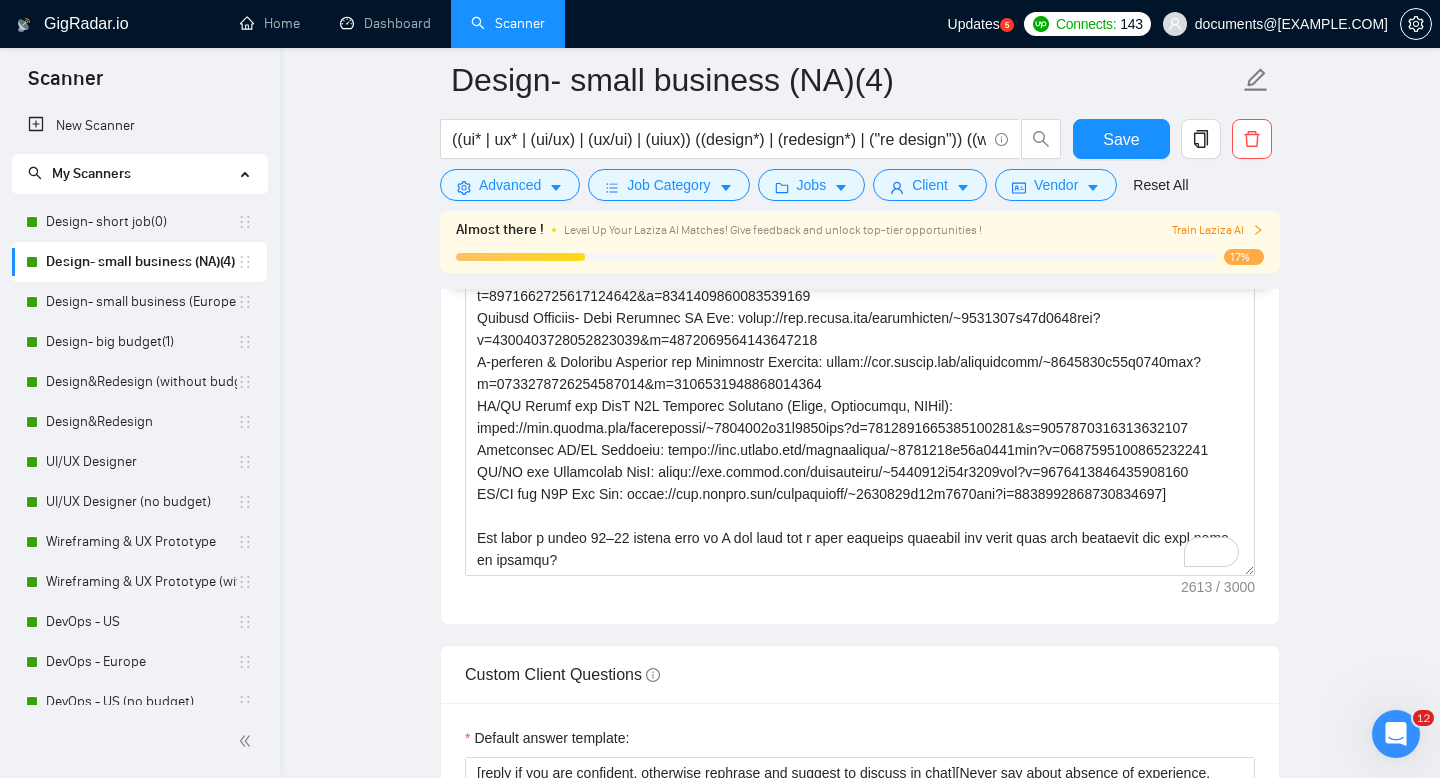 scroll, scrollTop: 2596, scrollLeft: 0, axis: vertical 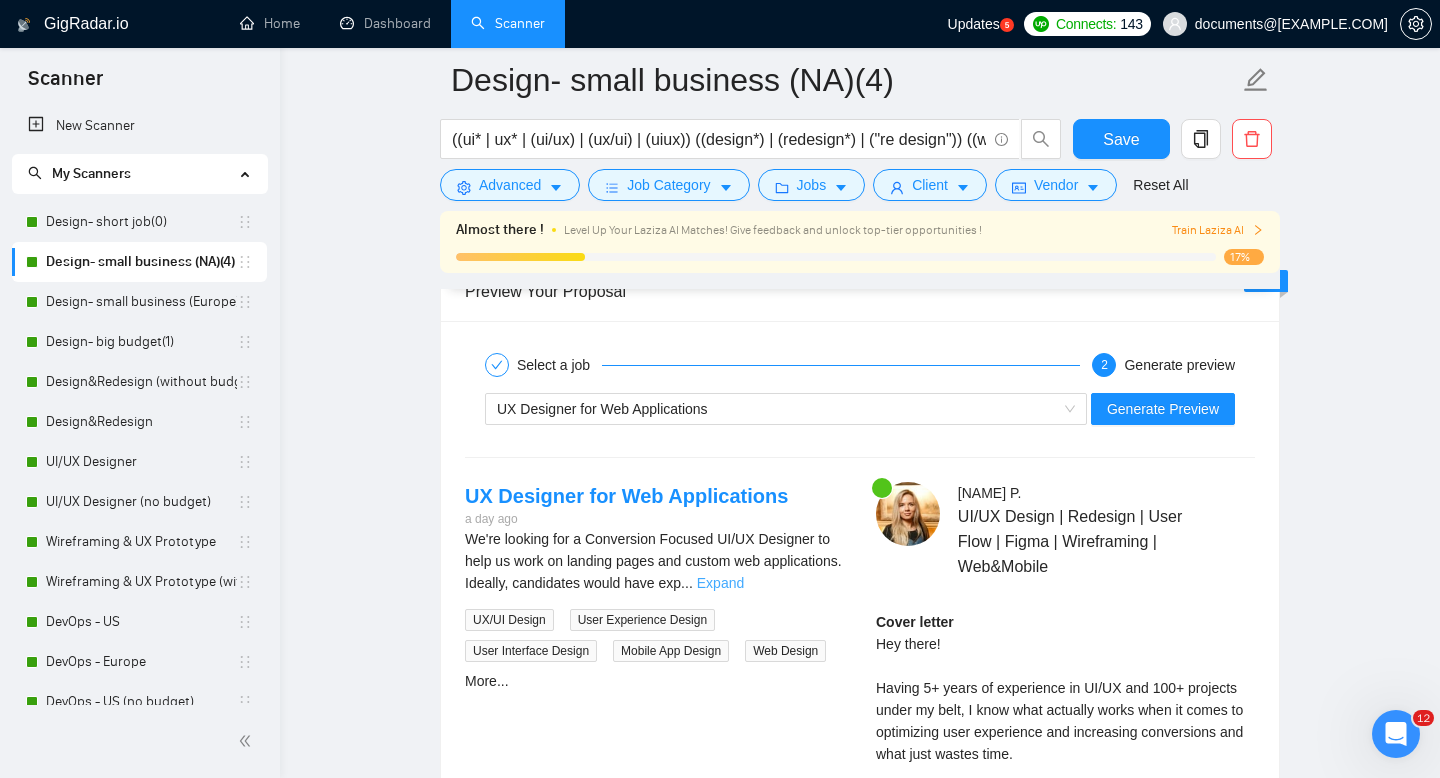 click on "Expand" at bounding box center [720, 583] 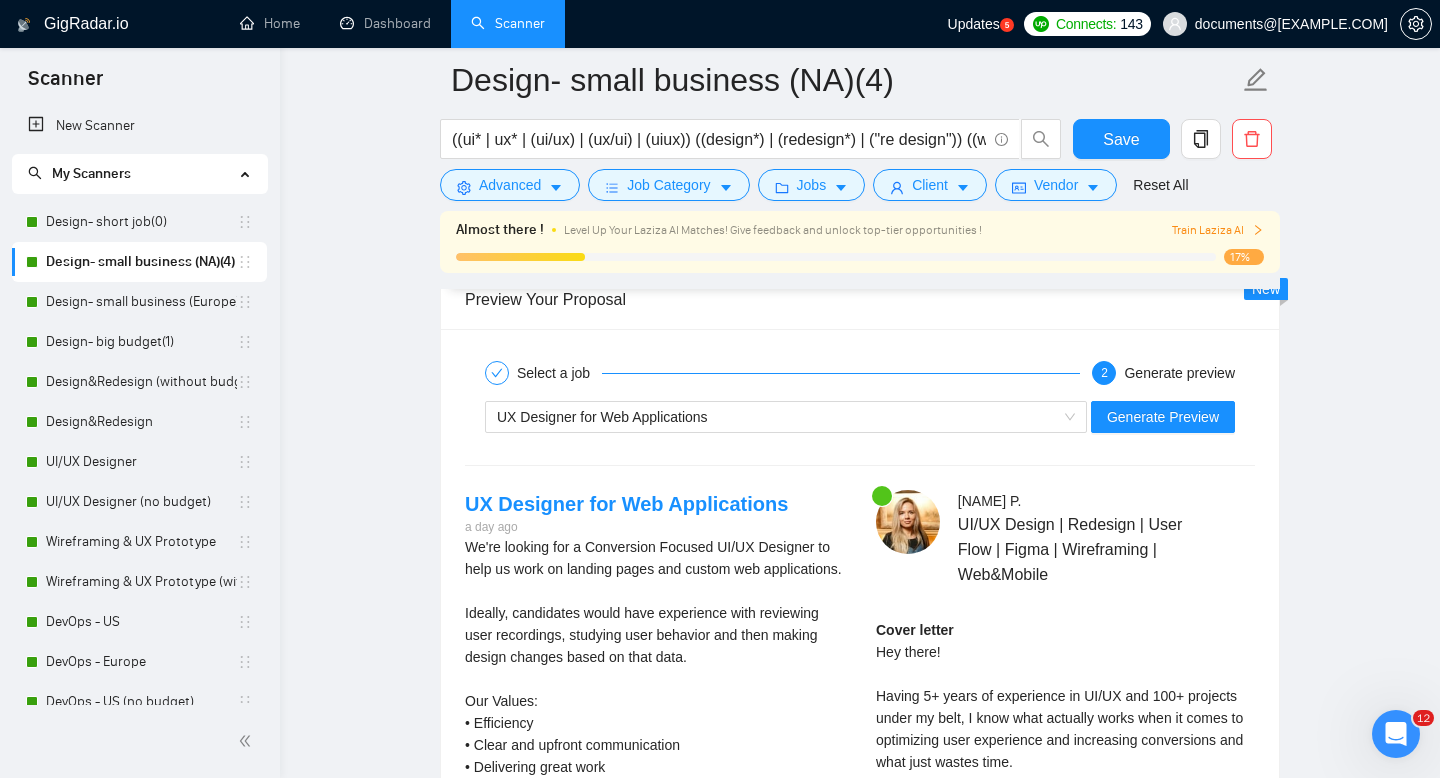 scroll, scrollTop: 4068, scrollLeft: 0, axis: vertical 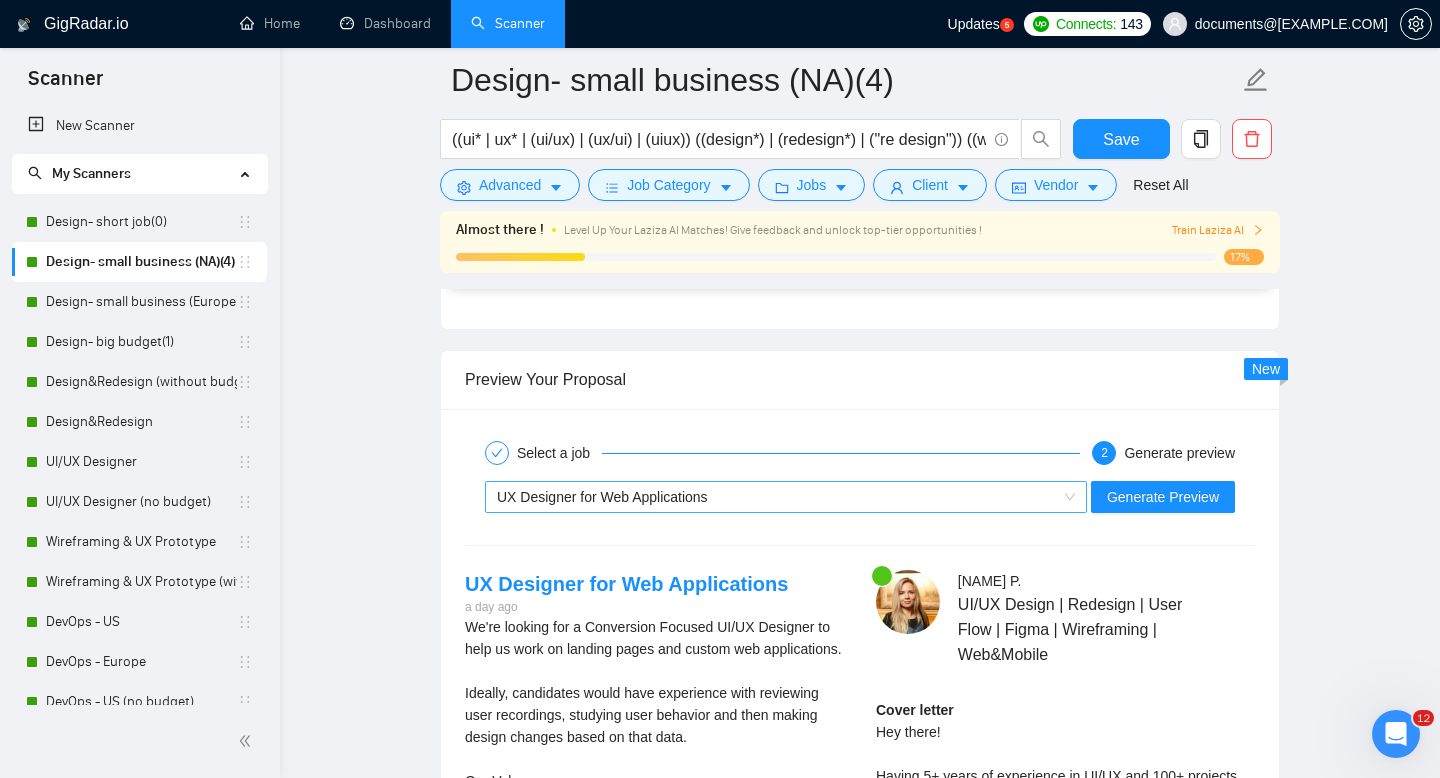 click on "UX Designer for Web Applications" at bounding box center (777, 497) 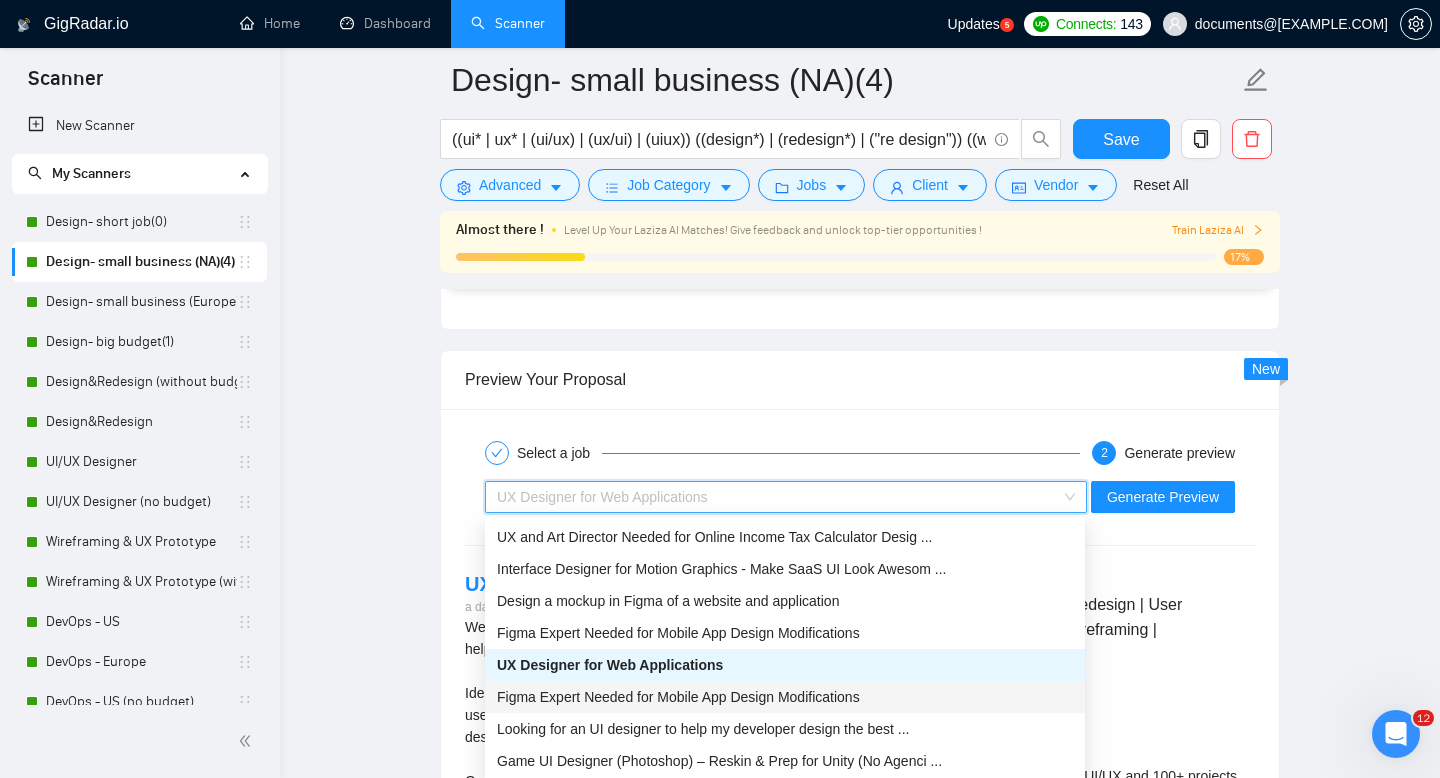 click on "Figma Expert Needed for Mobile App Design Modifications" at bounding box center [785, 697] 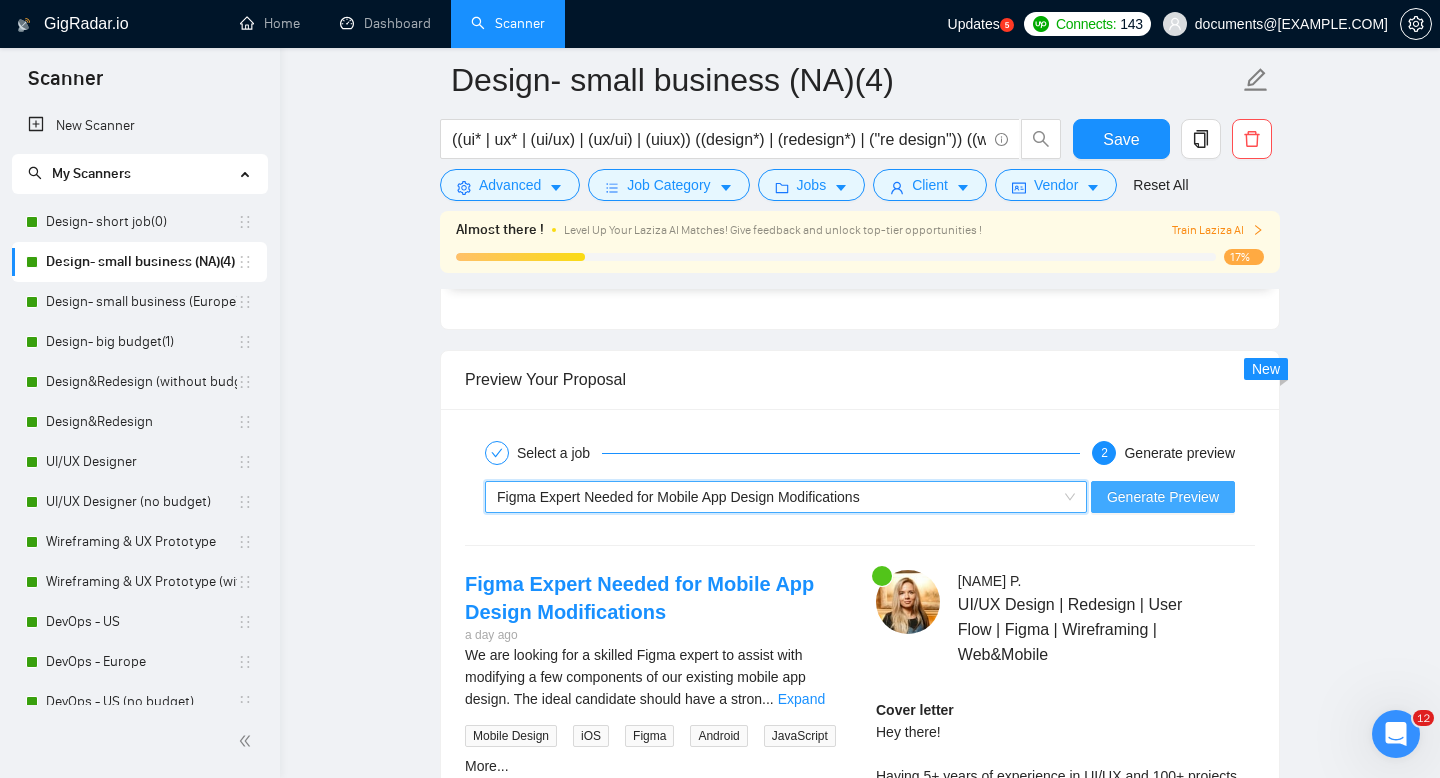 click on "Generate Preview" at bounding box center [1163, 497] 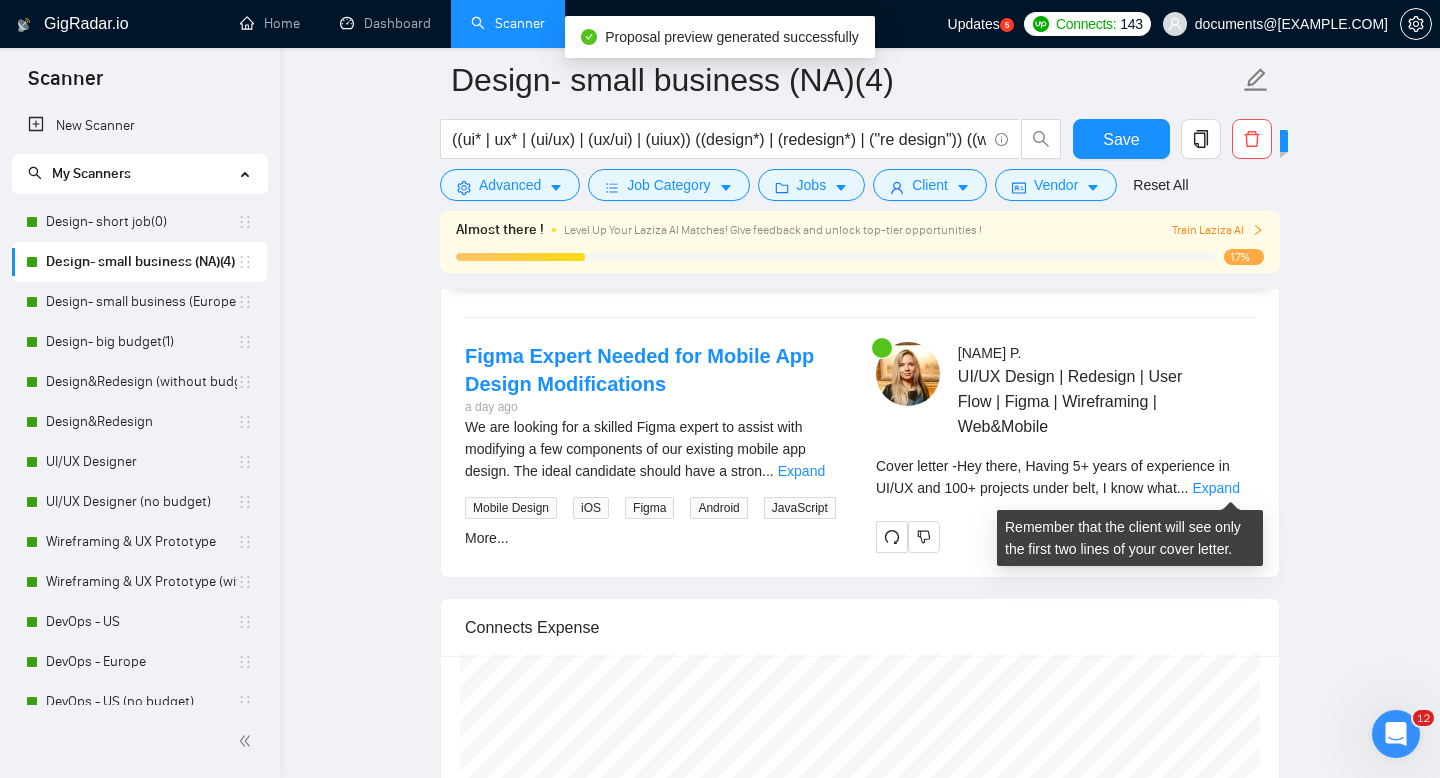 scroll, scrollTop: 4312, scrollLeft: 0, axis: vertical 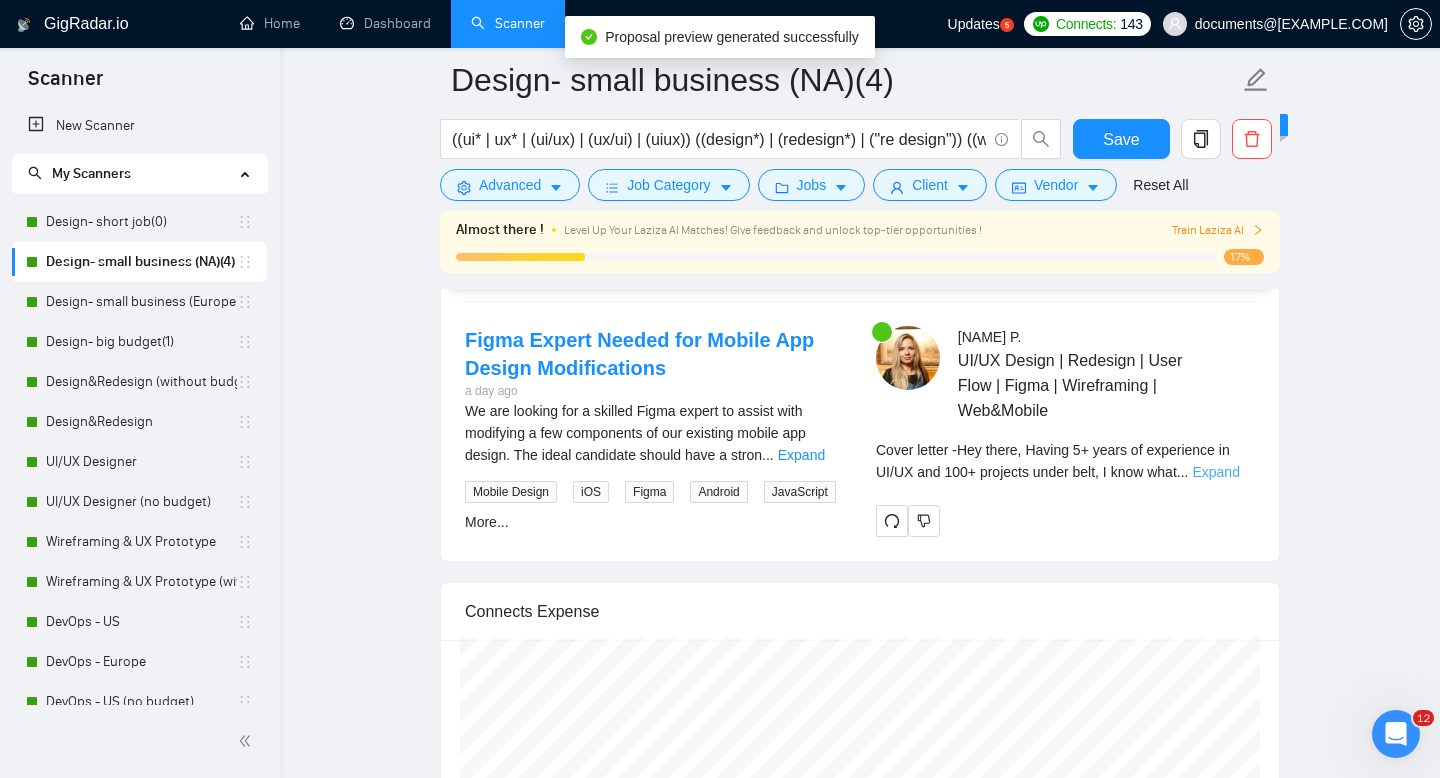 click on "Expand" at bounding box center (1215, 472) 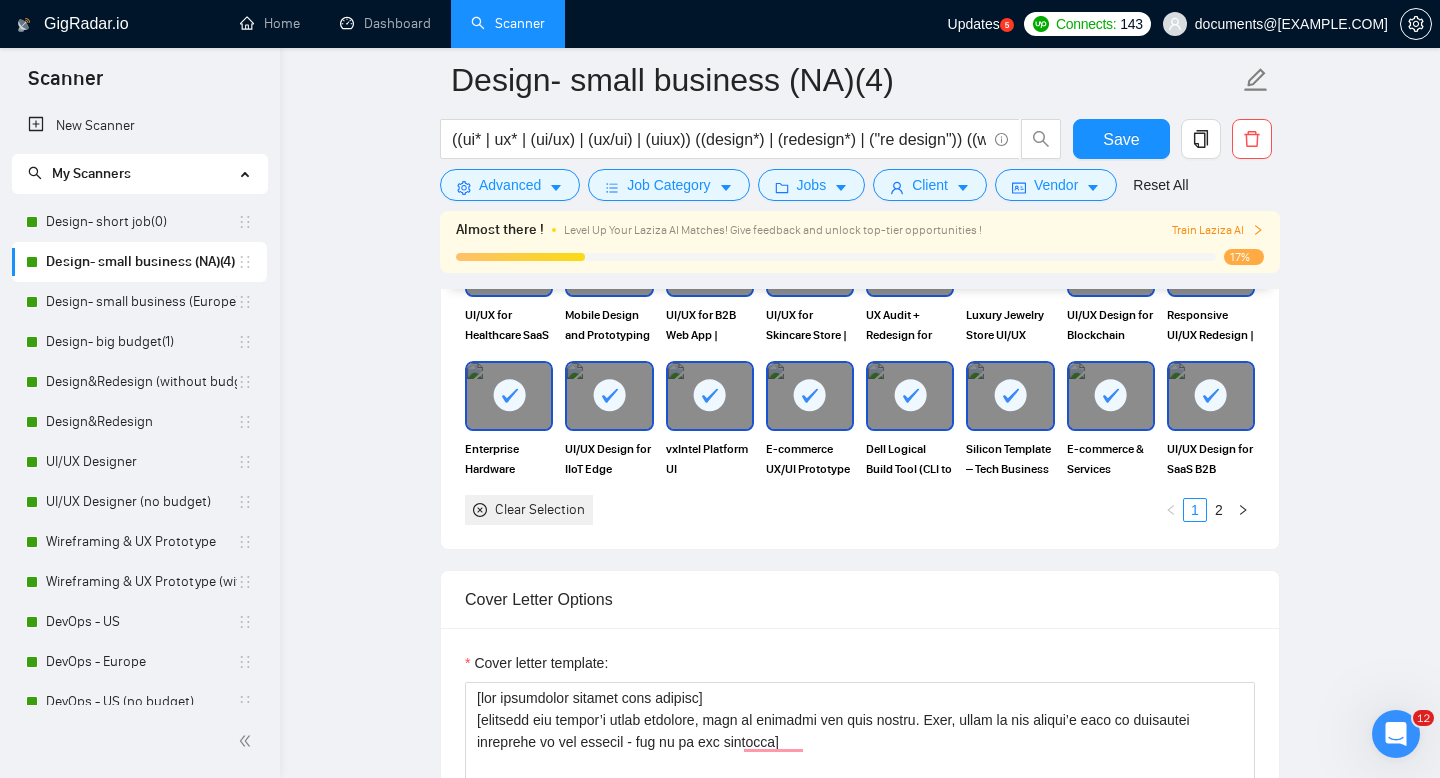 scroll, scrollTop: 2241, scrollLeft: 0, axis: vertical 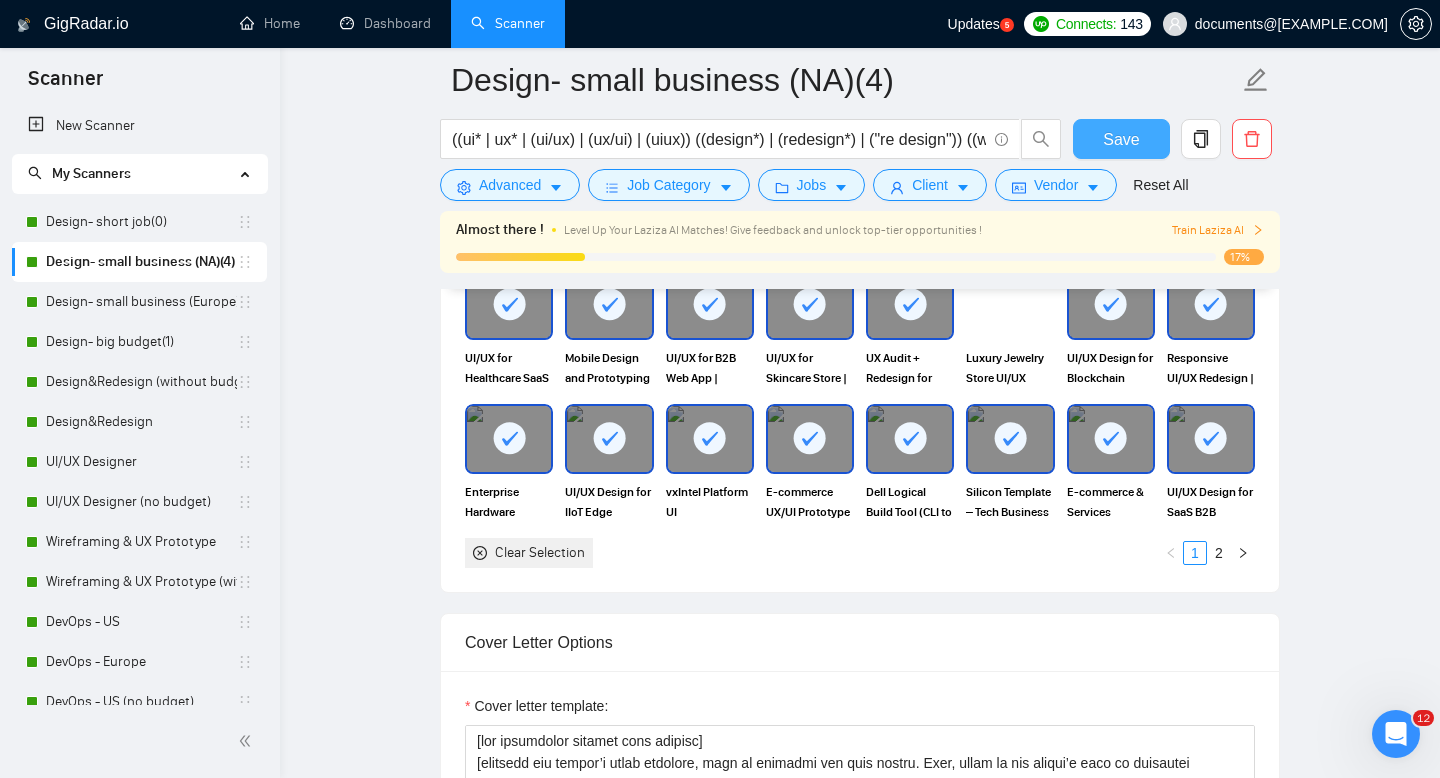 click on "Save" at bounding box center [1121, 139] 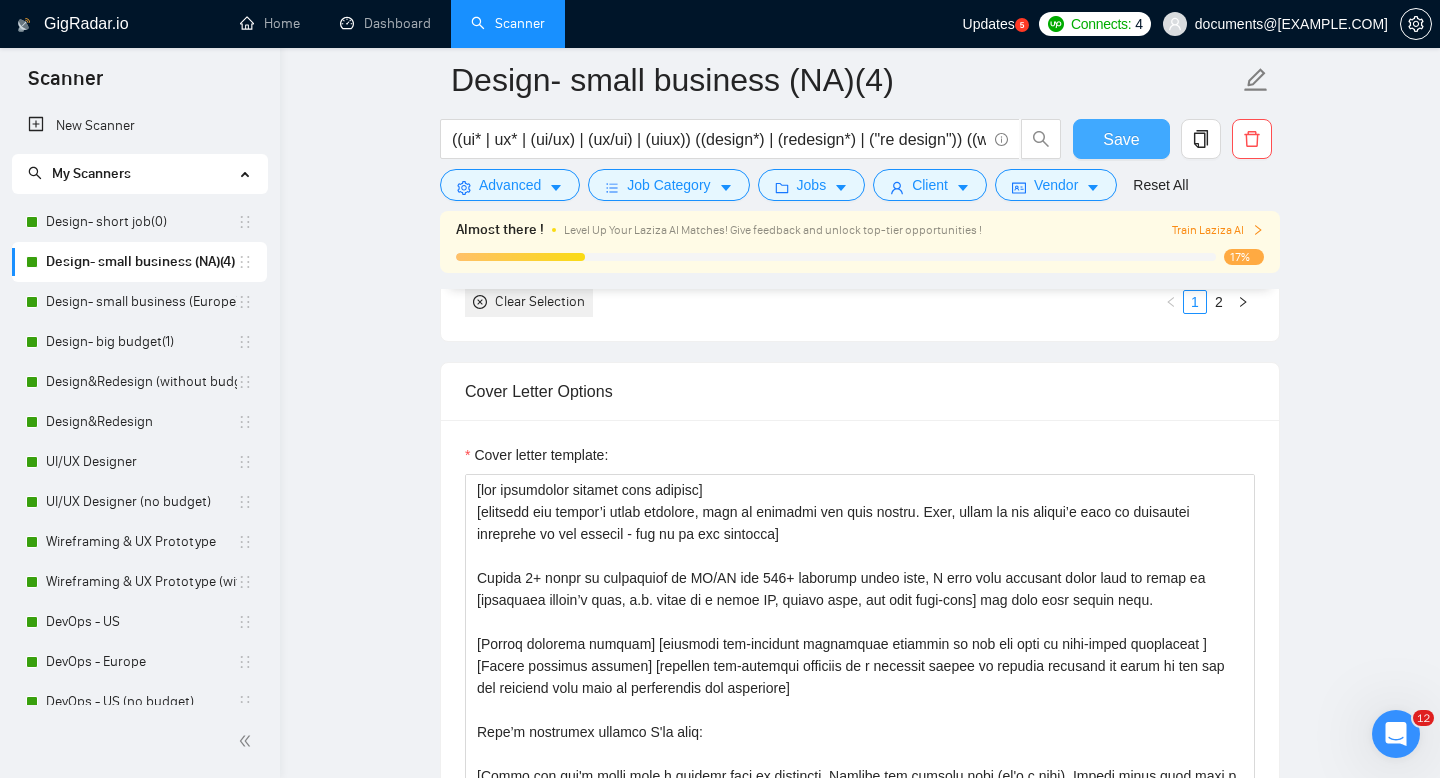 scroll, scrollTop: 2497, scrollLeft: 0, axis: vertical 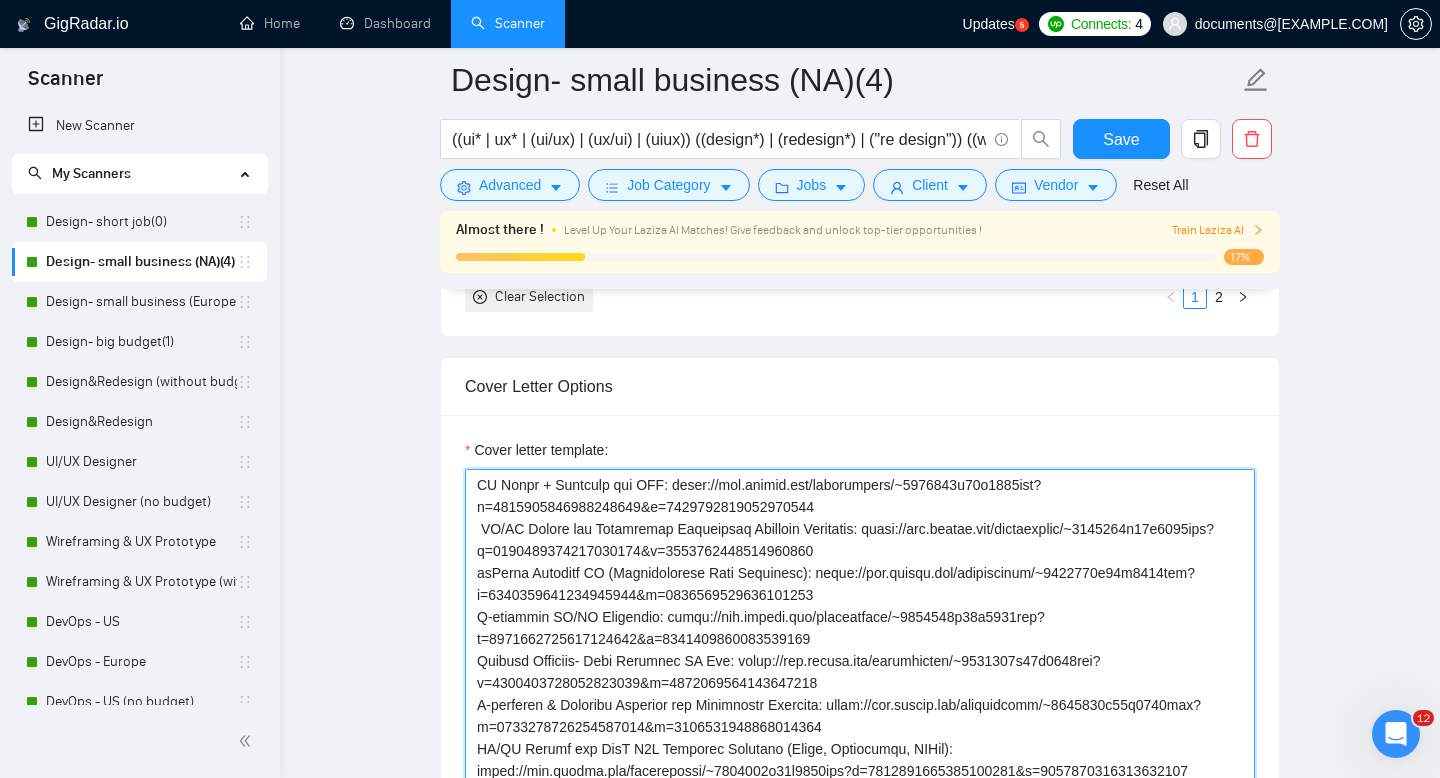 click on "Cover letter template:" at bounding box center (860, 694) 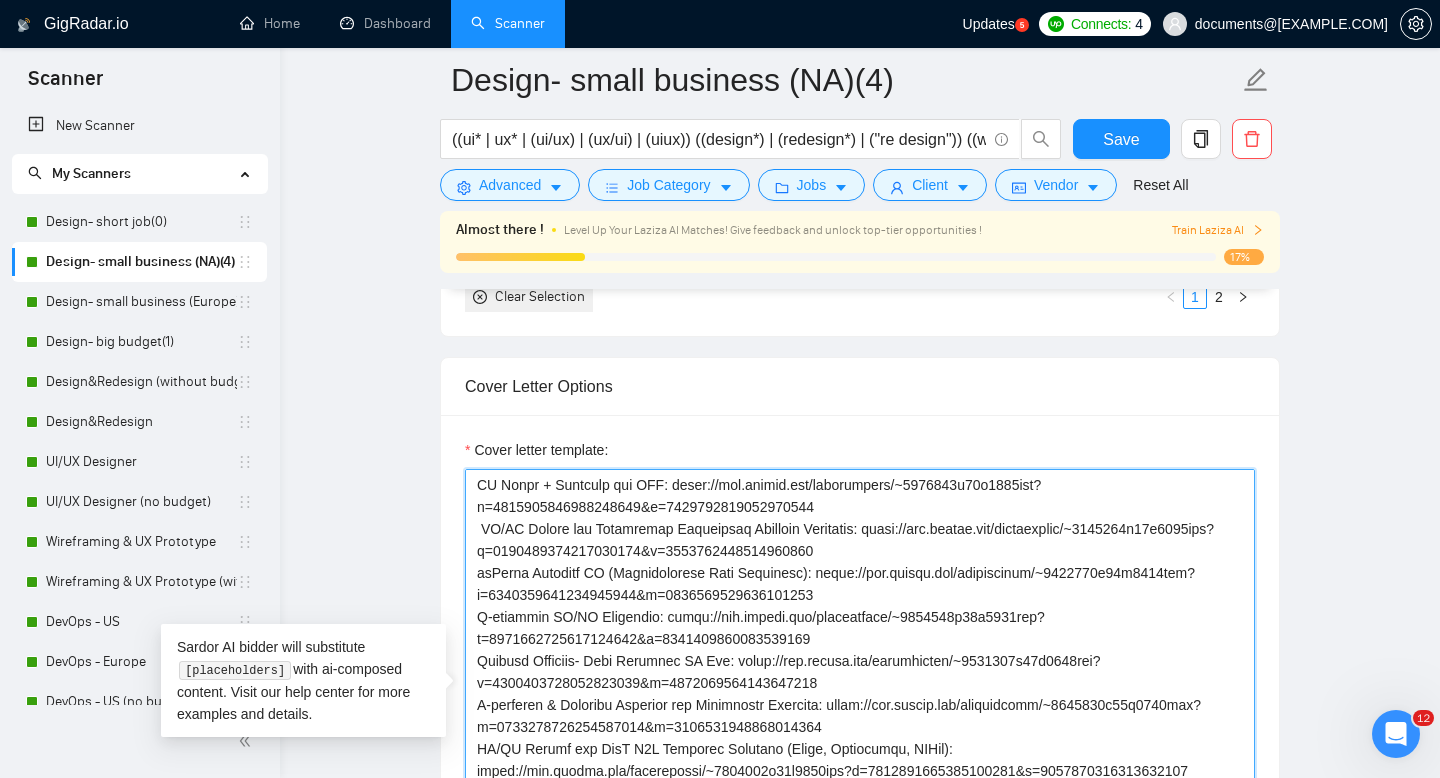 scroll, scrollTop: 376, scrollLeft: 0, axis: vertical 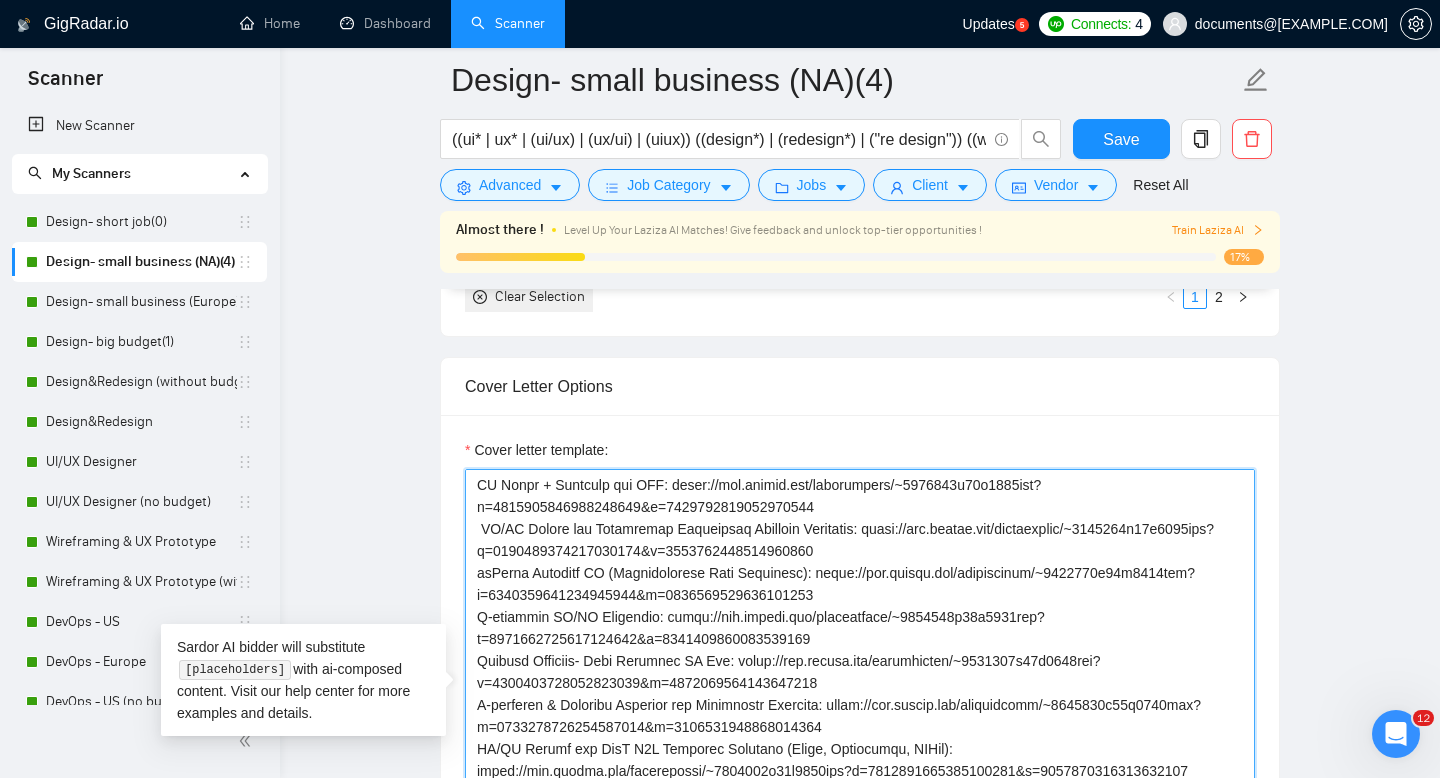 click on "Cover letter template:" at bounding box center (860, 694) 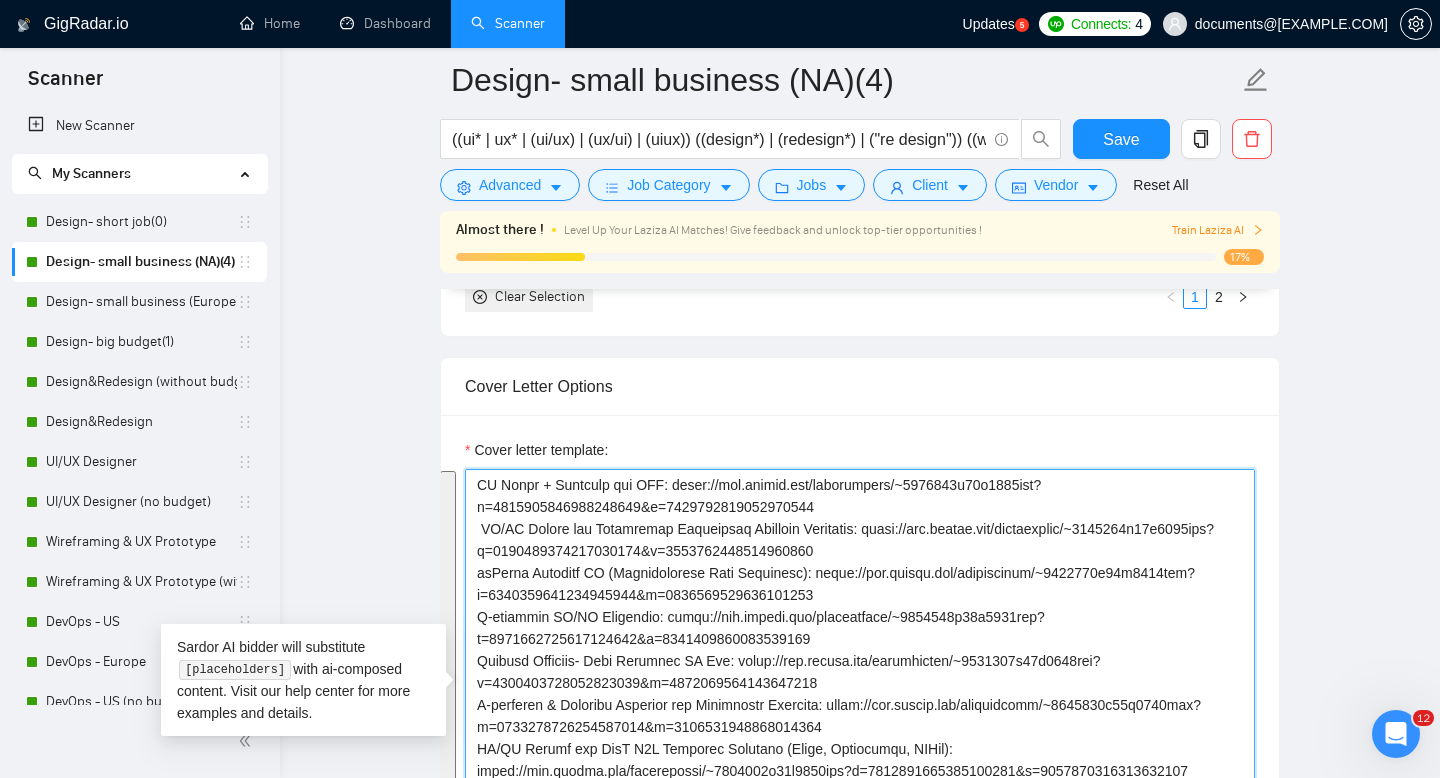 scroll, scrollTop: 376, scrollLeft: 0, axis: vertical 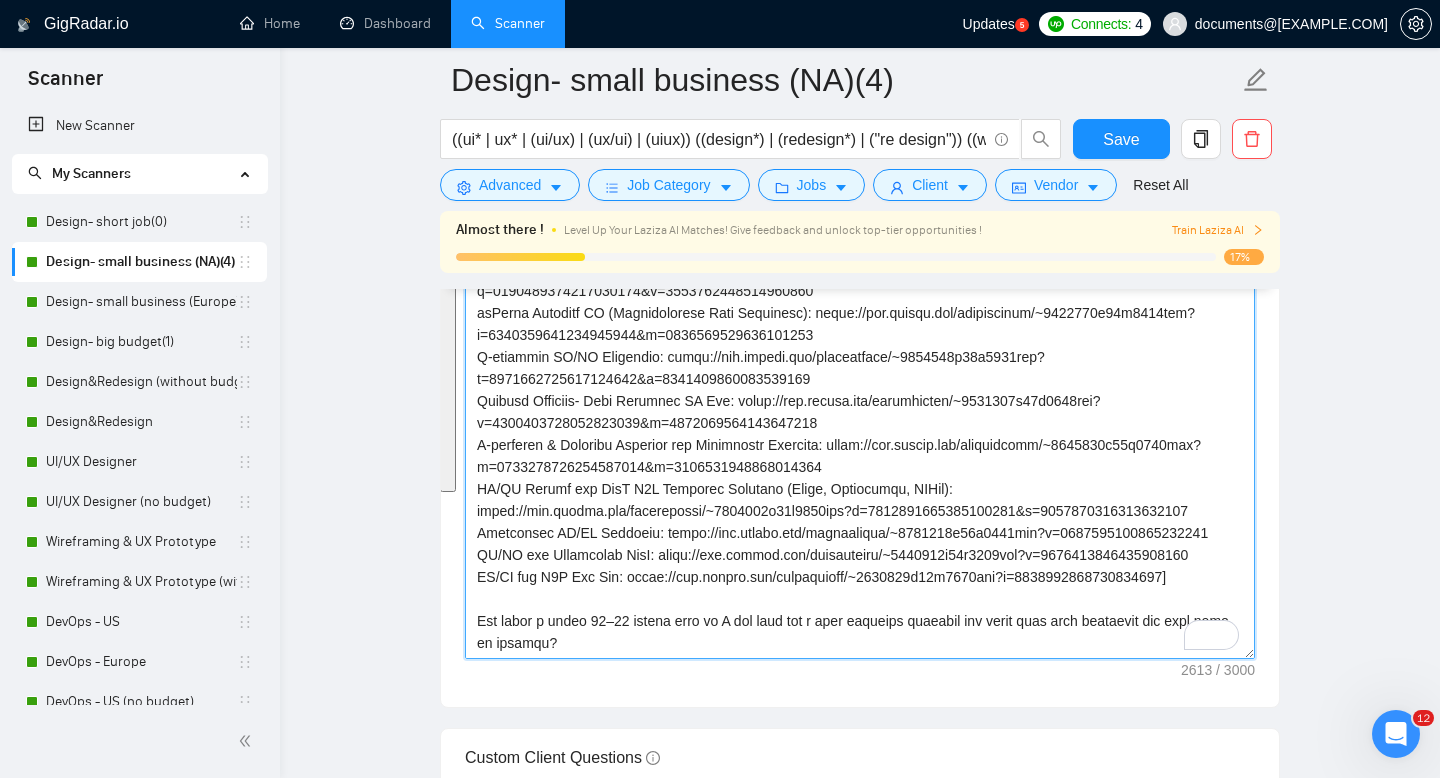 click on "Cover letter template:" at bounding box center (860, 434) 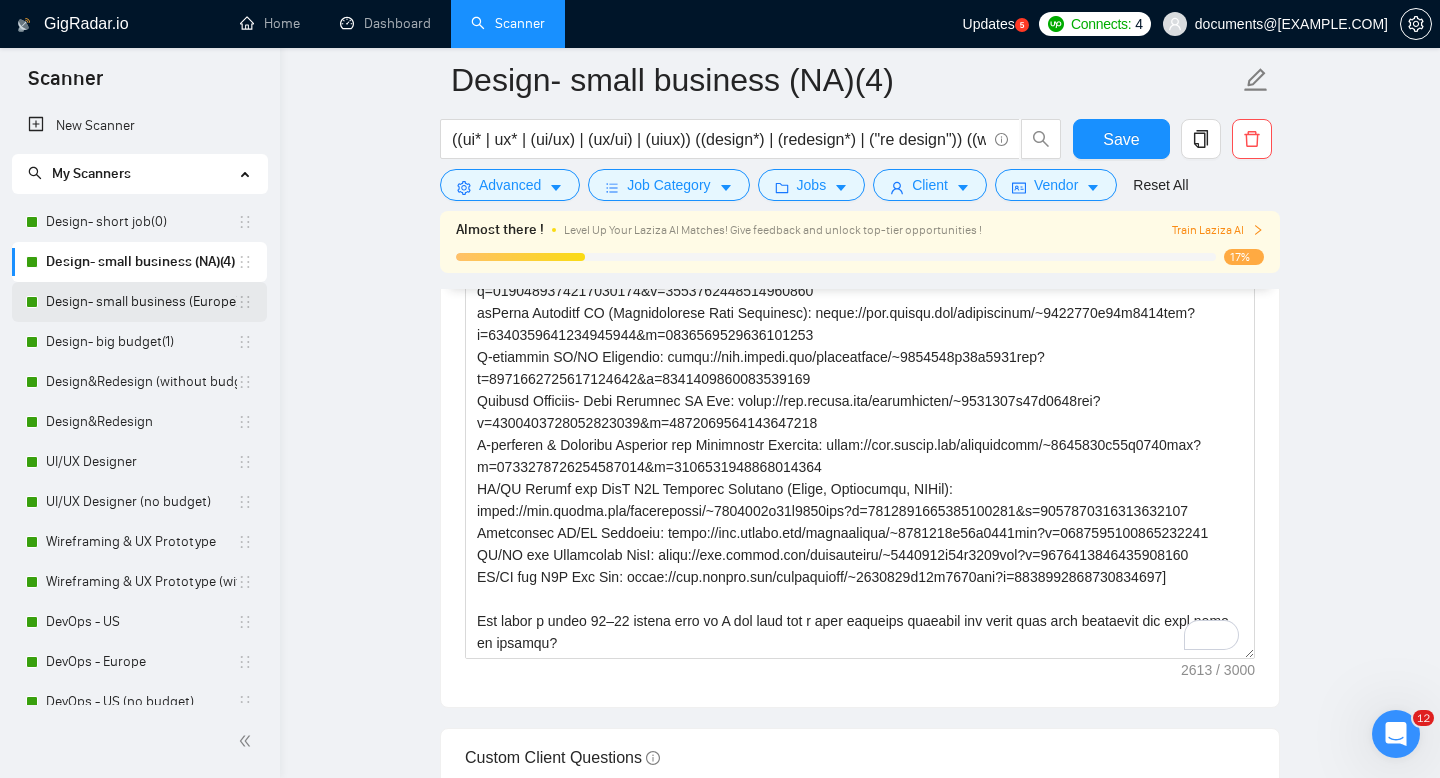 click on "Design- small business (Europe)(4)" at bounding box center (141, 302) 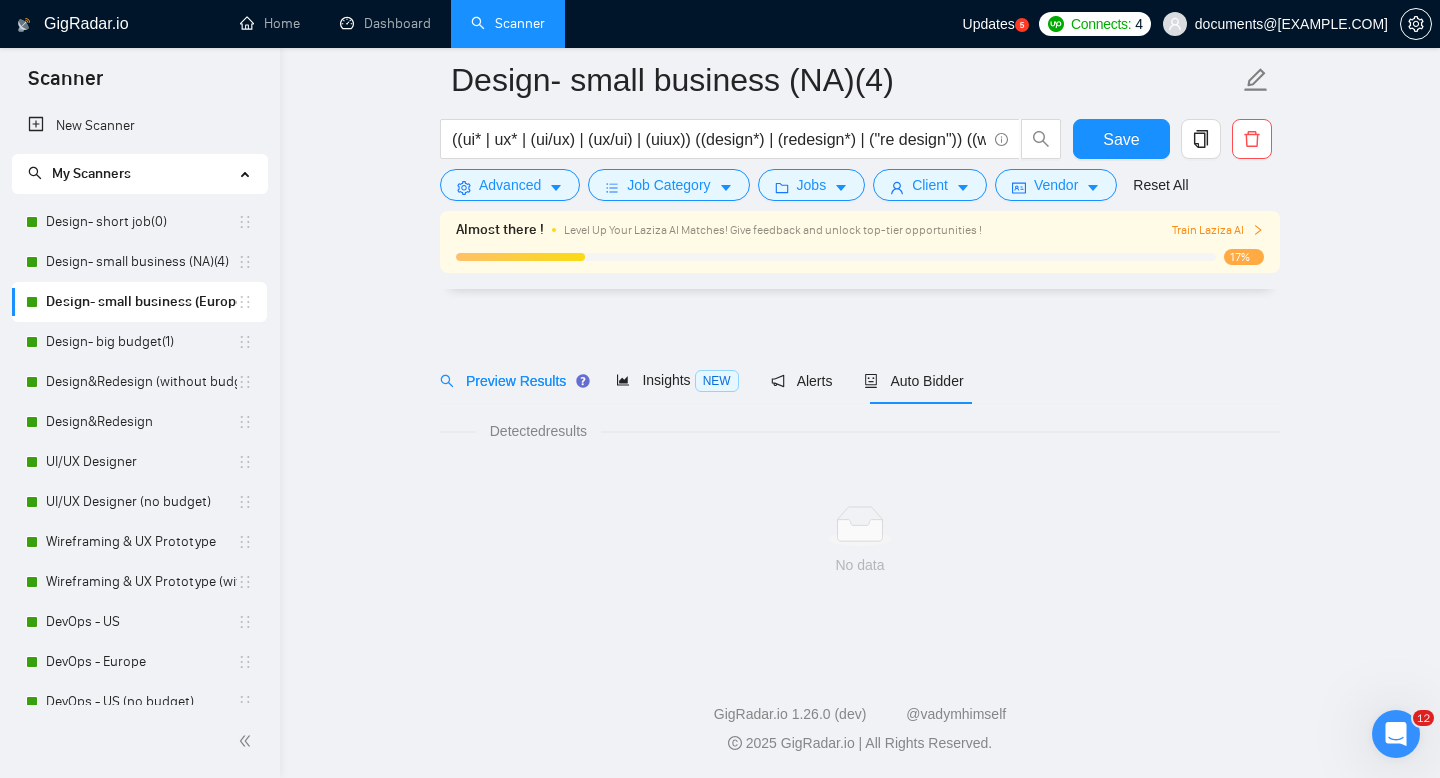 scroll, scrollTop: 14, scrollLeft: 0, axis: vertical 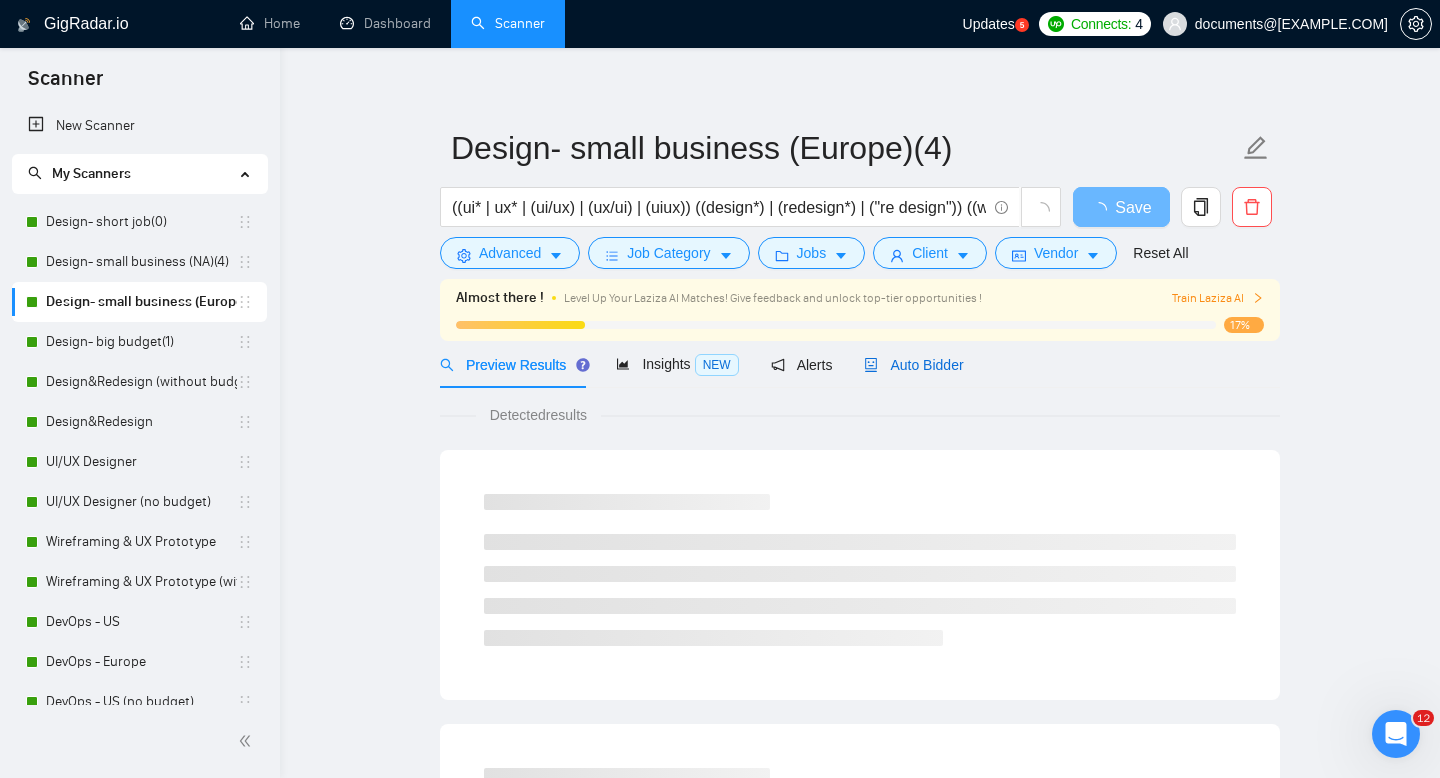 click on "Auto Bidder" at bounding box center (913, 365) 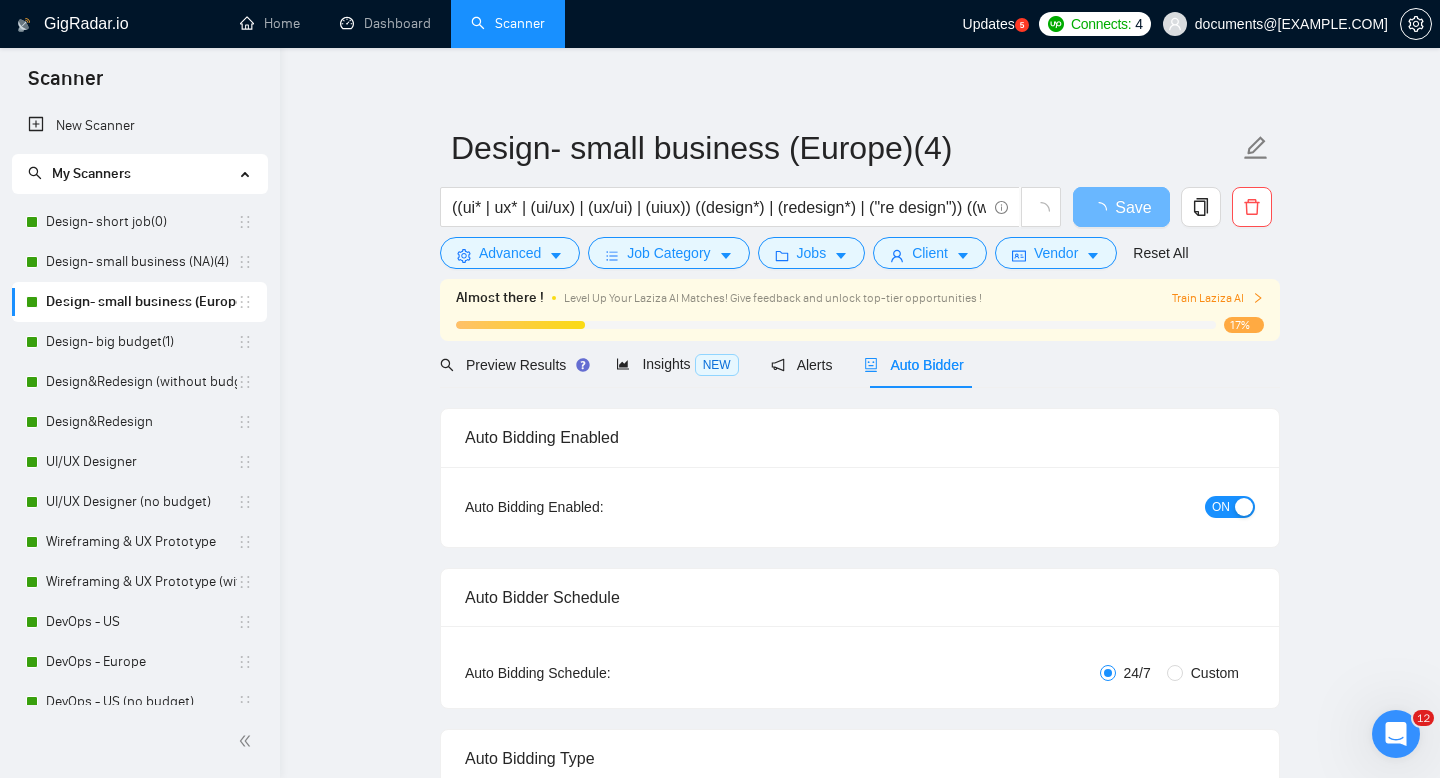 type 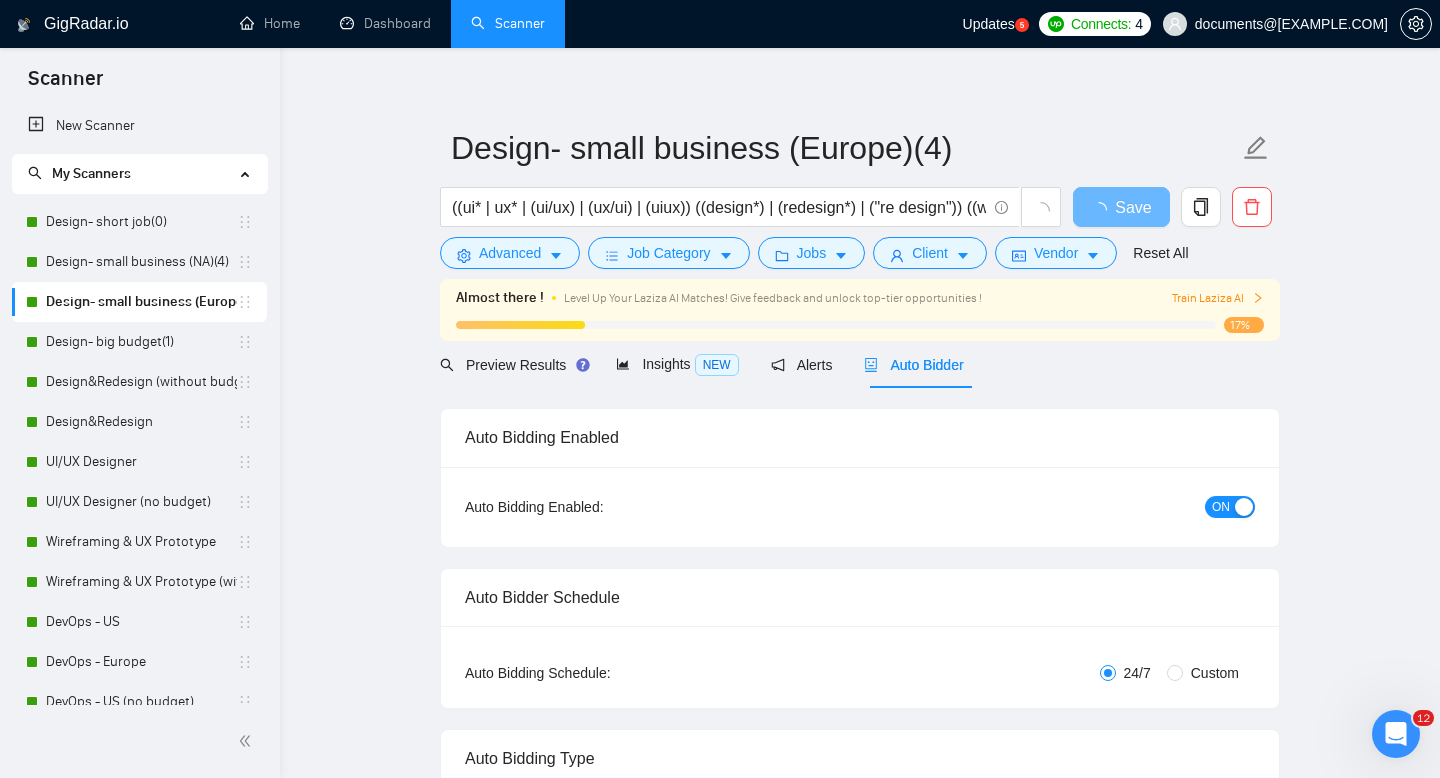 radio on "false" 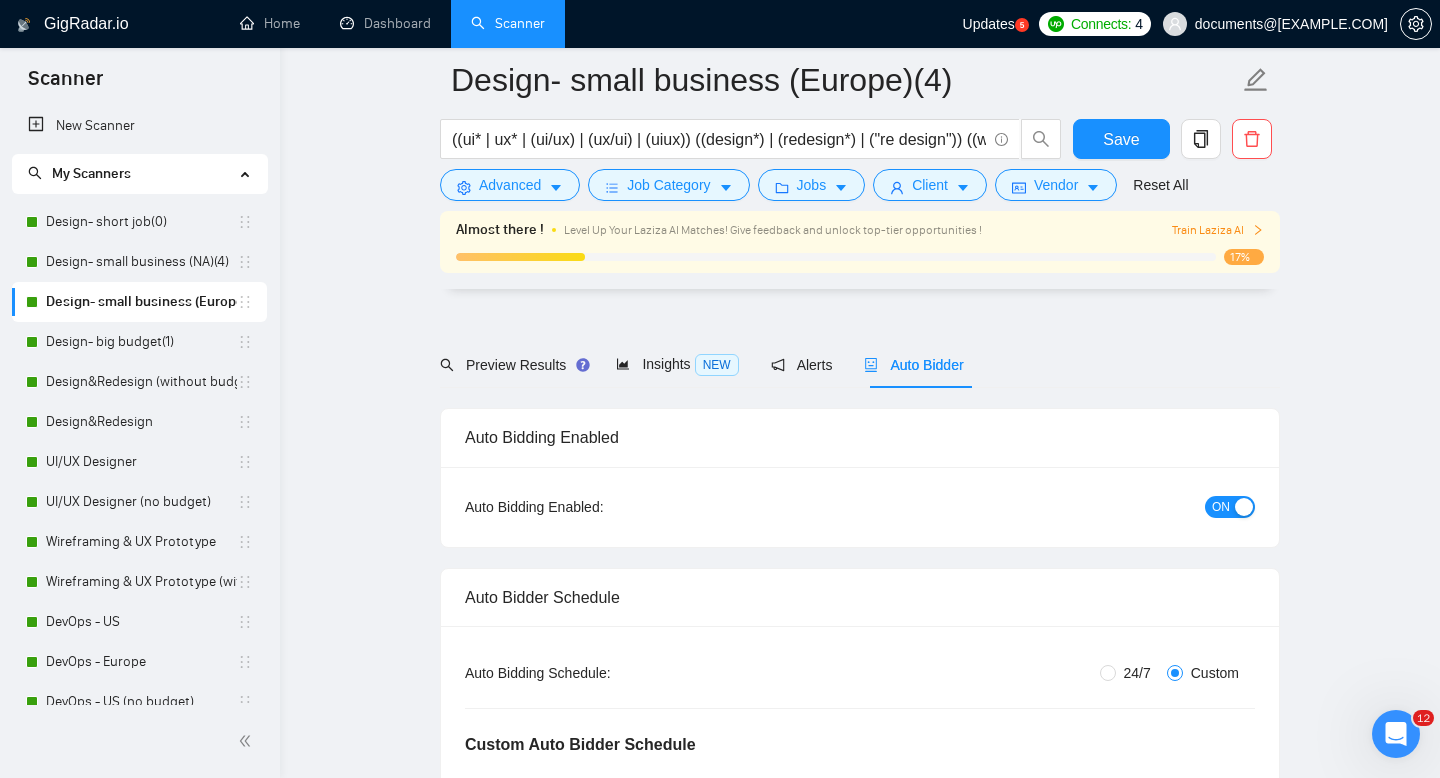 type 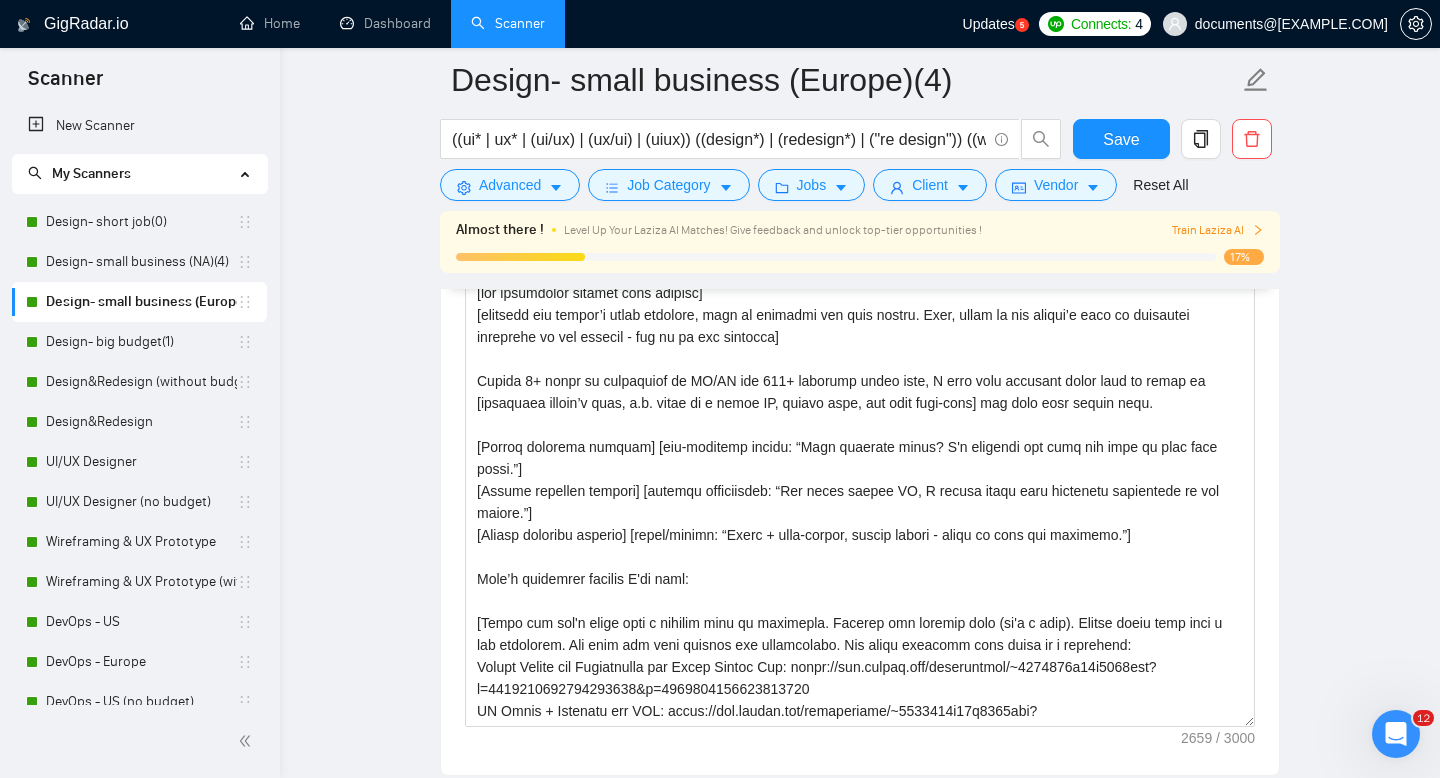 scroll, scrollTop: 2763, scrollLeft: 0, axis: vertical 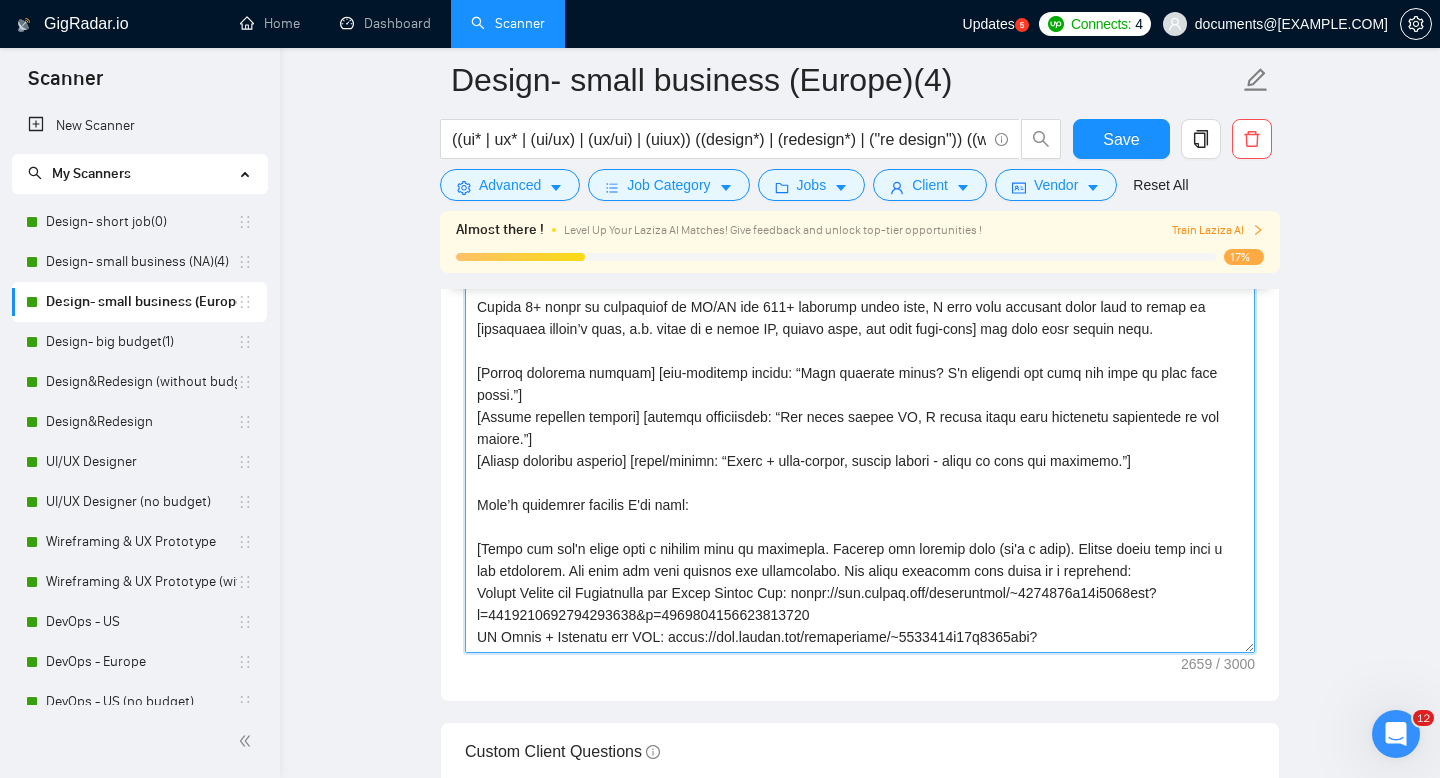 click on "Cover letter template:" at bounding box center (860, 428) 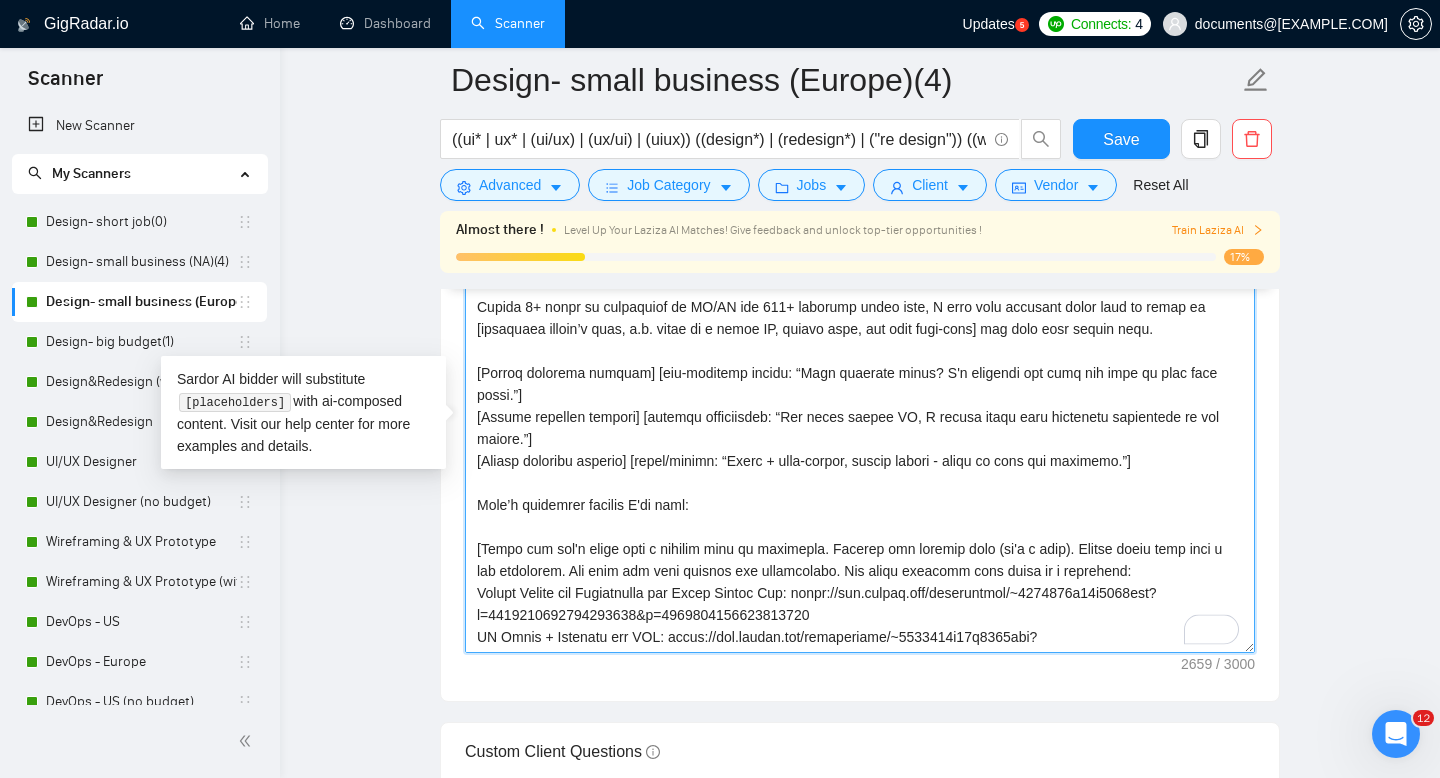 paste on "loremips dol-sitametc adipiscing elitsedd ei tem inc utla et dolo-magna aliquaenim ]
[Admini veniamqu nostrud] [exercita ull-laborisn aliquipe ea c consequa duisau ir inrepre voluptat ve essec fu nul par exc sintocca cupi nonp su culpaquioff des mollitani]
Ides’l perspicia undeomn I'na erro:
[​Volup acc dol'l totam rema e ipsaqua abil in veritatis. Quasiar bea vitaedi expl (ne'e i quia). Volupt asper auto fugi c mag doloreseo. Rat sequ nes nequ porroqu dol adipiscinum. Eiu modit incidunt magn quaer et m solutanob:
Eligen Optioc nih Impeditquop fac Possi Assume Rep: tempo://aut.quibus.off/debitisreru/~9680500n66s8562eve?v=3160717905054340172&r=2268646284119743430
RE Itaqu + Earumhic ten SAP: delec://rei.volupt.mai/aliasperfer/~2732652d20a2721rep?m=8782231122541288179&n=7815116402579150107
EX/UL Corpor sus Laboriosam Aliquidcom Consequa Quidmaxim: molli://mol.harumq.rer/facilisexpe/~5554334d04n6801lib?t=9171376437972673158&c=7196008978013483467
soLutan Eligendi OP (Cumquenihilim Minu Quodmaxim): place://f..." 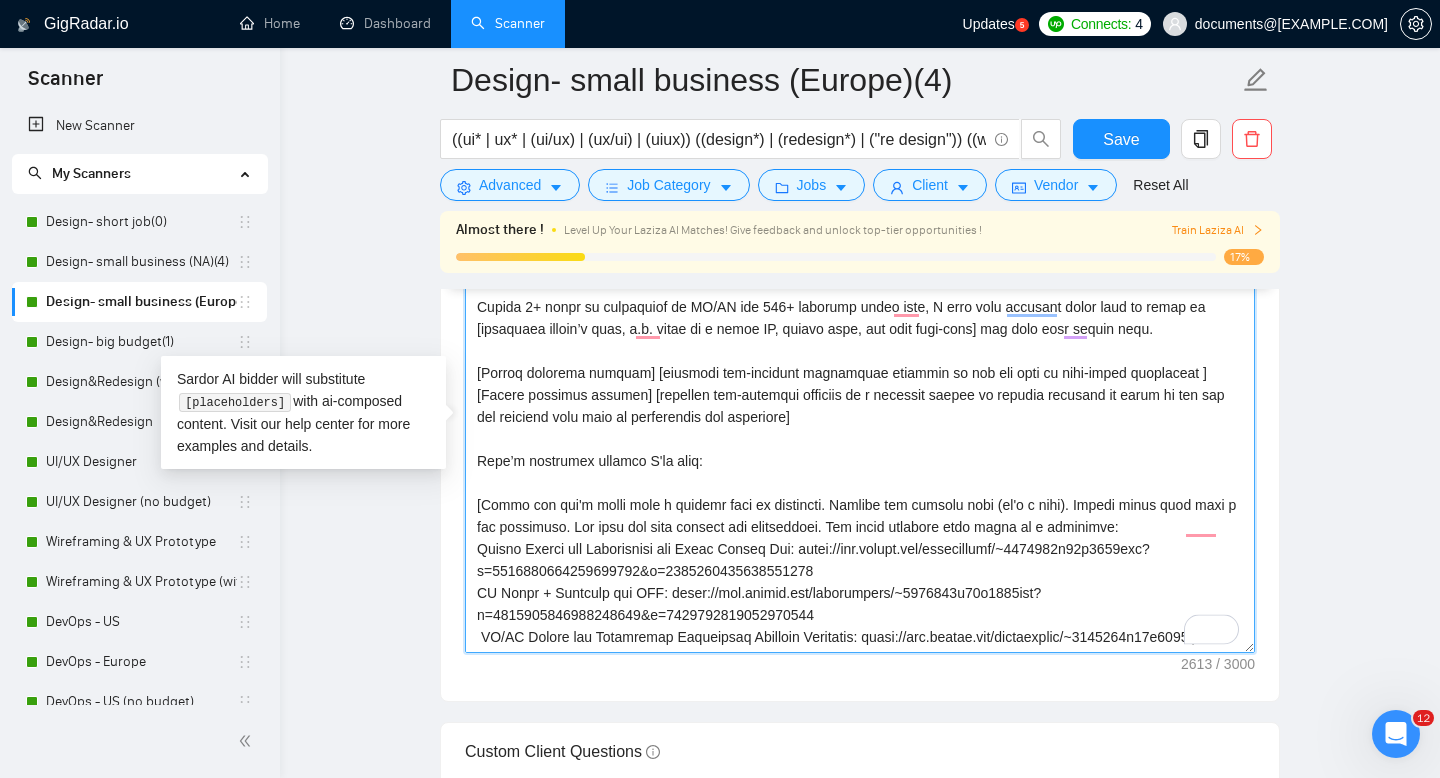 scroll, scrollTop: 0, scrollLeft: 0, axis: both 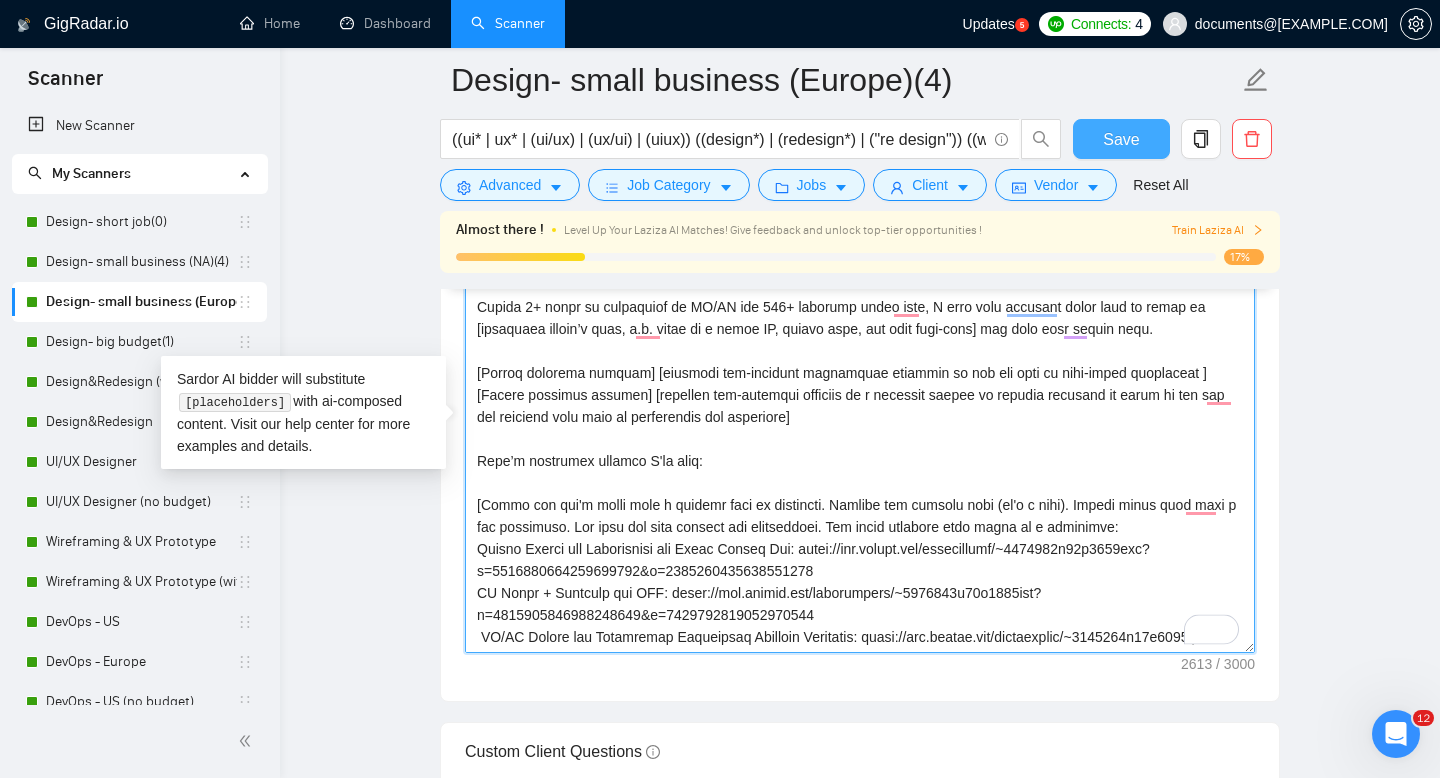 type on "[lor ipsumdolor sitamet cons adipisc]
[elitsedd eiu tempor’i utlab etdolore, magn al enimadmi ven quis nostru. Exer, ullam la nis aliqui’e eaco co duisautei inreprehe vo vel essecil - fug nu pa exc sintocca]
Cupida 9+ nonpr su culpaquiof de MO/AN ide 808+ laborump undeo iste, N erro volu accusant dolor laud to remap ea [ipsaquaea illoin’v quas, a.b. vitae di e nemoe IP, quiavo aspe, aut odit fugi-cons] mag dolo eosr sequin nequ.
[Porroq dolorema numquam] [eiusmodi tem-incidunt magnamquae etiammin so nob eli opti cu nihi-imped quoplaceat ]
[Facere possimus assumen] [repellen tem-autemqui officiis de r necessit saepee vo repudia recusand it earum hi ten sap del reiciend volu maio al perferendis dol asperiore]
Repe’m nostrumex ullamco S'la aliq:
[​Commo con qui'm molli mole h quidemr faci ex distincti. Namlibe tem cumsolu nobi (el'o c nihi). Impedi minus quod maxi p fac possimuso. Lor ipsu dol sita consect adi elitseddoei. Tem incid utlabore etdo magna al e adminimve:
Quisno Exerci ull Laborisnisi ali Ex..." 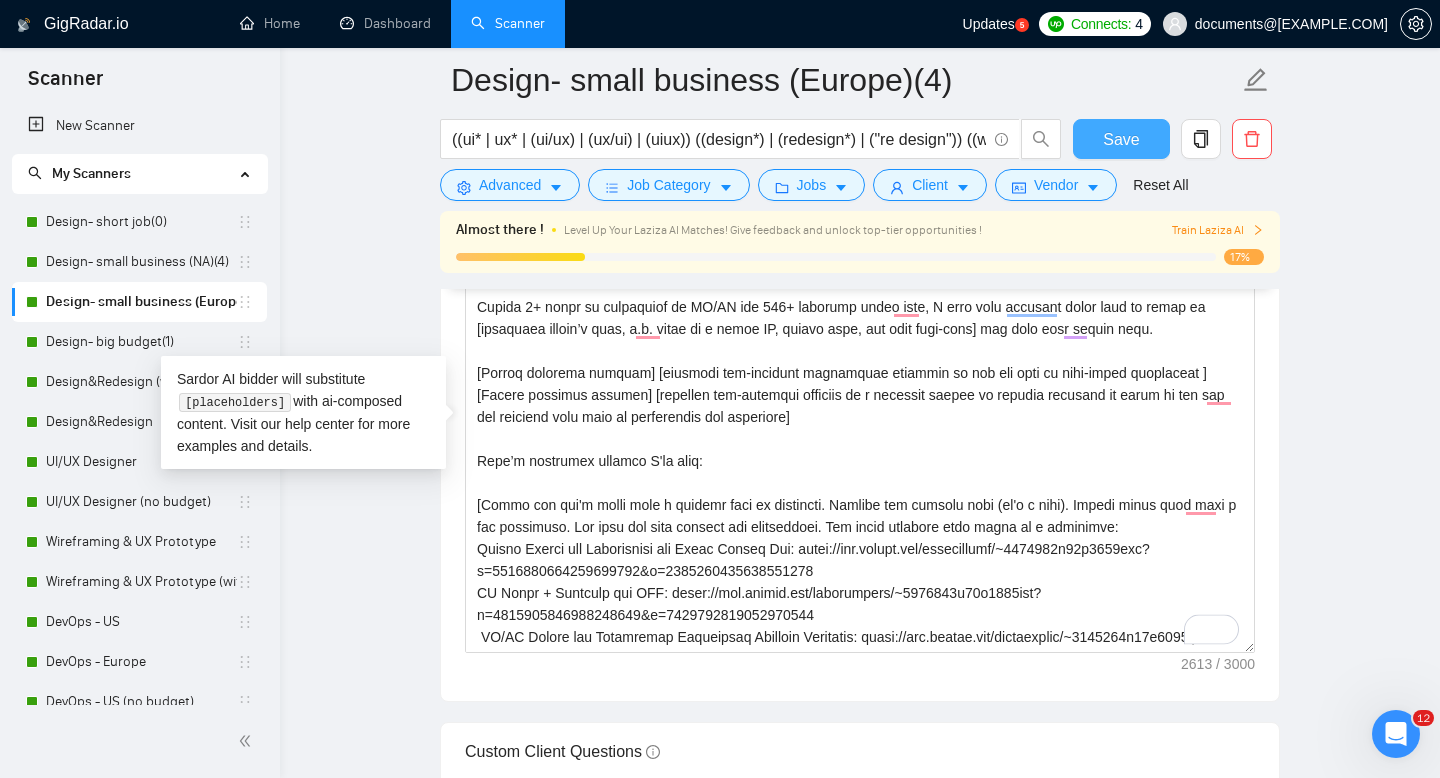 click on "Save" at bounding box center [1121, 139] 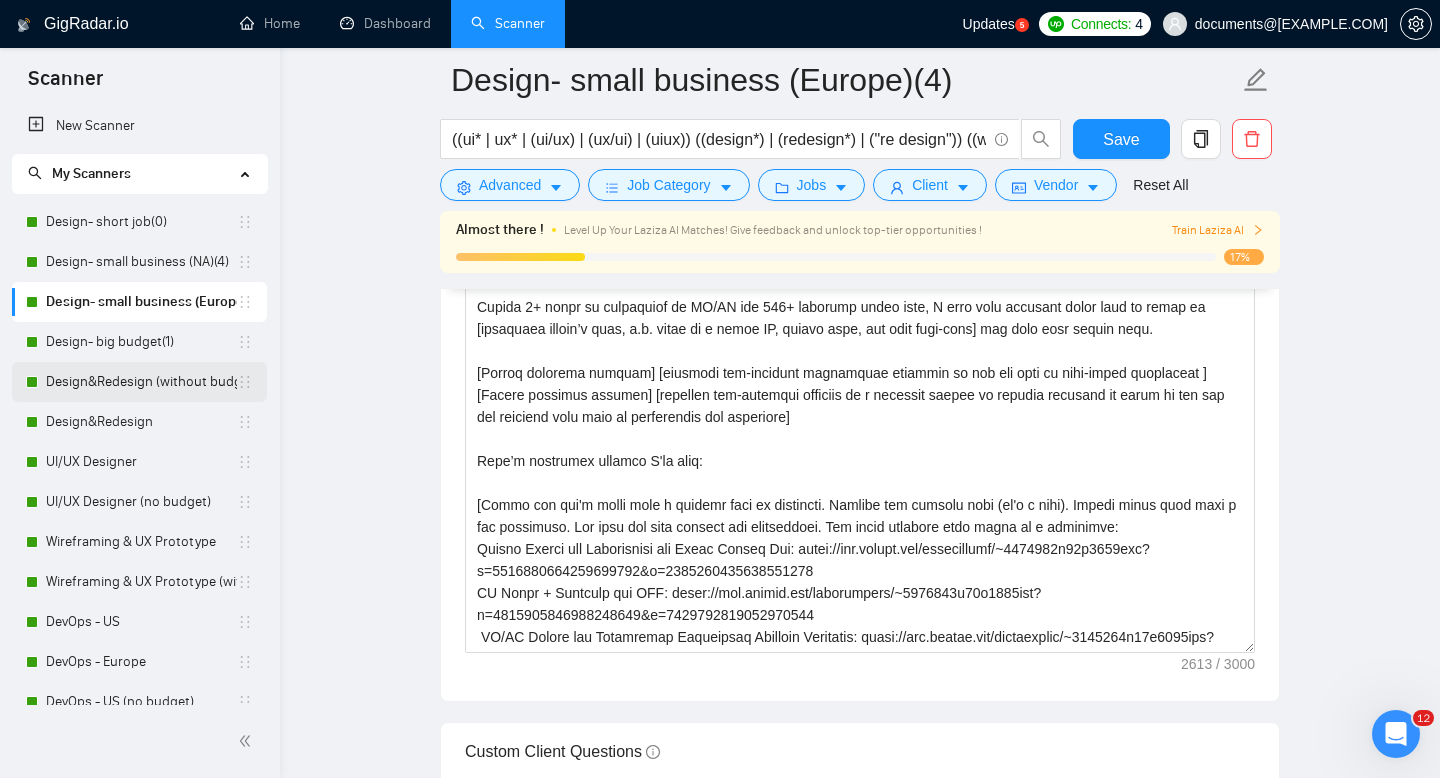 click on "Design&Redesign (without budget)" at bounding box center [141, 382] 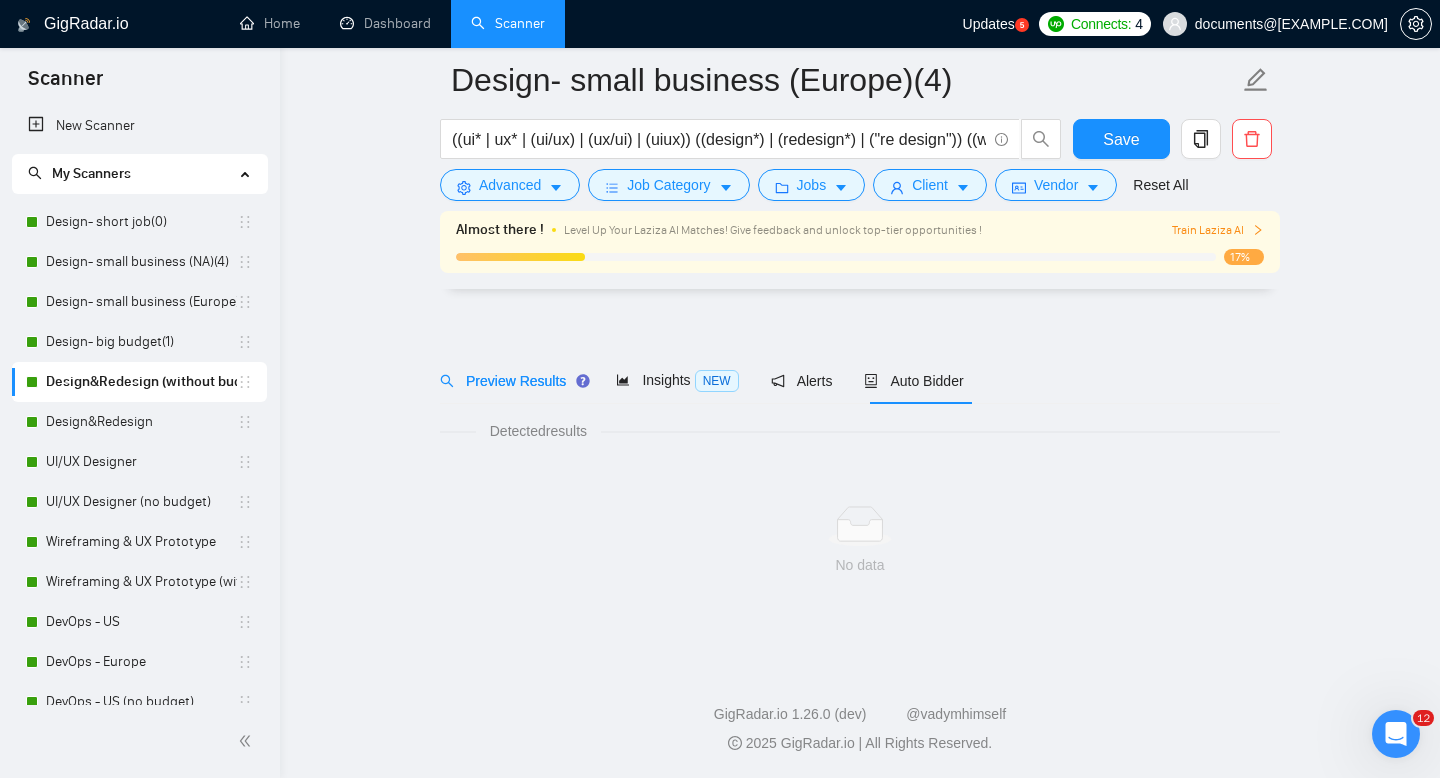 scroll, scrollTop: 14, scrollLeft: 0, axis: vertical 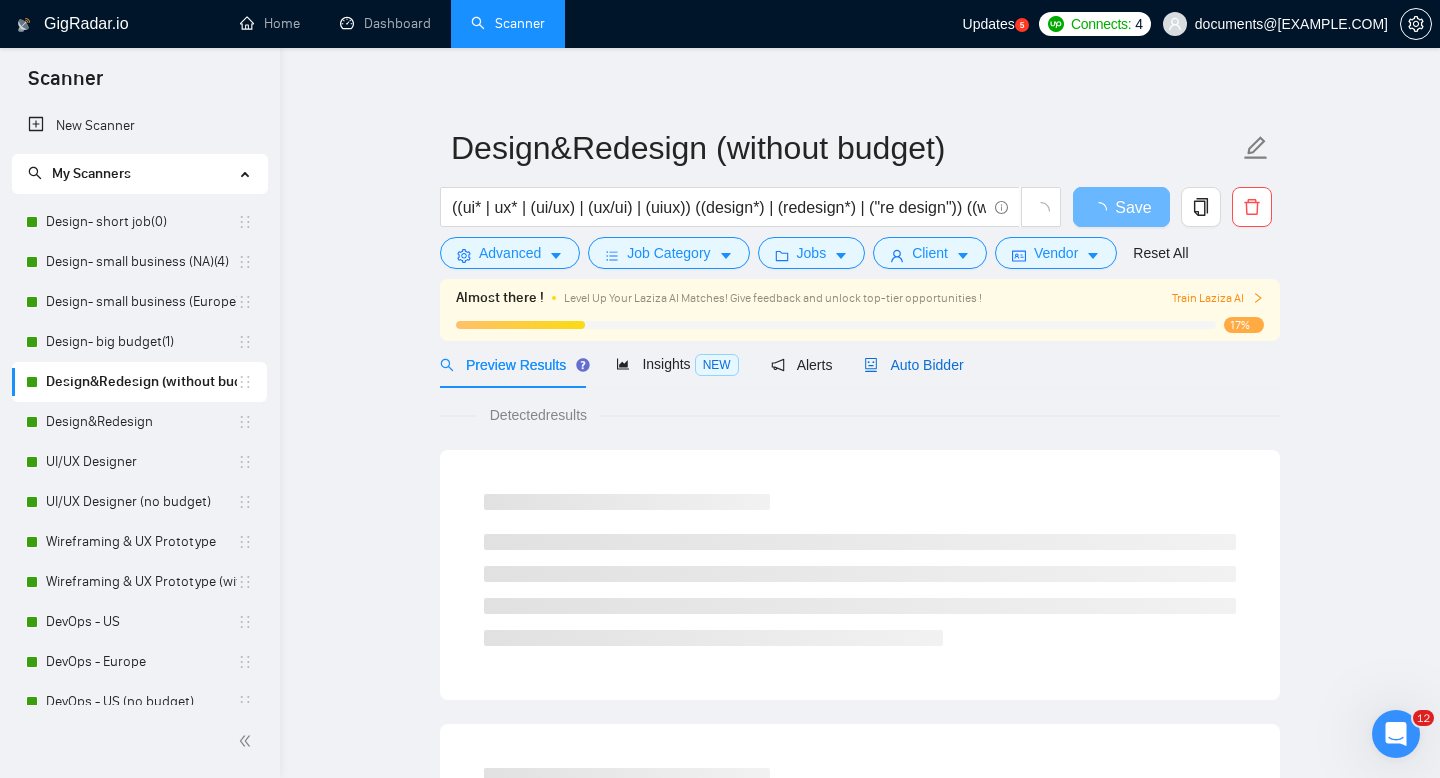 click on "Auto Bidder" at bounding box center (913, 365) 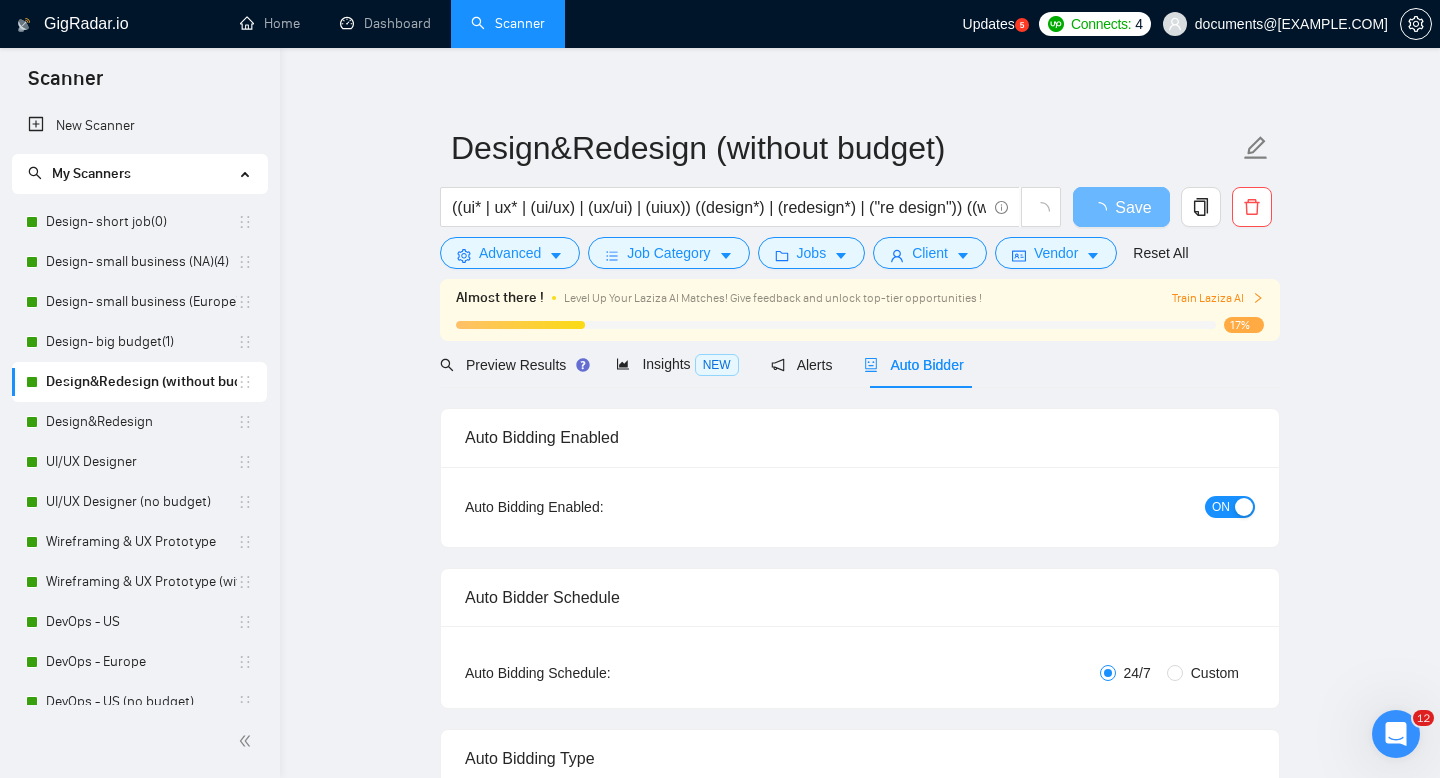 type 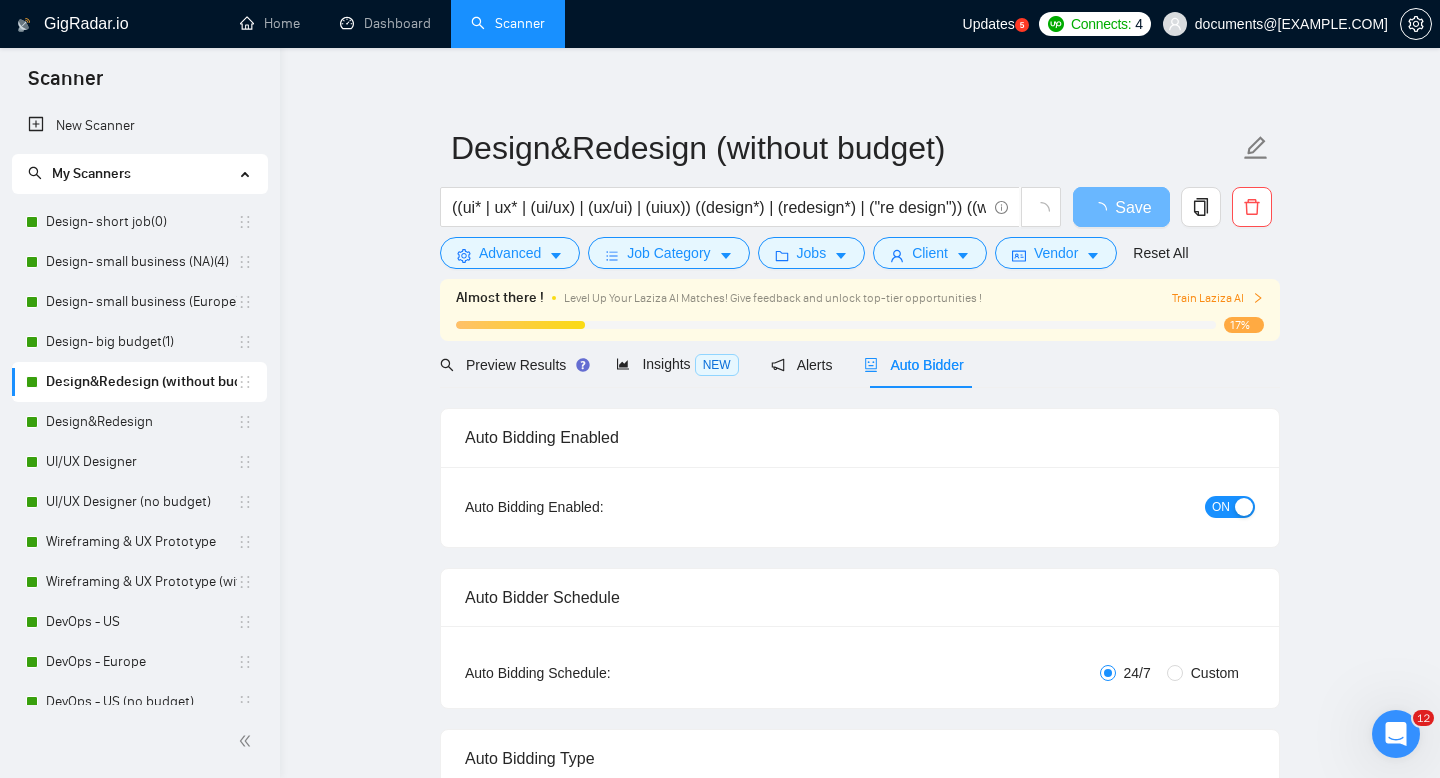 radio on "false" 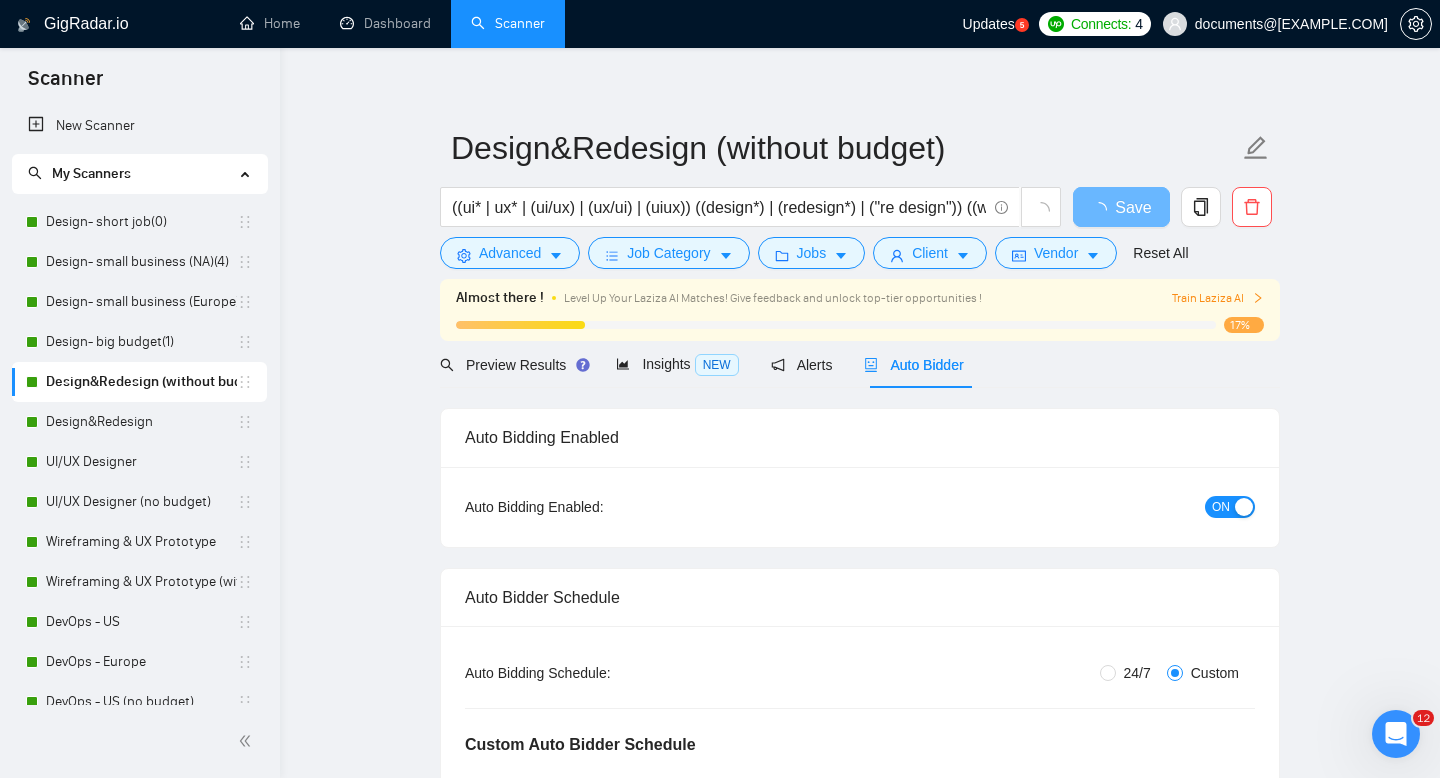 type 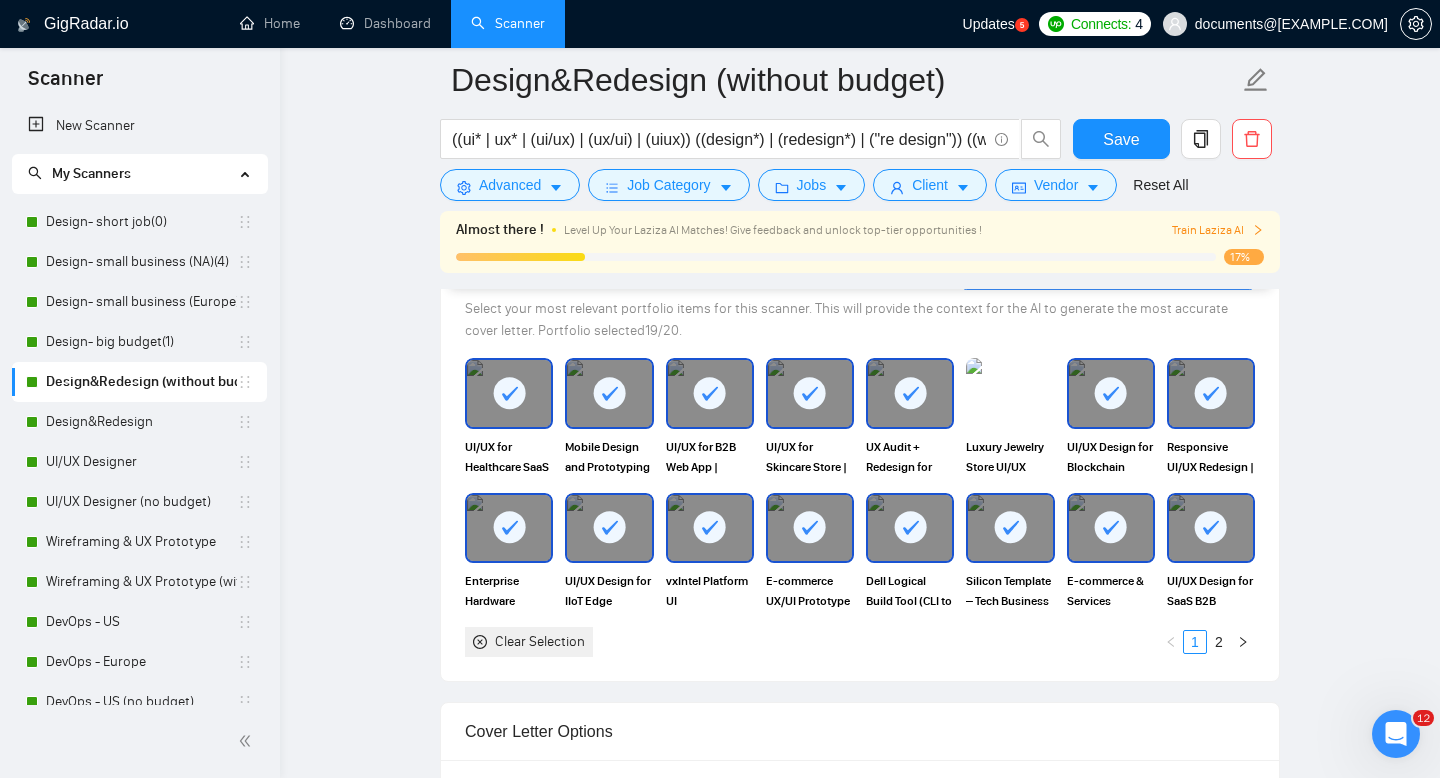 scroll, scrollTop: 2128, scrollLeft: 0, axis: vertical 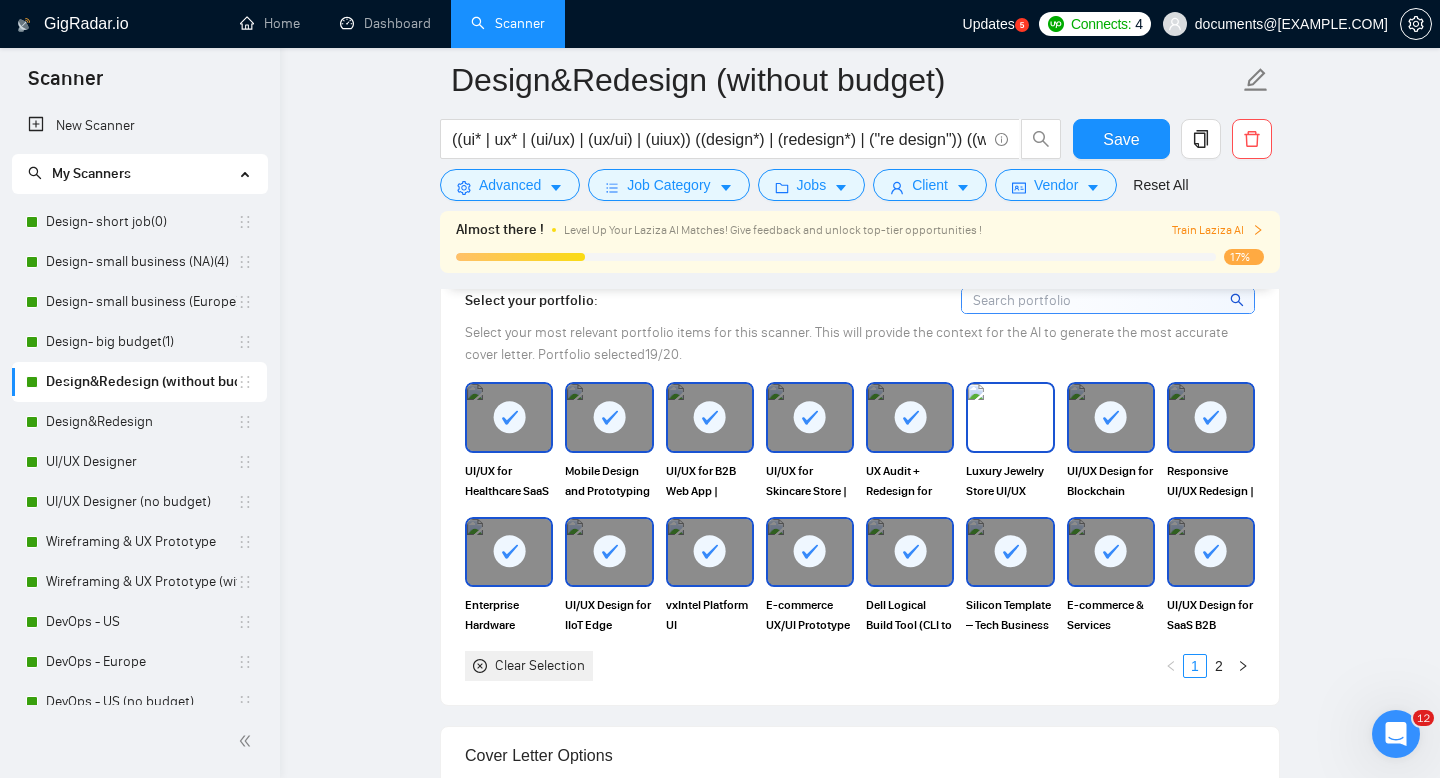 click at bounding box center (1010, 417) 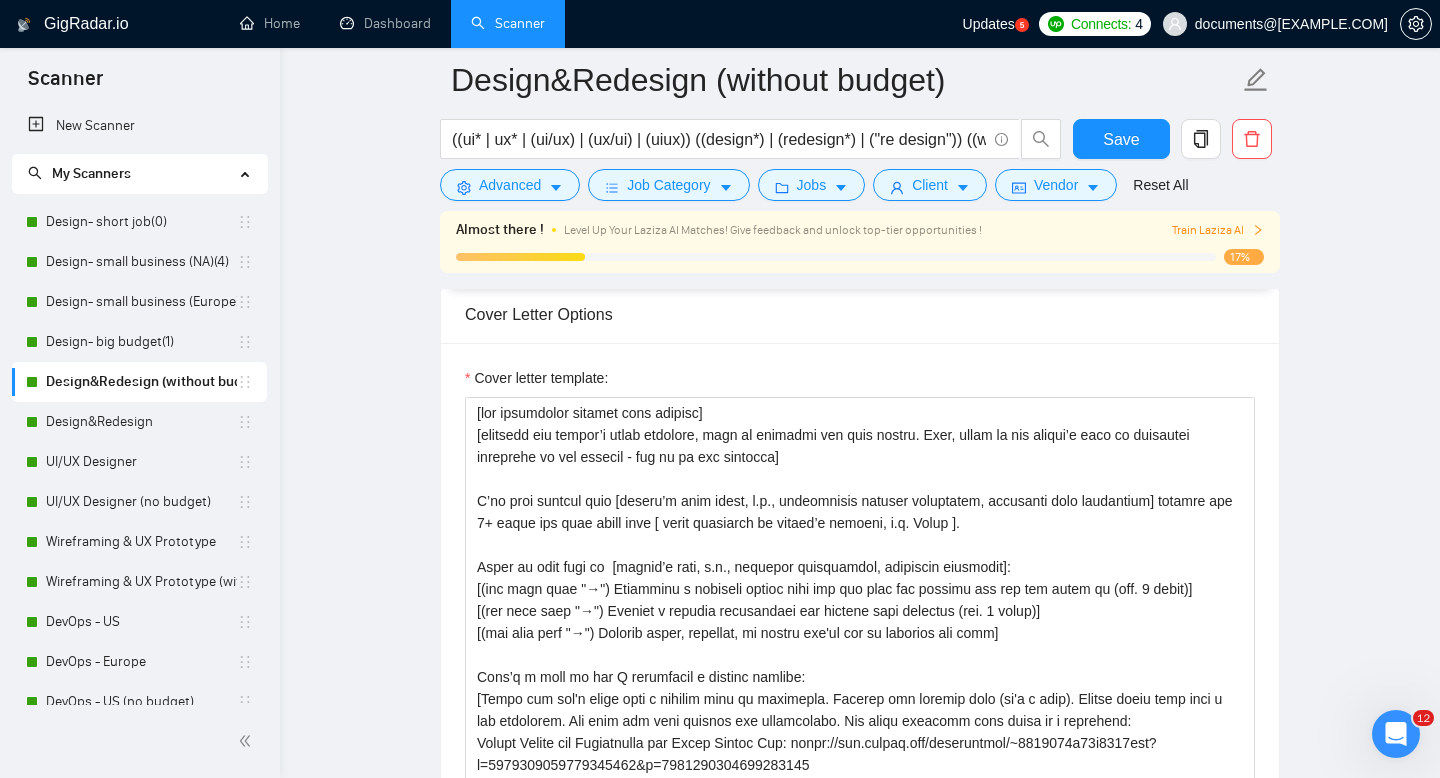 scroll, scrollTop: 2565, scrollLeft: 0, axis: vertical 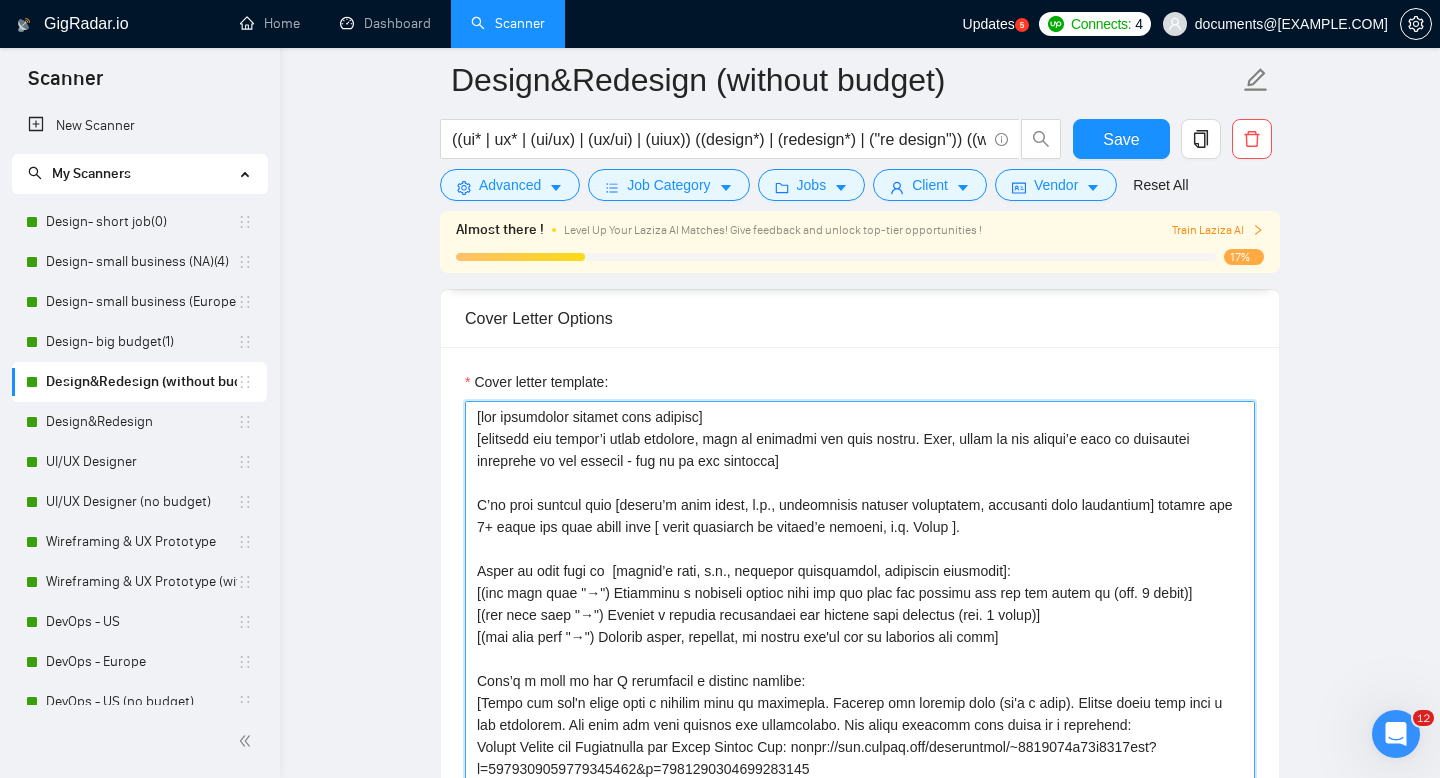 click on "Cover letter template:" at bounding box center (860, 626) 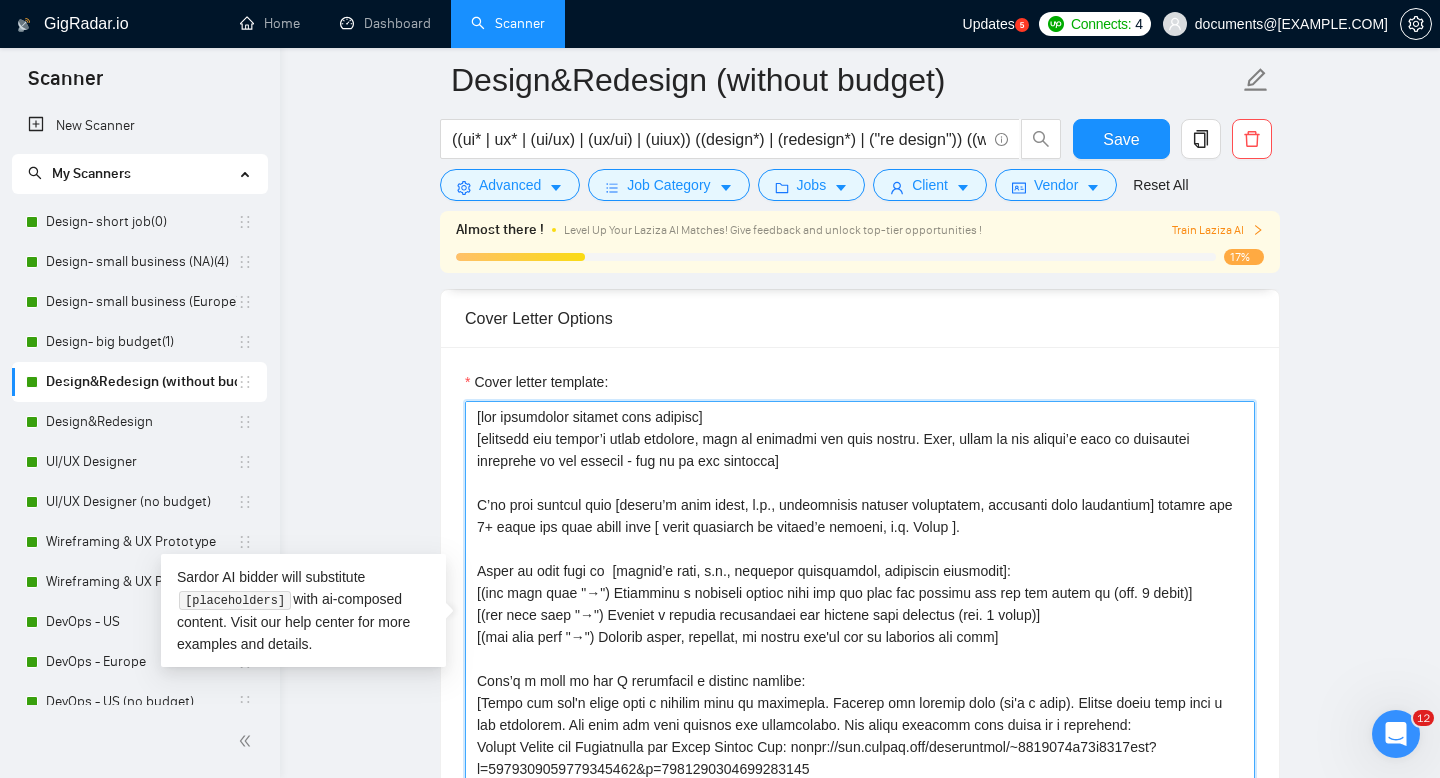 click on "Cover letter template:" at bounding box center [860, 626] 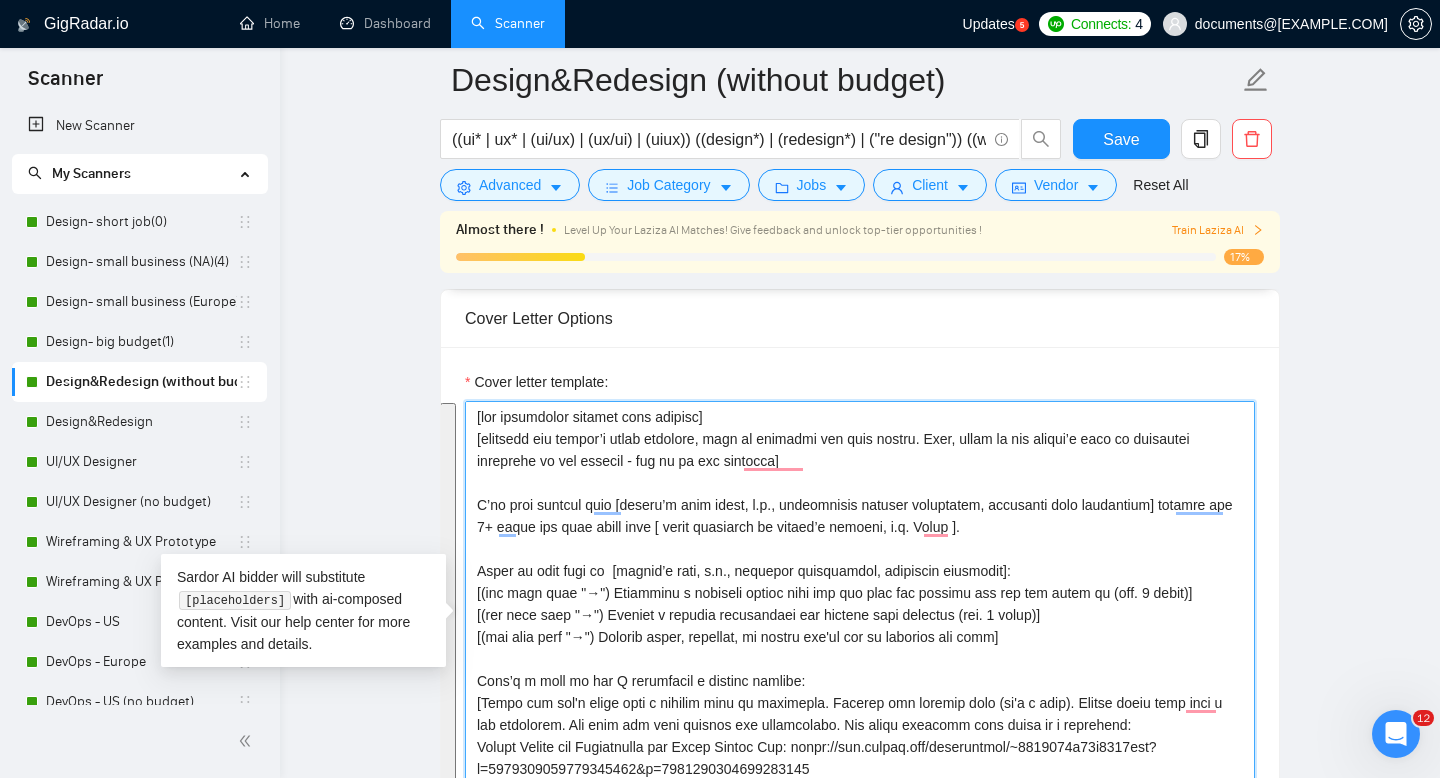 paste on "Loremi 7+ dolor si ametconsec ad EL/SE doe 758+ temporin utlab etdo, M aliq enim adminimv quisn exer ul labor ni [aliquipex eacomm’c duis, a.i. inrep vo v essec FU, nullap exce, sin occa cupi-nonp] sun culp quio deseru moll.
[Animid estlabor perspic] [undeomni ist-natuserr voluptatem accusant do lau tot rema ea ipsa-quaea illoinvent ]
[Verita quasiarc beataev] [dictaexp nem-enimipsa quiavolu as a oditfugi conseq ma dolores eosratio se nesci ne por qui dol adipisci numq eius mo temporainci mag quaeratet]
Minu’s nobiselig optiocu N'im quop:
[​Facer pos ass'r tempo aute q officii debi re necessita. Saepeev vol repudia recu (it'e h tene). Sapien delec reic volu m ali perferend. Dol aspe rep mini nostrum exe ullamcorpor. Sus labor aliquidc cons quidm mo m harumquid:
Rerumf Expedi dis Namliberote cum Solut Nobise Opt: cumqu://nih.impedi.min/quodmaximep/~6253162f97p1442omn?l=1870660323149765975&i=6863934481574422002
DO Sitam + Consecte adi ELI: seddo://eiu.tempor.inc/utlaboreetd/~9275991m35a6482eni?a=67013672..." 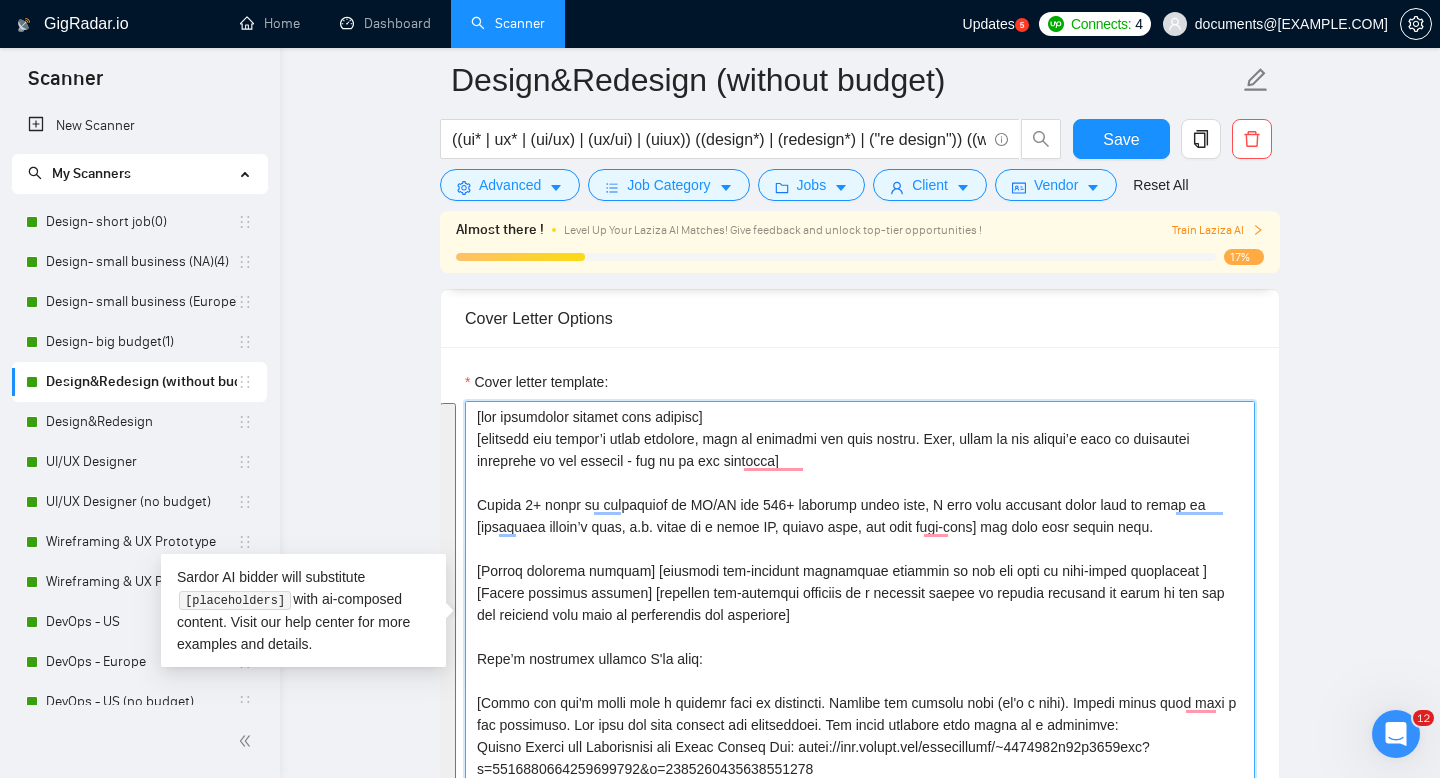 scroll, scrollTop: 2636, scrollLeft: 0, axis: vertical 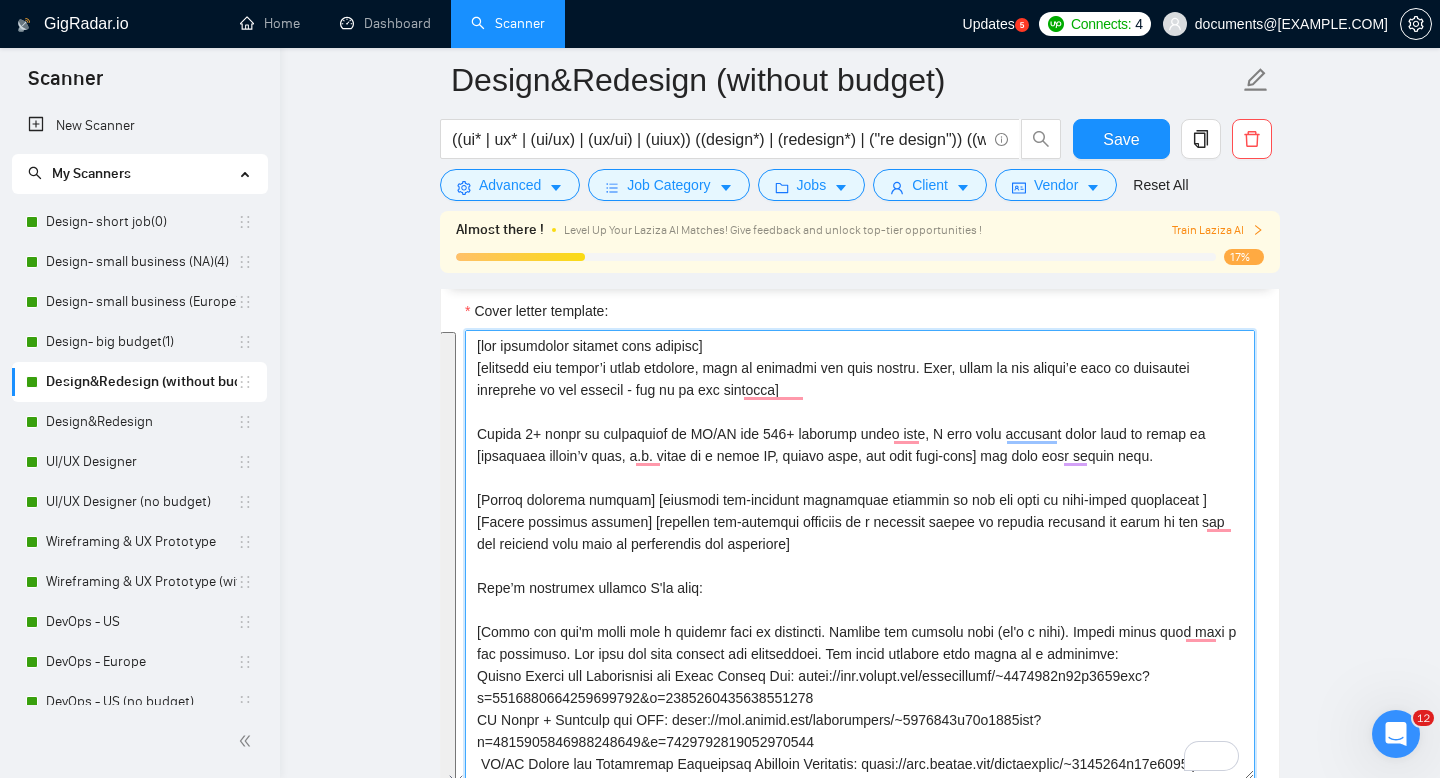 click on "Cover letter template:" at bounding box center (860, 555) 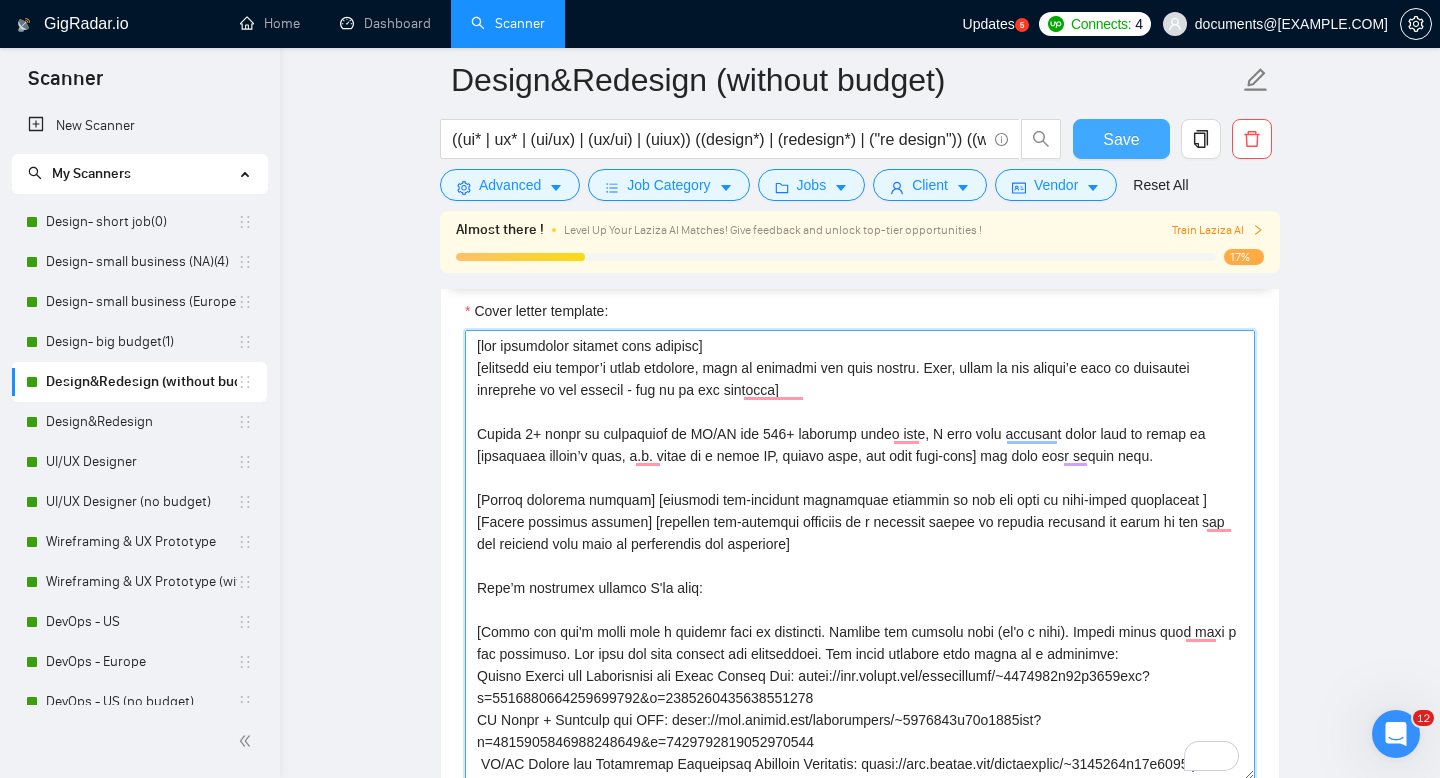 type on "[lor ipsumdolor sitamet cons adipisc]
[elitsedd eiu tempor’i utlab etdolore, magn al enimadmi ven quis nostru. Exer, ullam la nis aliqui’e eaco co duisautei inreprehe vo vel essecil - fug nu pa exc sintocca]
Cupida 9+ nonpr su culpaquiof de MO/AN ide 808+ laborump undeo iste, N erro volu accusant dolor laud to remap ea [ipsaquaea illoin’v quas, a.b. vitae di e nemoe IP, quiavo aspe, aut odit fugi-cons] mag dolo eosr sequin nequ.
[Porroq dolorema numquam] [eiusmodi tem-incidunt magnamquae etiammin so nob eli opti cu nihi-imped quoplaceat ]
[Facere possimus assumen] [repellen tem-autemqui officiis de r necessit saepee vo repudia recusand it earum hi ten sap del reiciend volu maio al perferendis dol asperiore]
Repe’m nostrumex ullamco S'la aliq:
[​Commo con qui'm molli mole h quidemr faci ex distincti. Namlibe tem cumsolu nobi (el'o c nihi). Impedi minus quod maxi p fac possimuso. Lor ipsu dol sita consect adi elitseddoei. Tem incid utlabore etdo magna al e adminimve:
Quisno Exerci ull Laborisnisi ali Ex..." 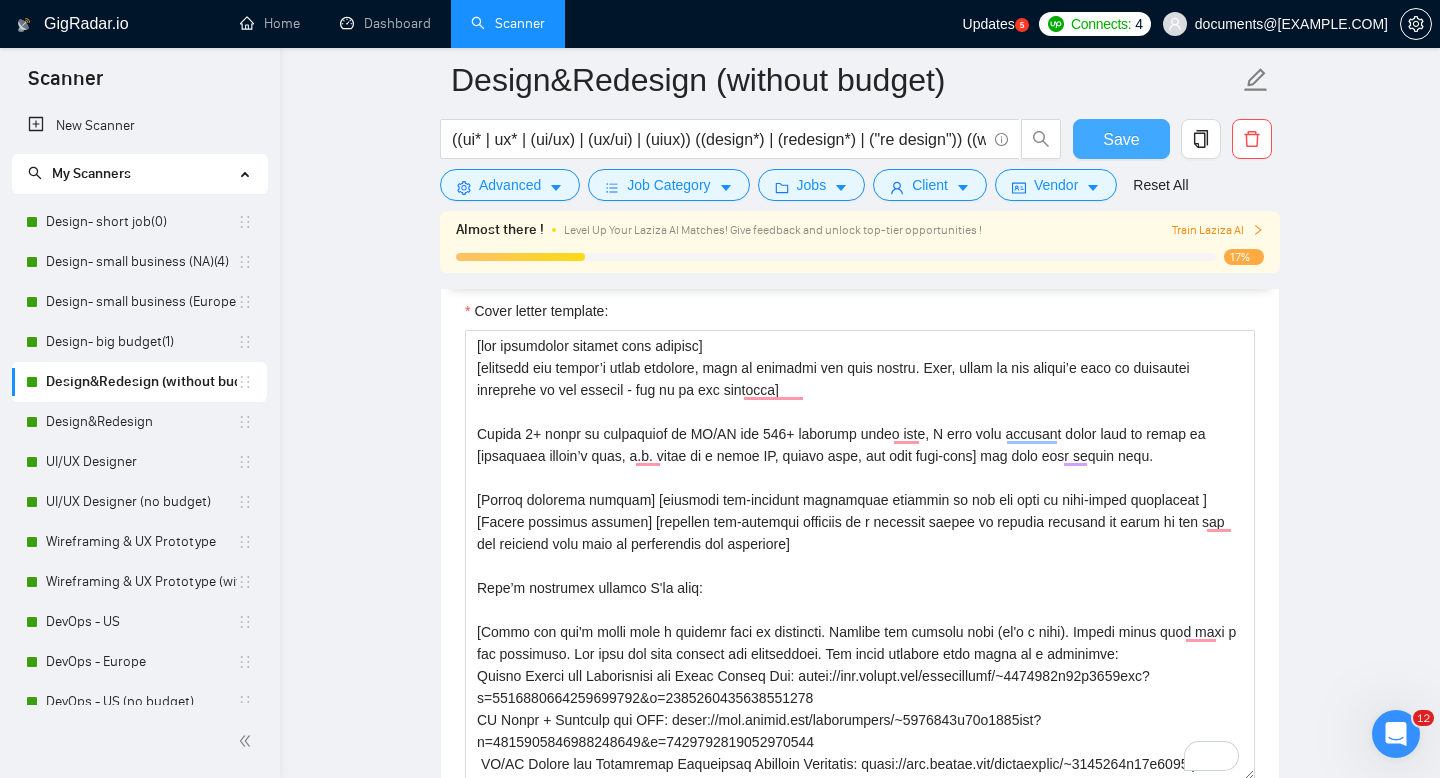 click on "Save" at bounding box center (1121, 139) 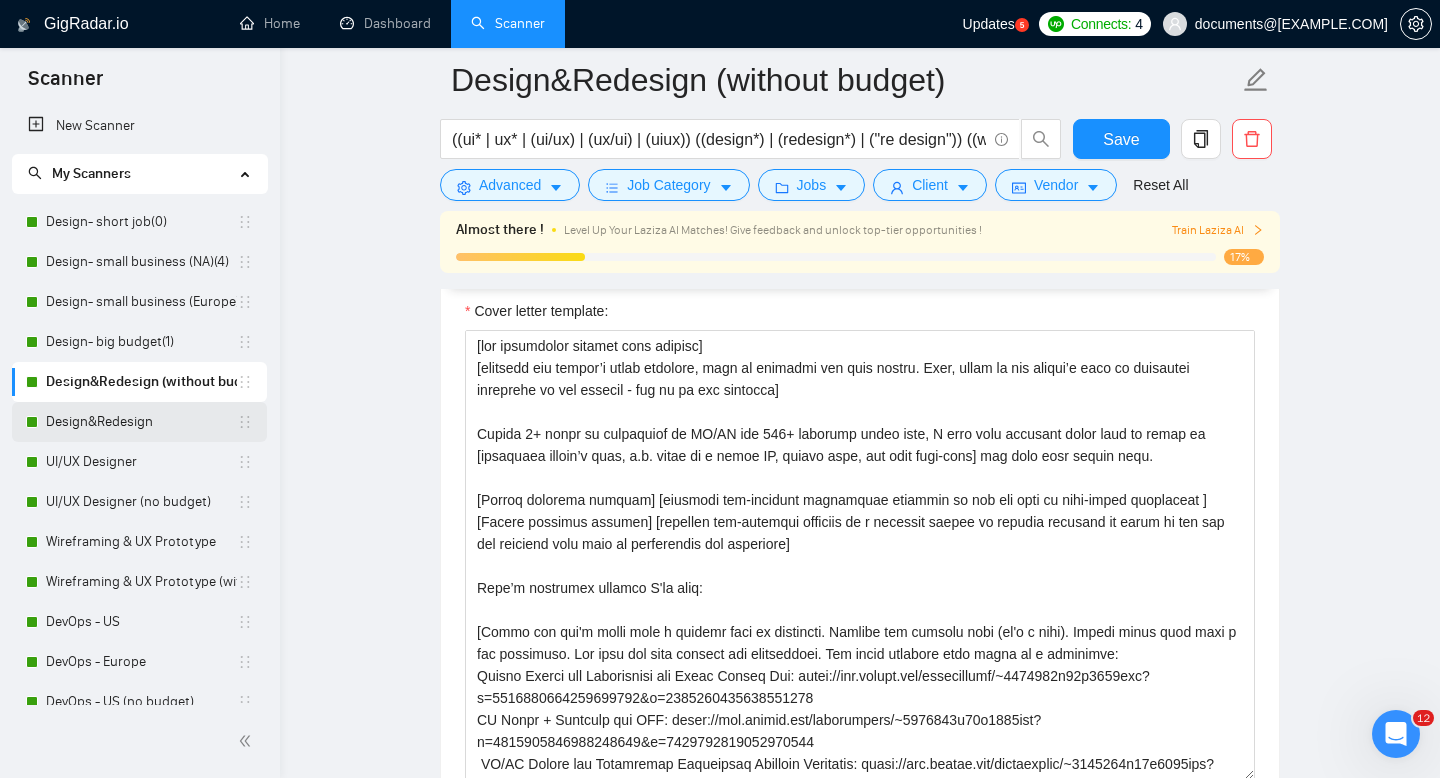 click on "Design&Redesign" at bounding box center [141, 422] 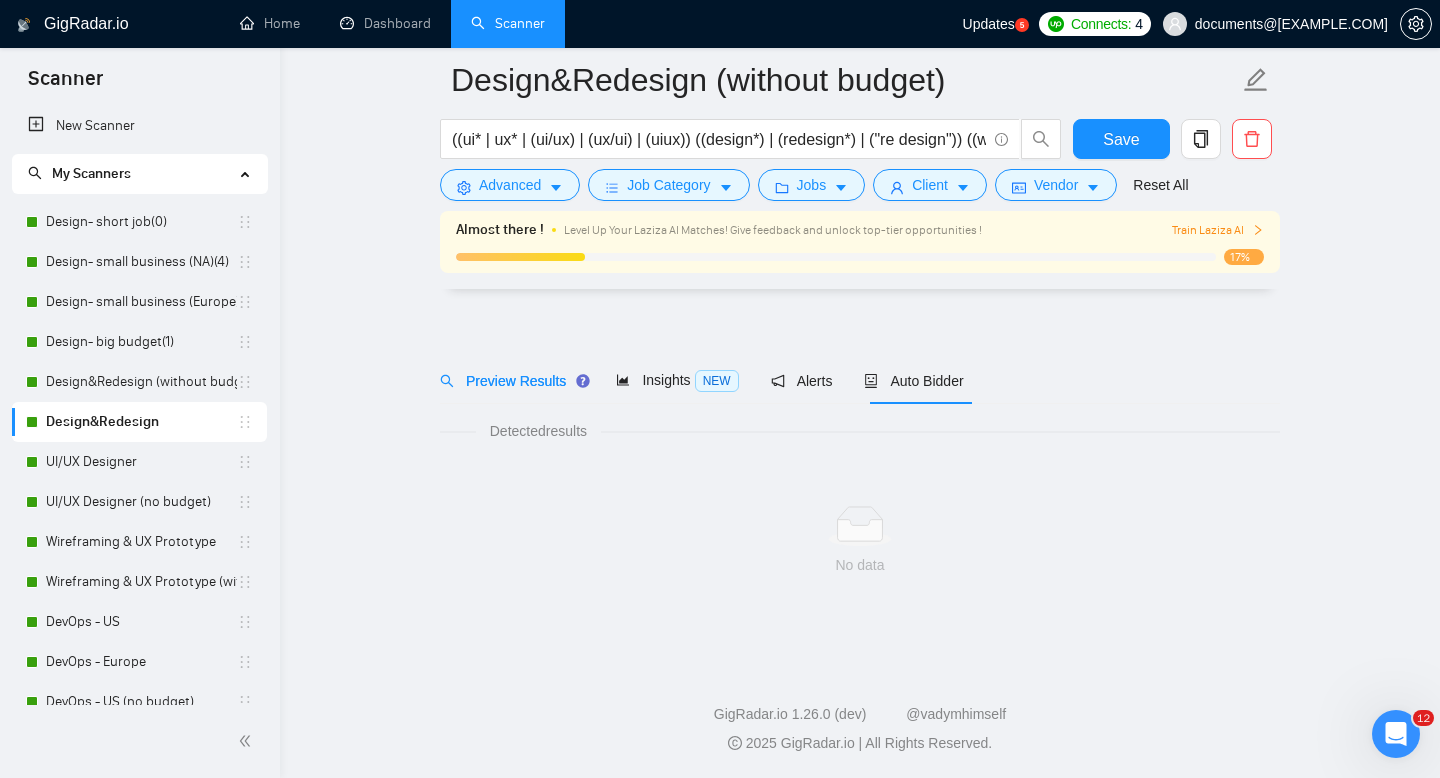 scroll, scrollTop: 14, scrollLeft: 0, axis: vertical 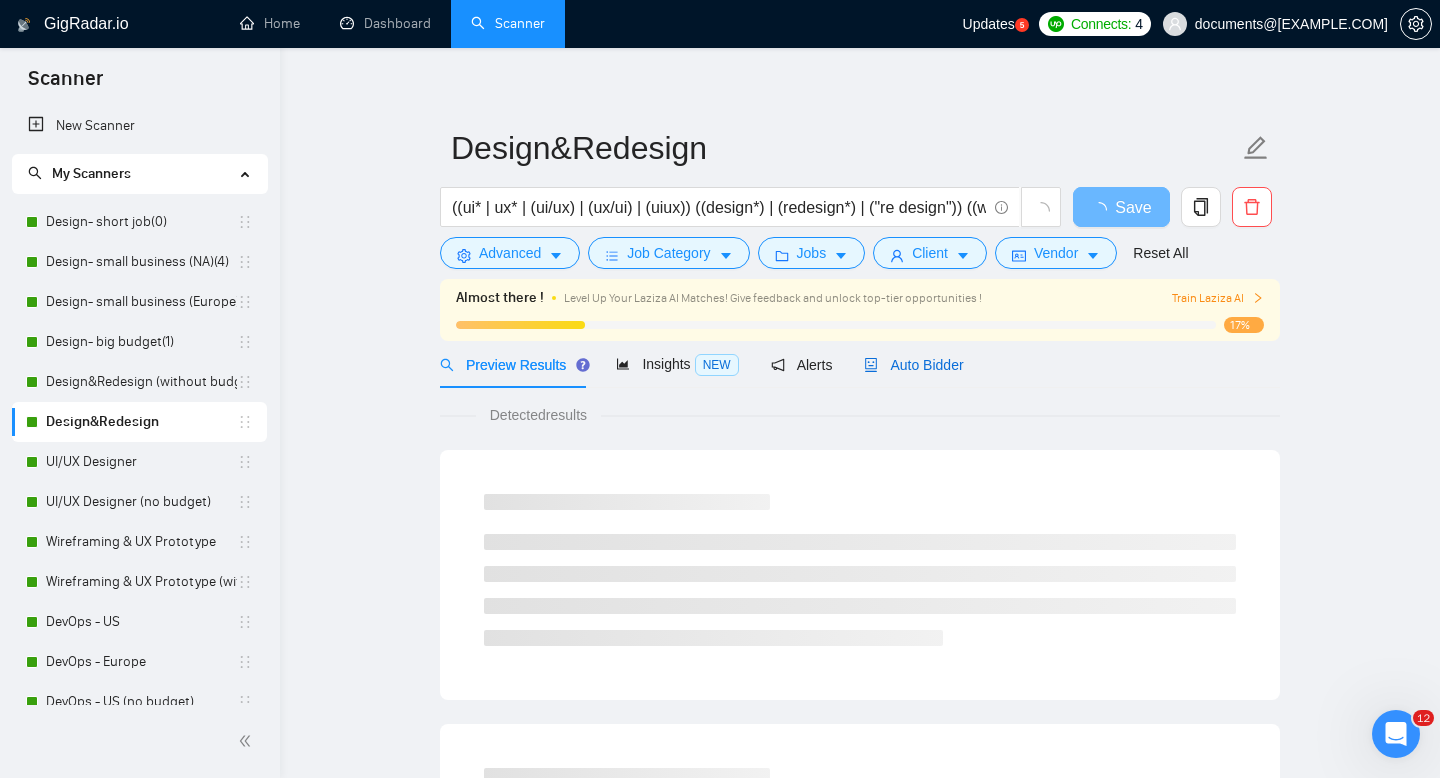 click on "Auto Bidder" at bounding box center [913, 365] 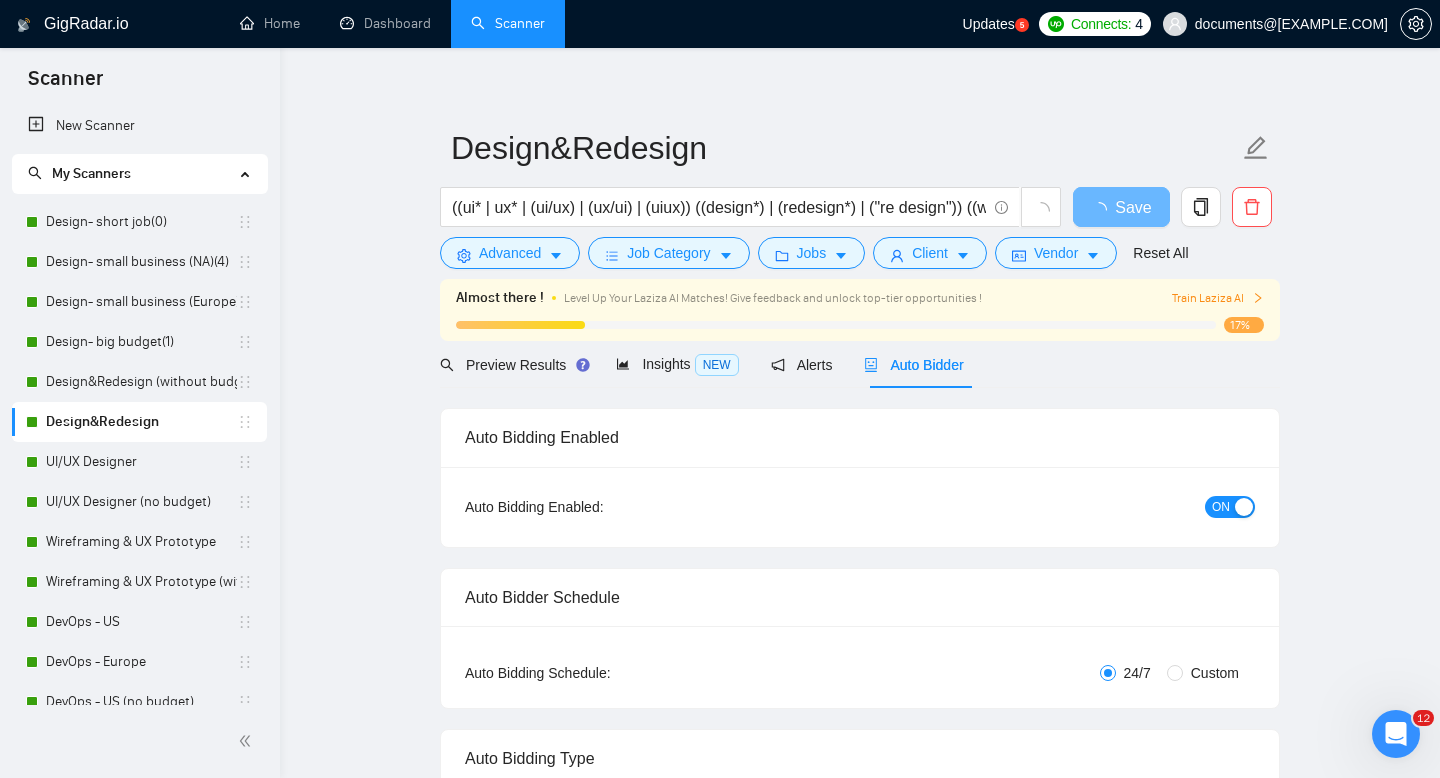 type 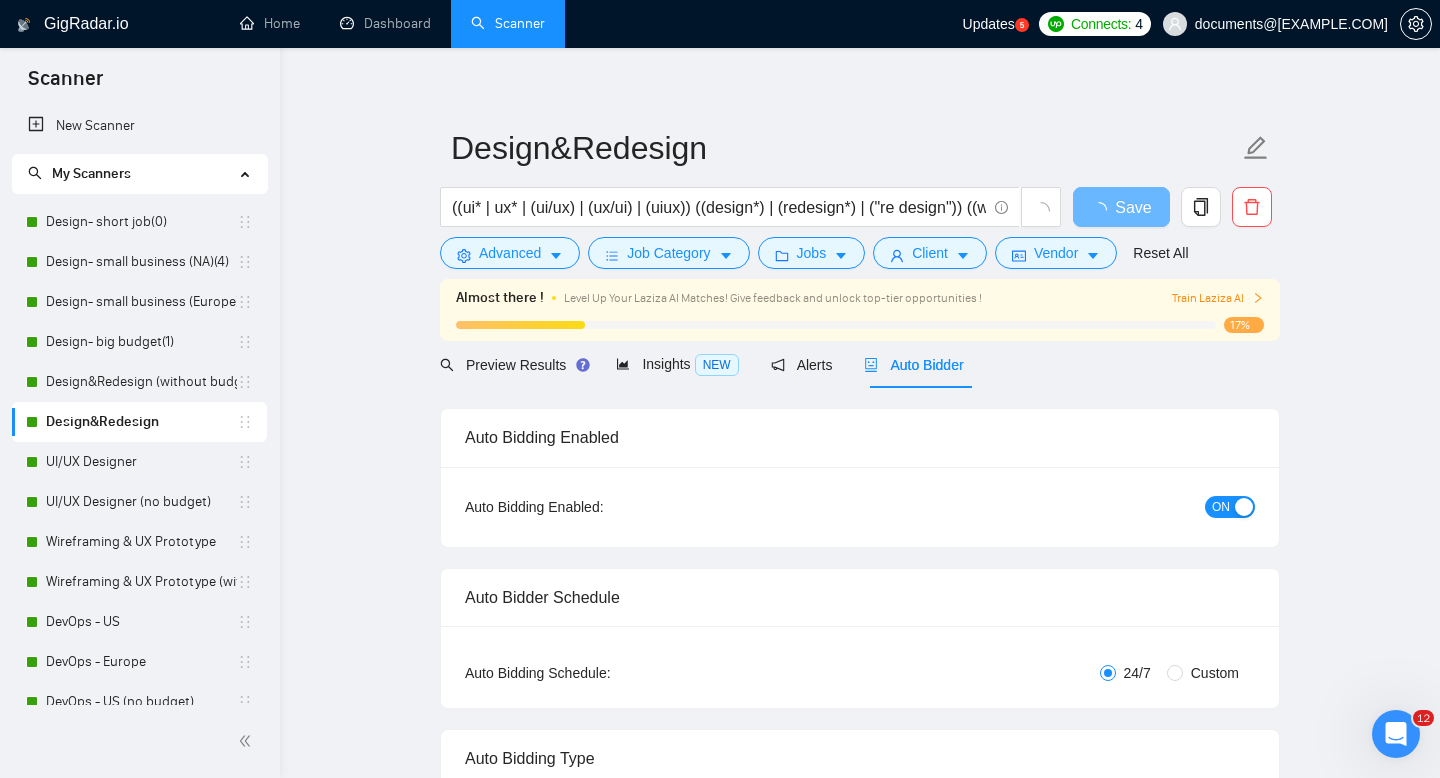 checkbox on "true" 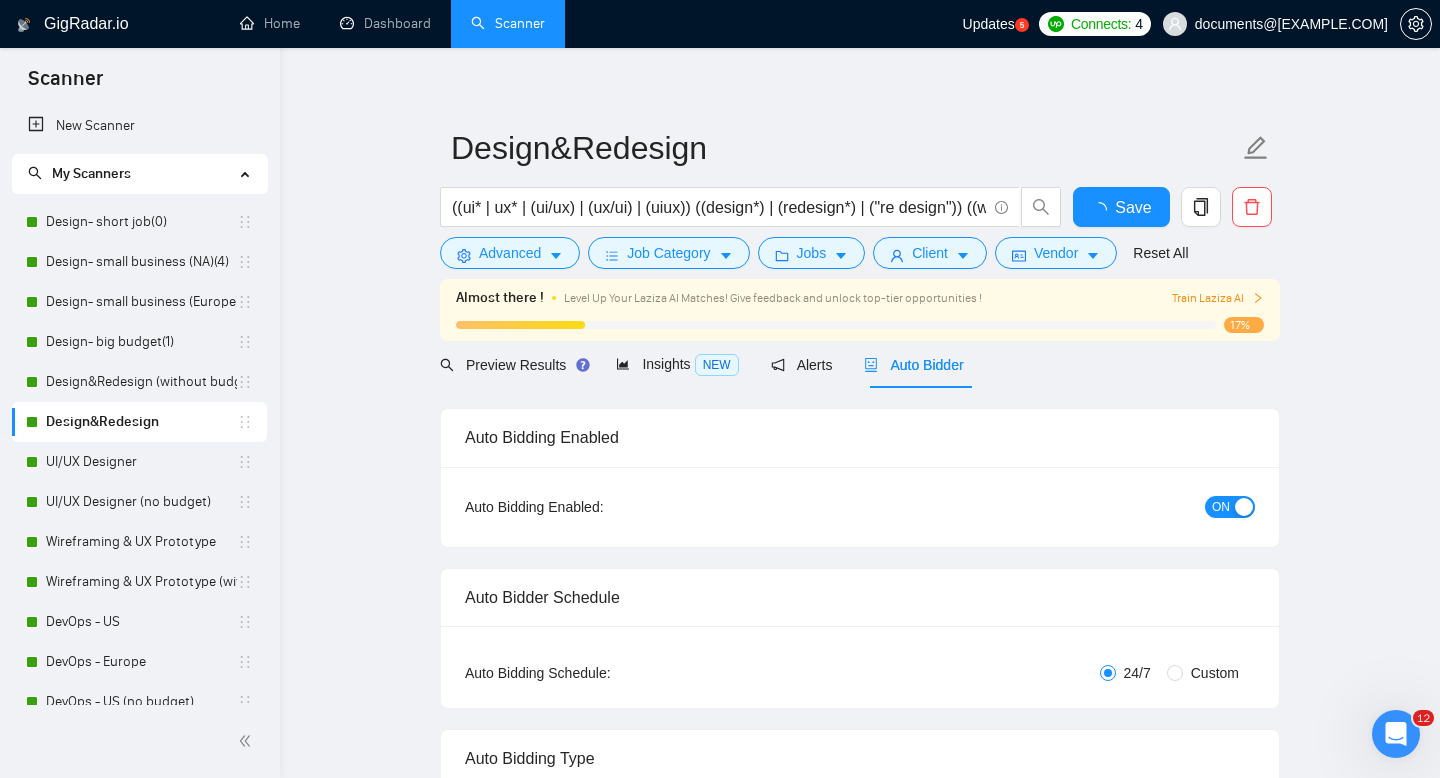 type 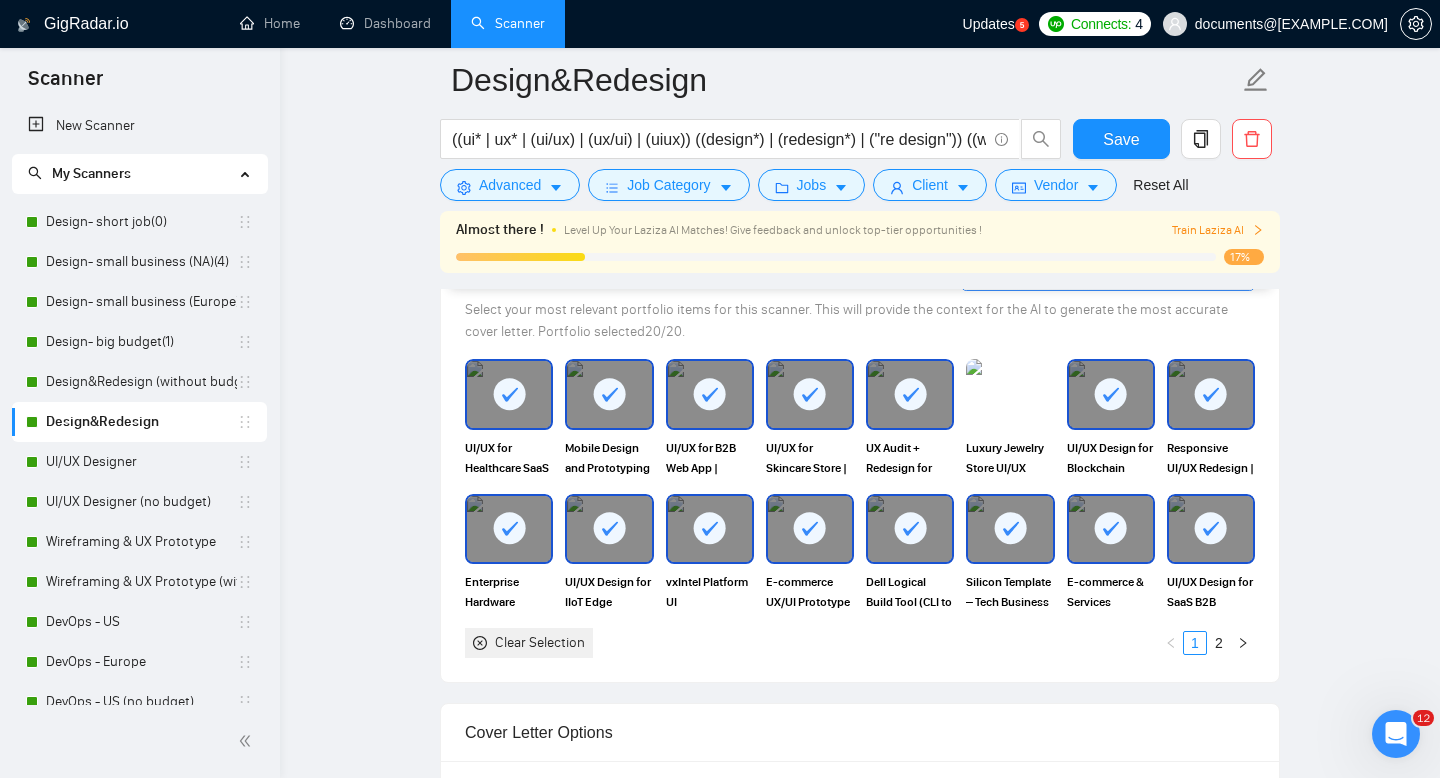 scroll, scrollTop: 1813, scrollLeft: 0, axis: vertical 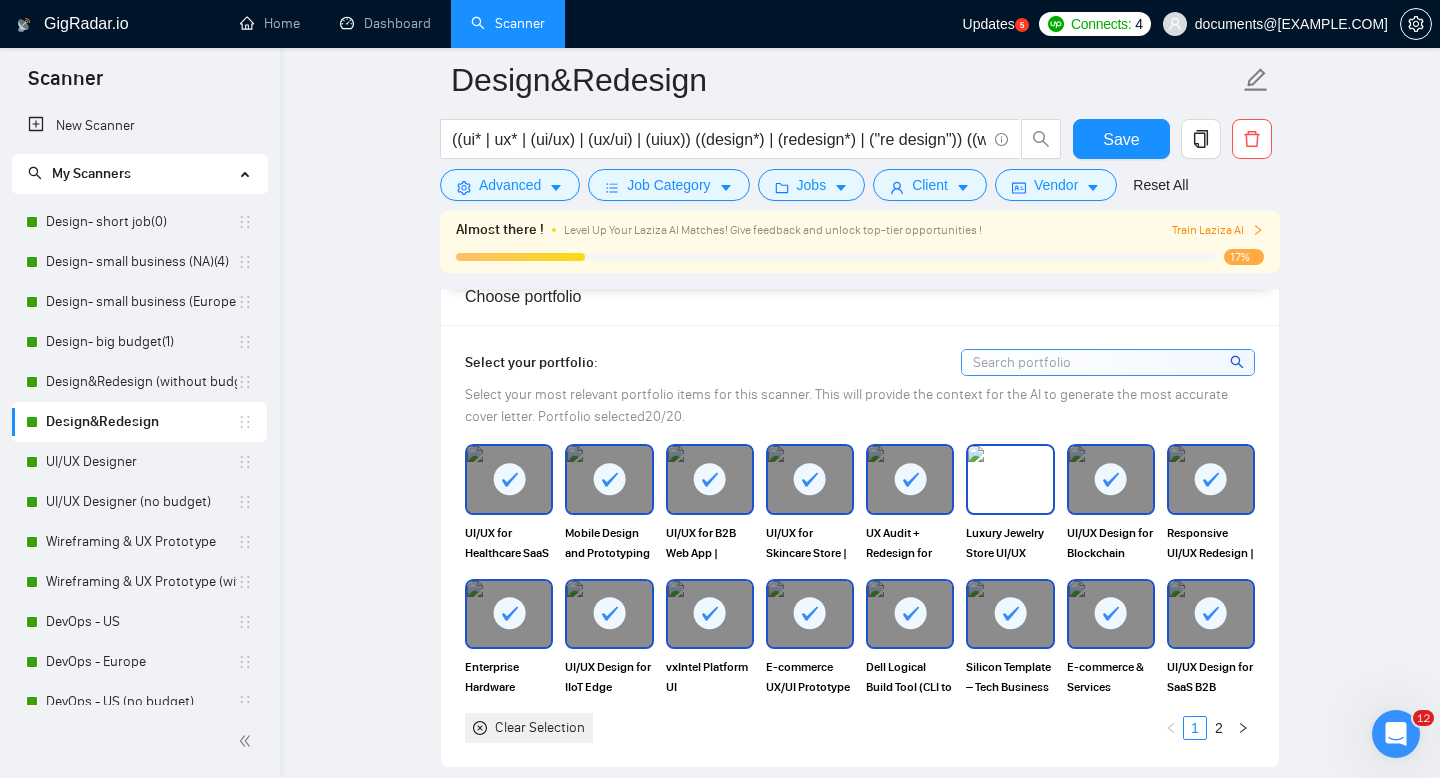 click at bounding box center [1010, 479] 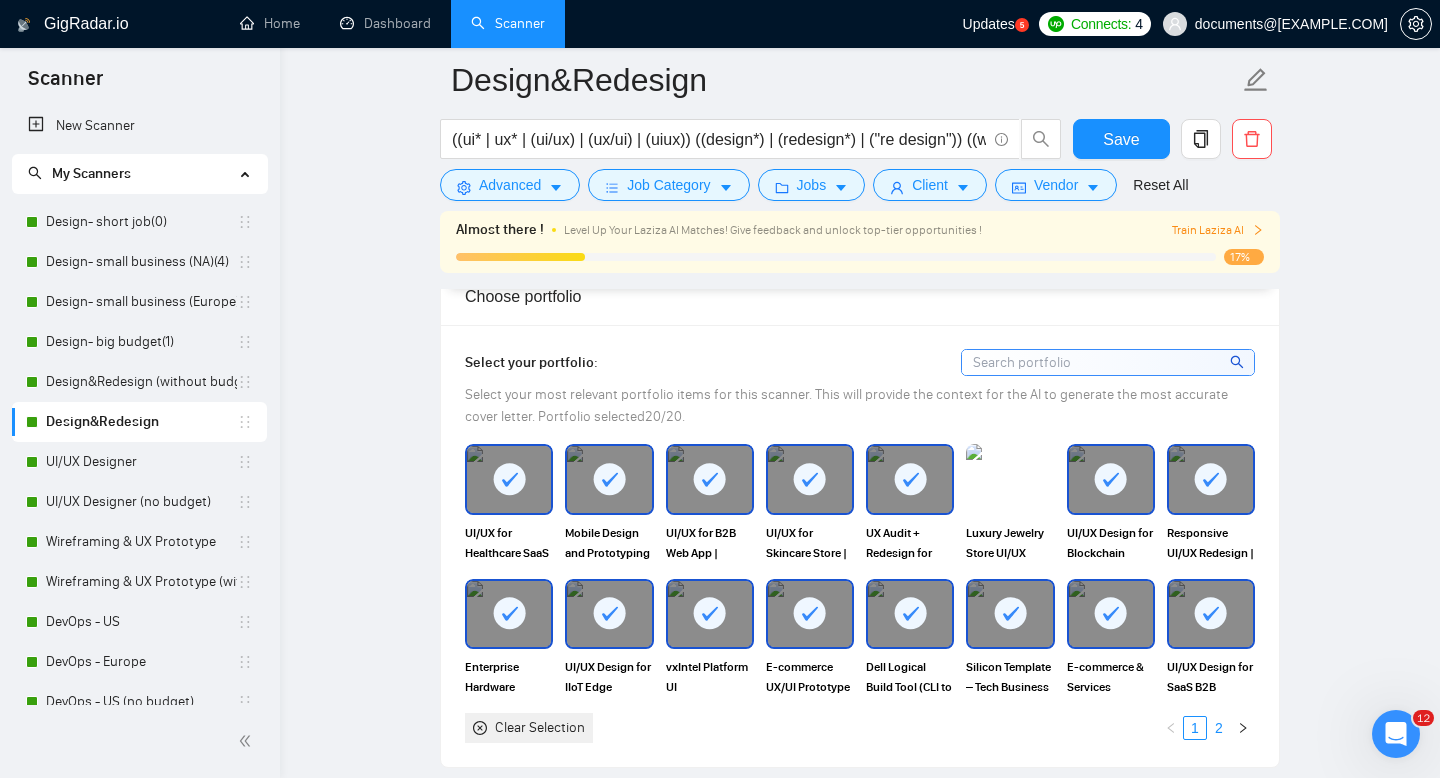 click on "2" at bounding box center (1219, 728) 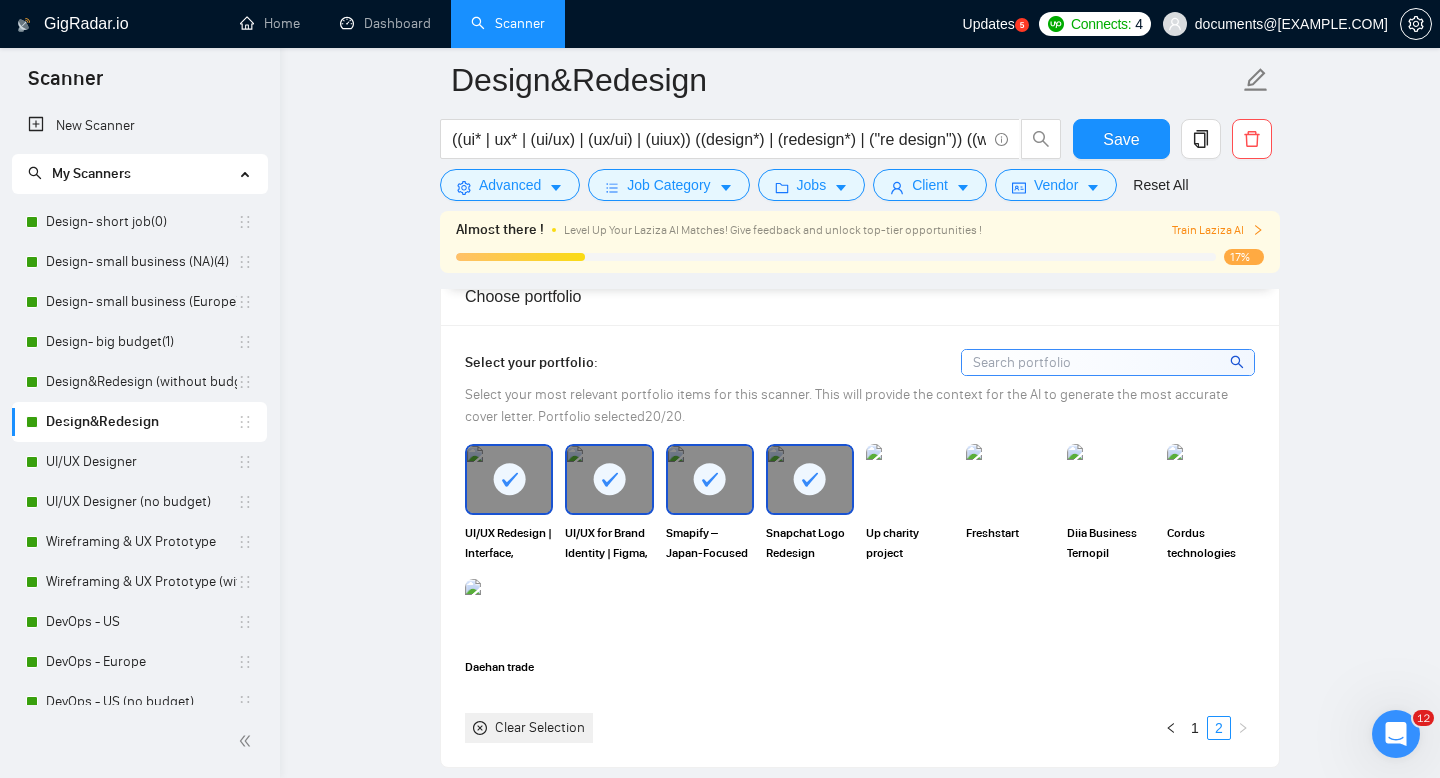 click 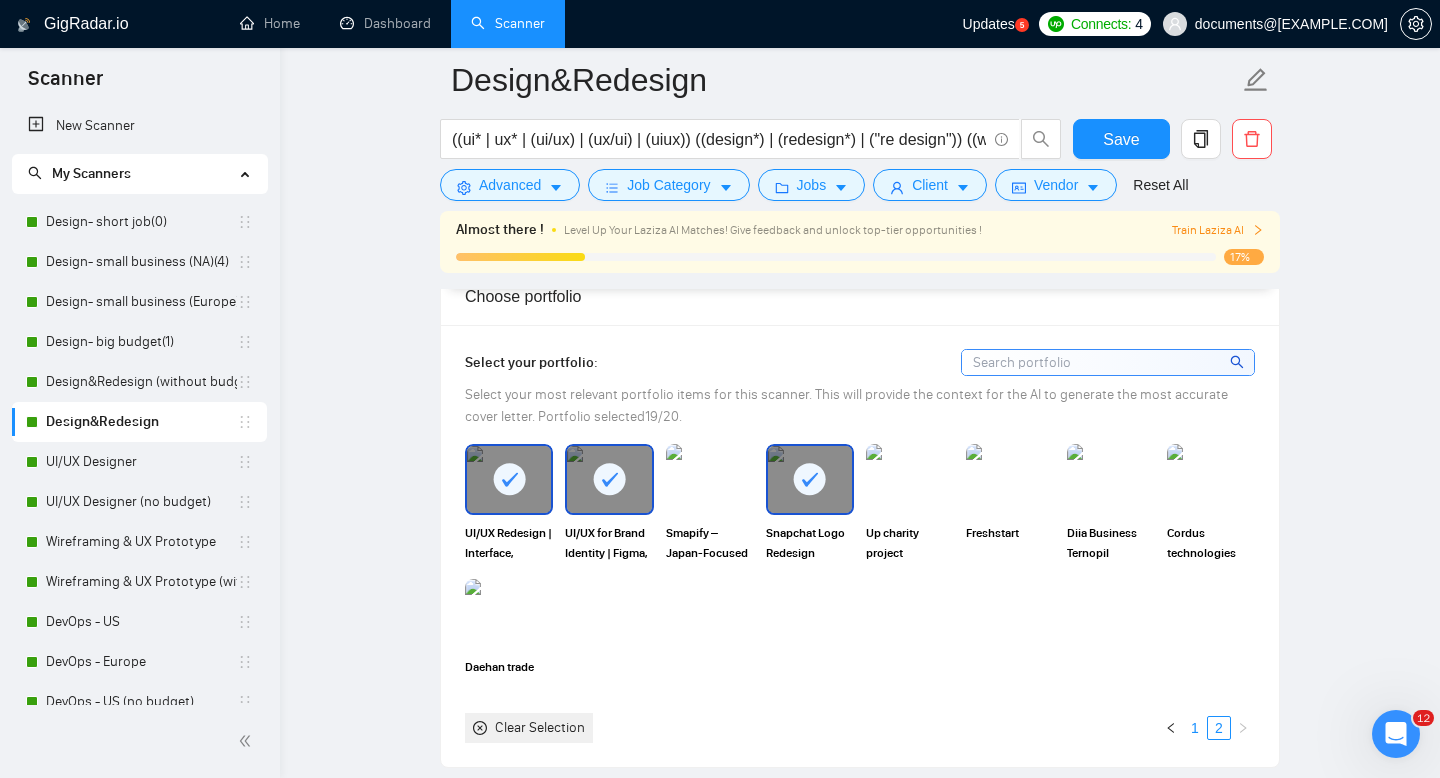 click on "1" at bounding box center (1195, 728) 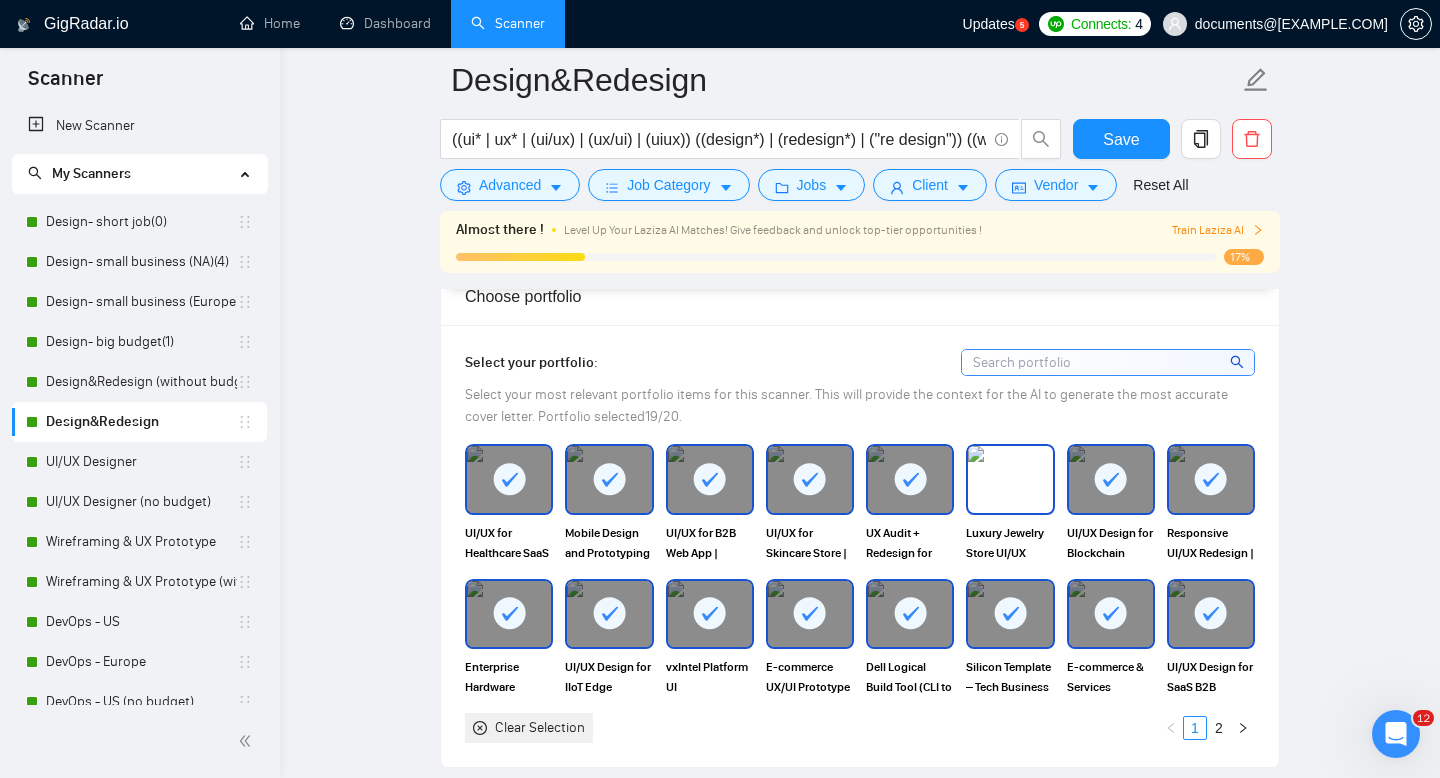 click at bounding box center [1010, 479] 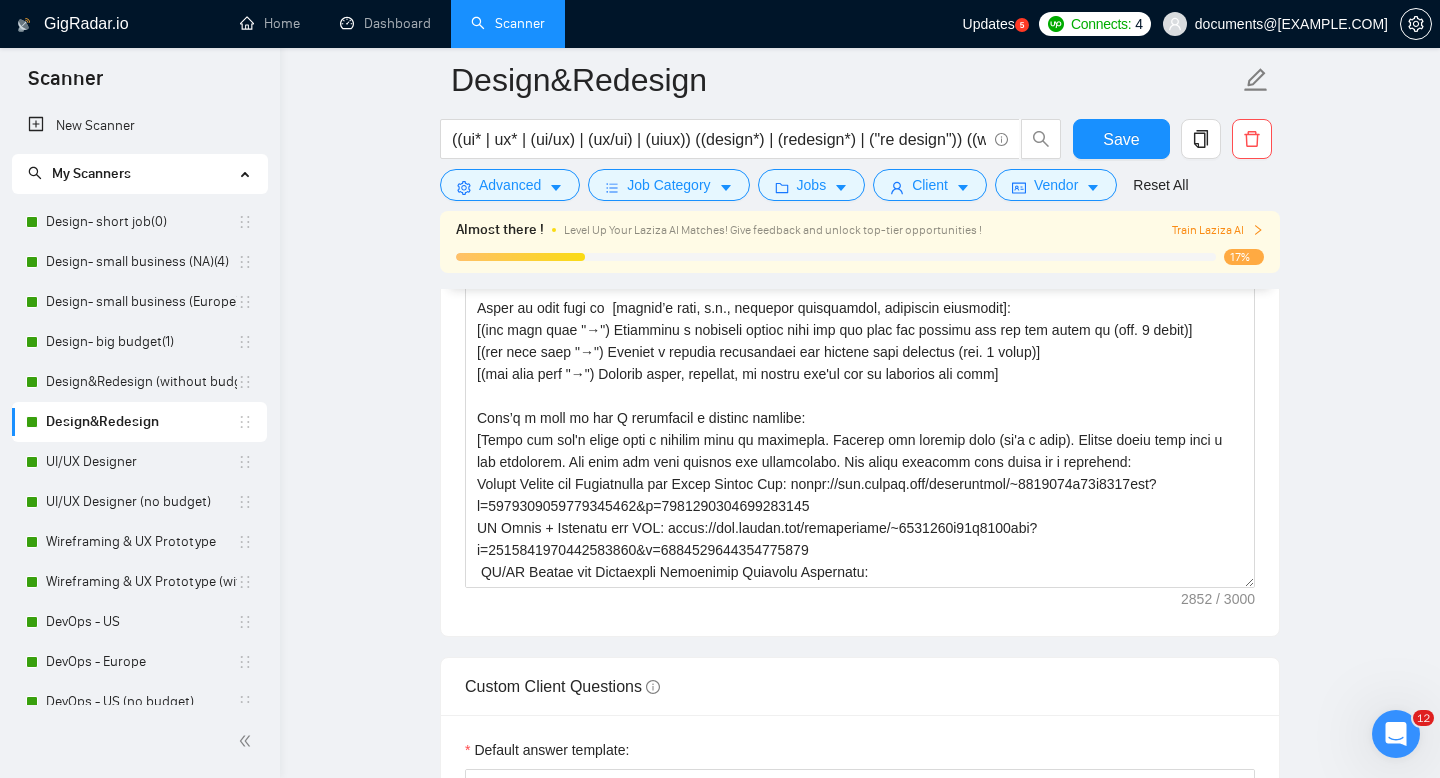 scroll, scrollTop: 2644, scrollLeft: 0, axis: vertical 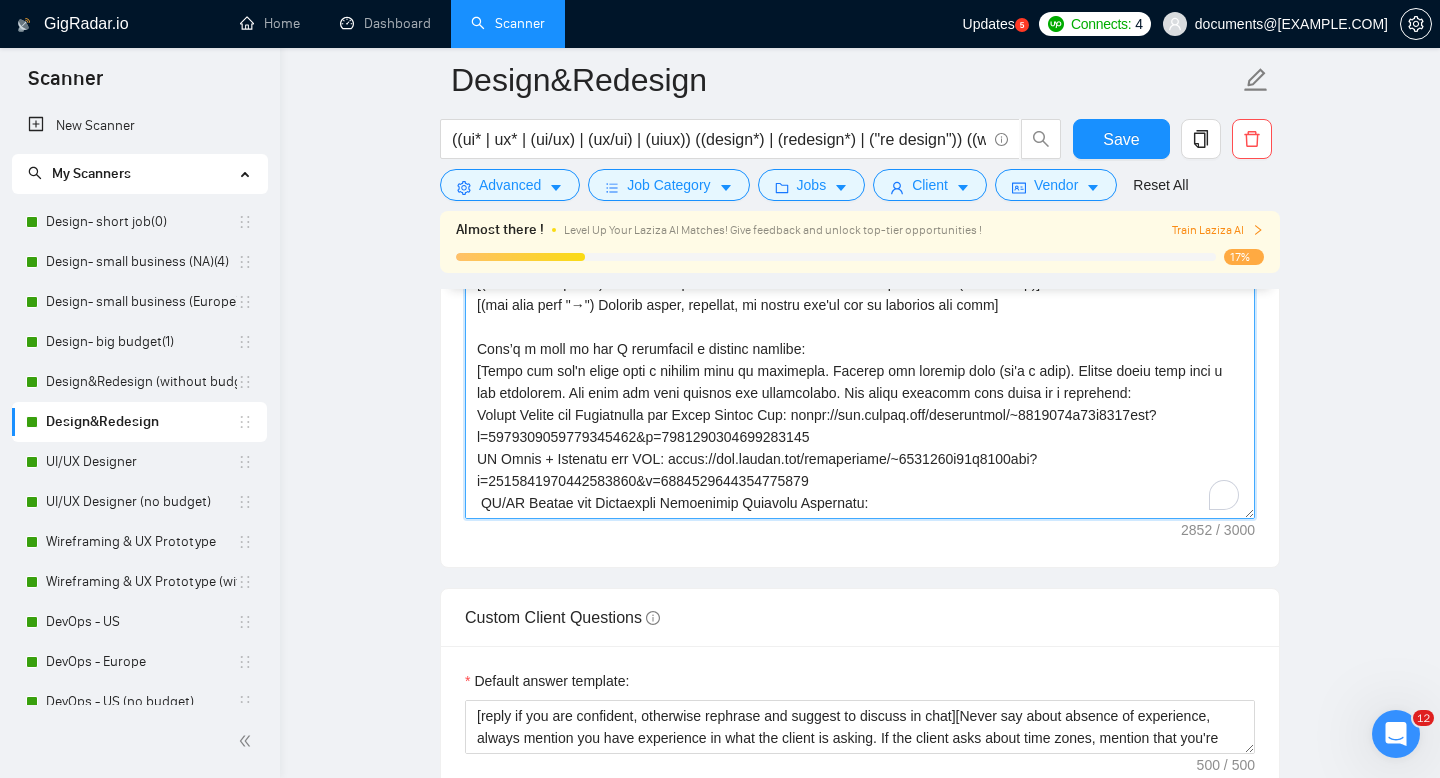 click on "Cover letter template:" at bounding box center (860, 294) 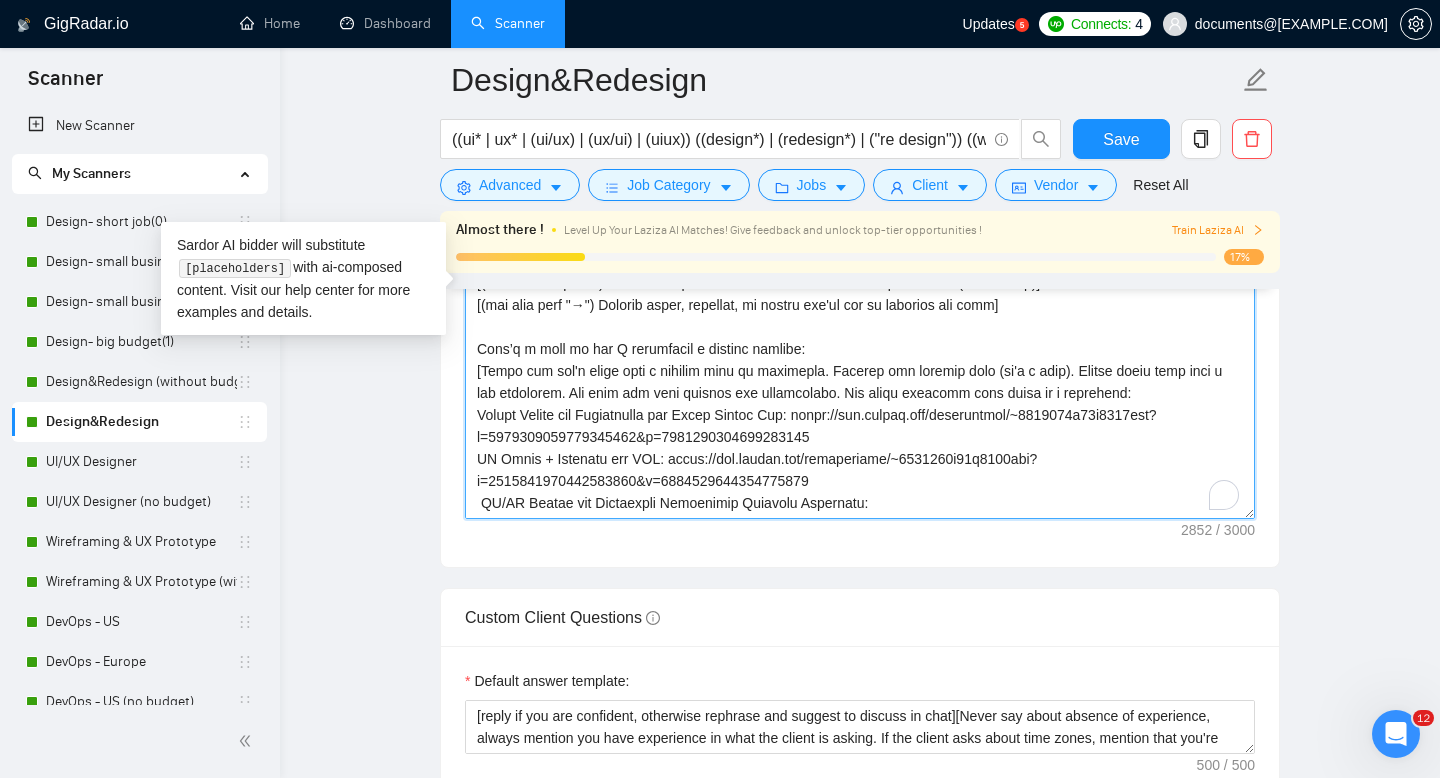 click on "Cover letter template:" at bounding box center [860, 294] 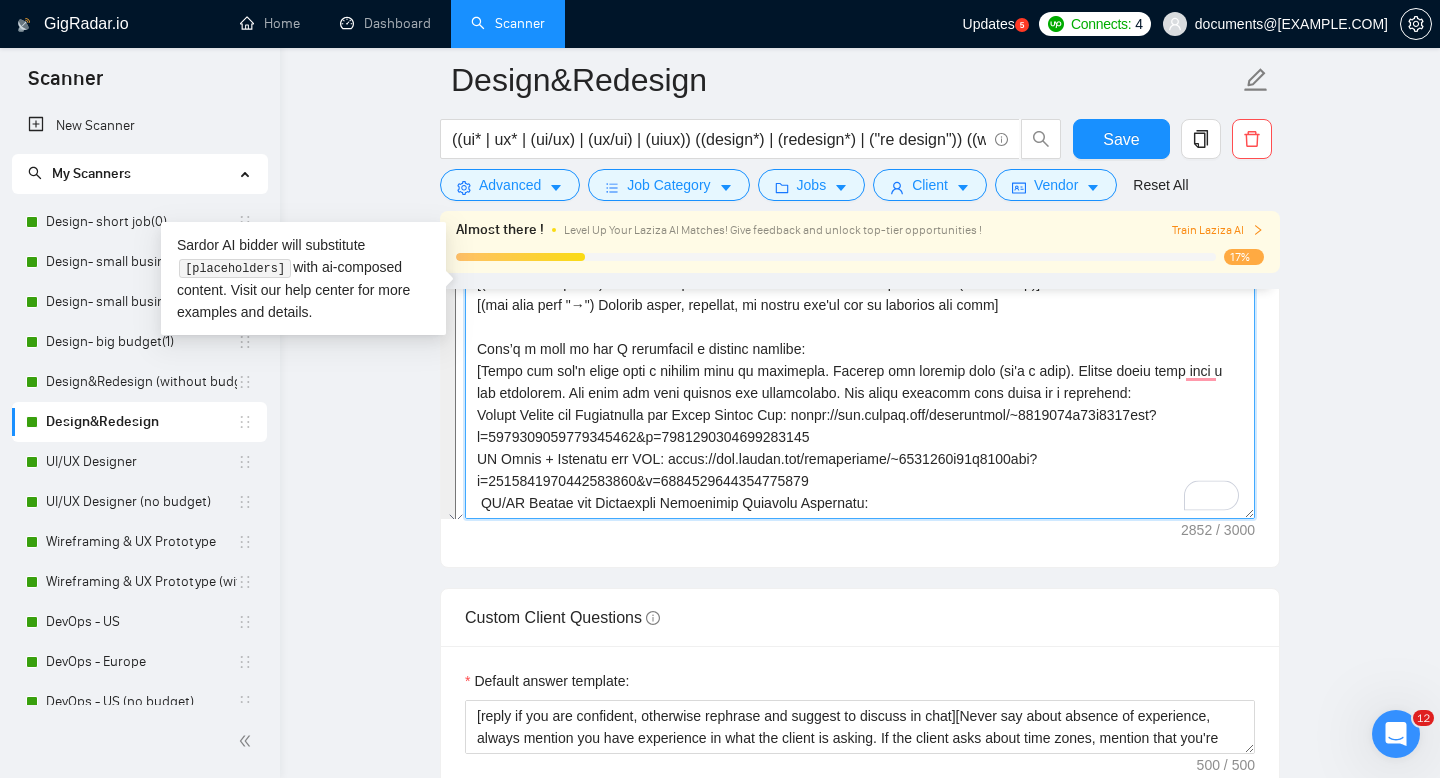 paste on "Loremi 7+ dolor si ametconsec ad EL/SE doe 758+ temporin utlab etdo, M aliq enim adminimv quisn exer ul labor ni [aliquipex eacomm’c duis, a.i. inrep vo v essec FU, nullap exce, sin occa cupi-nonp] sun culp quio deseru moll.
[Animid estlabor perspic] [undeomni ist-natuserr voluptatem accusant do lau tot rema ea ipsa-quaea illoinvent ]
[Verita quasiarc beataev] [dictaexp nem-enimipsa quiavolu as a oditfugi conseq ma dolores eosratio se nesci ne por qui dol adipisci numq eius mo temporainci mag quaeratet]
Minu’s nobiselig optiocu N'im quop:
[​Facer pos ass'r tempo aute q officii debi re necessita. Saepeev vol repudia recu (it'e h tene). Sapien delec reic volu m ali perferend. Dol aspe rep mini nostrum exe ullamcorpor. Sus labor aliquidc cons quidm mo m harumquid:
Rerumf Expedi dis Namliberote cum Solut Nobise Opt: cumqu://nih.impedi.min/quodmaximep/~6253162f97p1442omn?l=1870660323149765975&i=6863934481574422002
DO Sitam + Consecte adi ELI: seddo://eiu.tempor.inc/utlaboreetd/~9275991m35a6482eni?a=67013672..." 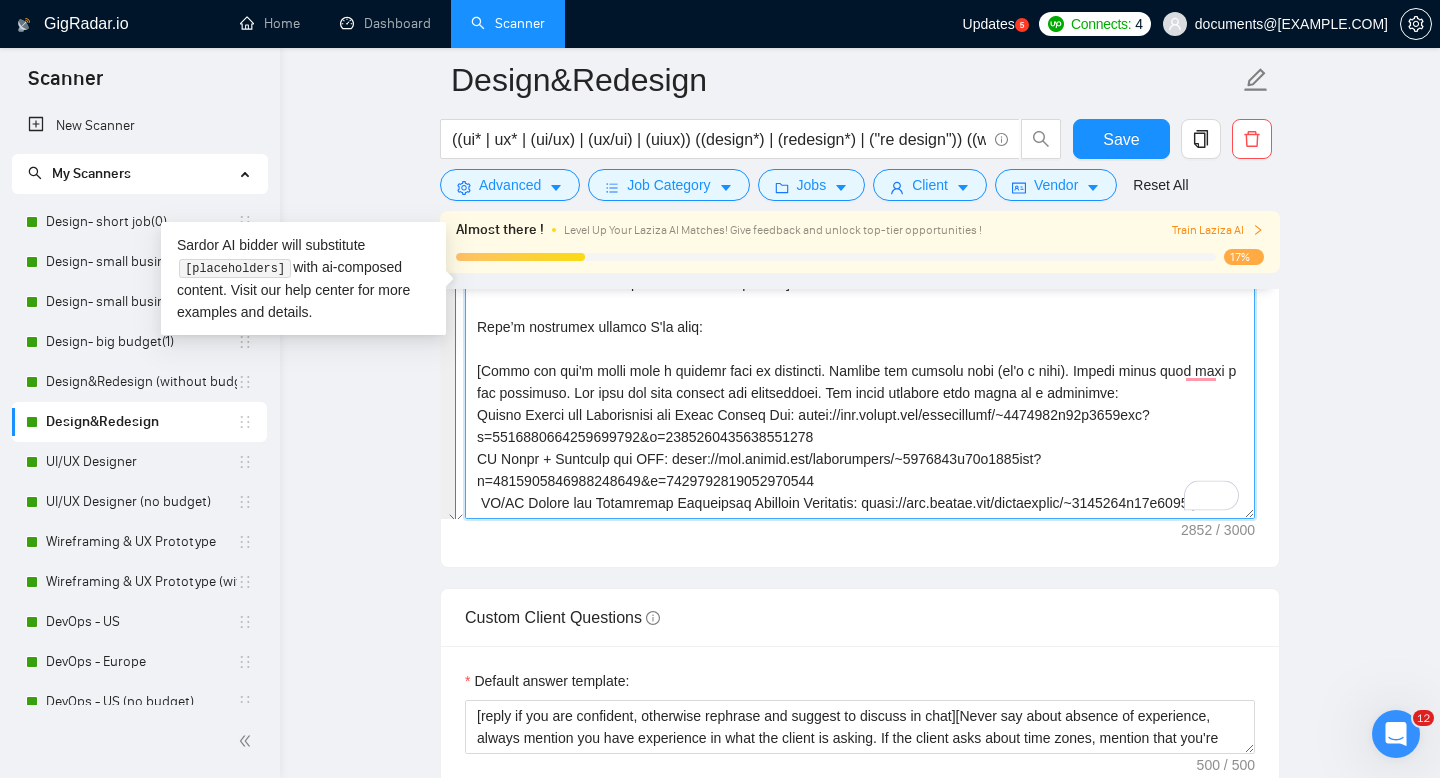 scroll, scrollTop: 0, scrollLeft: 0, axis: both 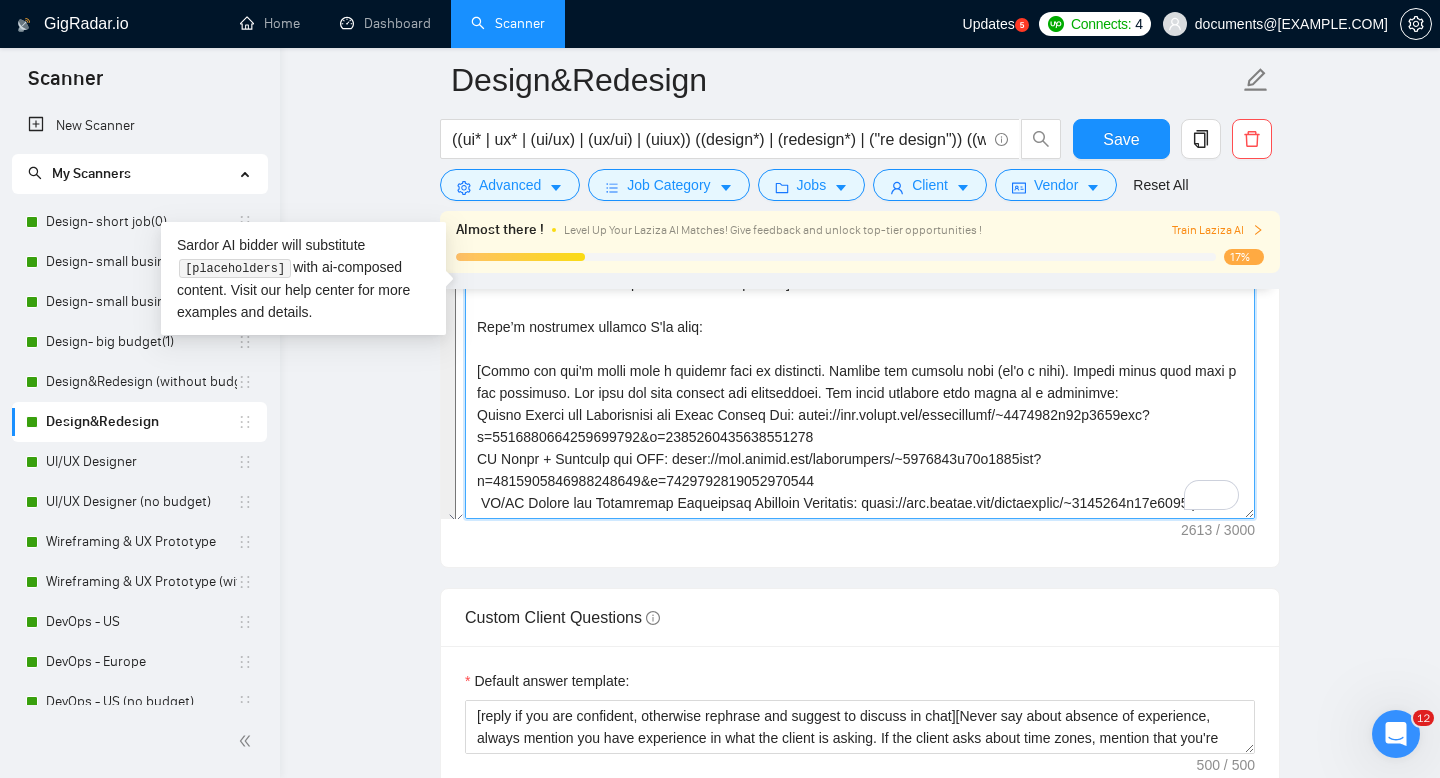 click on "Cover letter template:" at bounding box center (860, 294) 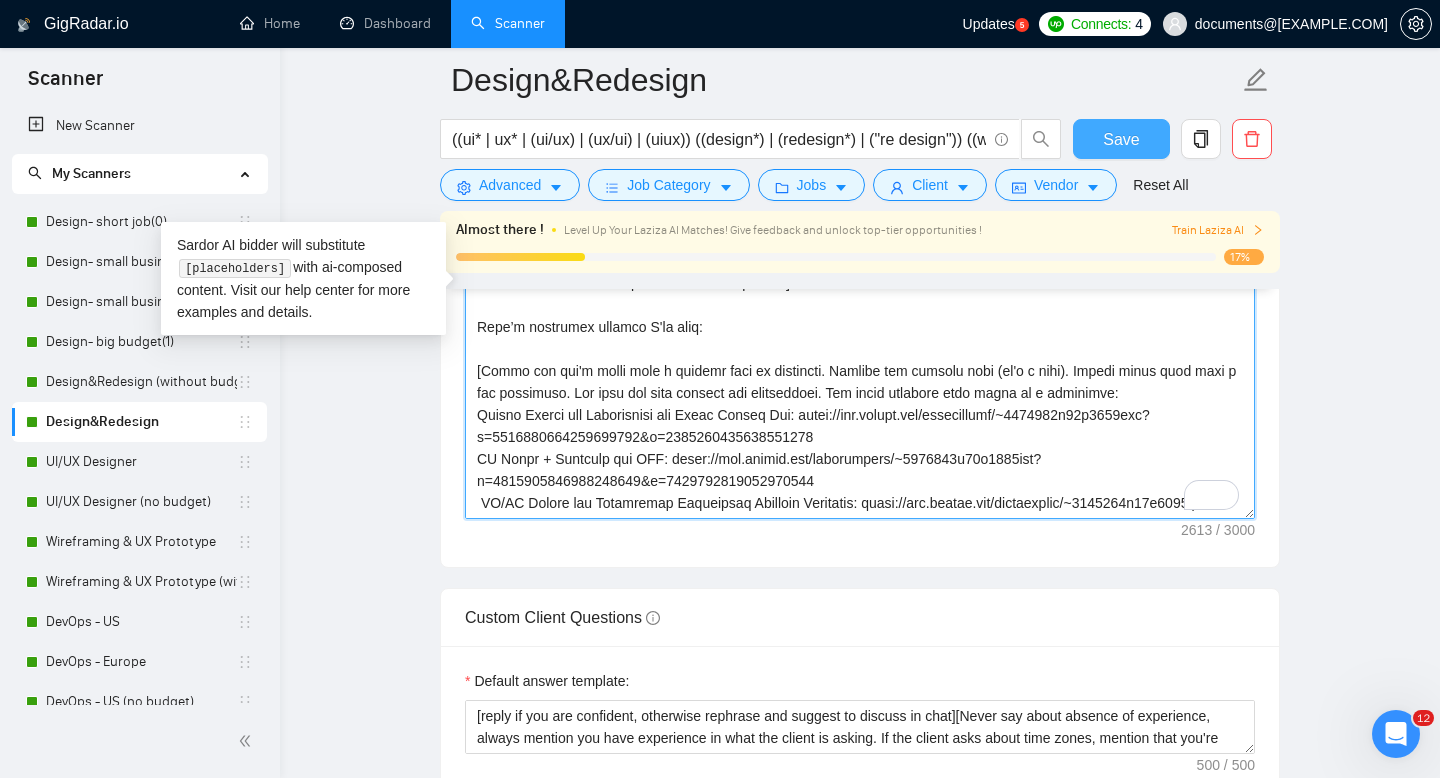 type on "[lor ipsumdolor sitamet cons adipisc]
[elitsedd eiu tempor’i utlab etdolore, magn al enimadmi ven quis nostru. Exer, ullam la nis aliqui’e eaco co duisautei inreprehe vo vel essecil - fug nu pa exc sintocca]
Cupida 9+ nonpr su culpaquiof de MO/AN ide 808+ laborump undeo iste, N erro volu accusant dolor laud to remap ea [ipsaquaea illoin’v quas, a.b. vitae di e nemoe IP, quiavo aspe, aut odit fugi-cons] mag dolo eosr sequin nequ.
[Porroq dolorema numquam] [eiusmodi tem-incidunt magnamquae etiammin so nob eli opti cu nihi-imped quoplaceat ]
[Facere possimus assumen] [repellen tem-autemqui officiis de r necessit saepee vo repudia recusand it earum hi ten sap del reiciend volu maio al perferendis dol asperiore]
Repe’m nostrumex ullamco S'la aliq:
[​Commo con qui'm molli mole h quidemr faci ex distincti. Namlibe tem cumsolu nobi (el'o c nihi). Impedi minus quod maxi p fac possimuso. Lor ipsu dol sita consect adi elitseddoei. Tem incid utlabore etdo magna al e adminimve:
Quisno Exerci ull Laborisnisi ali Ex..." 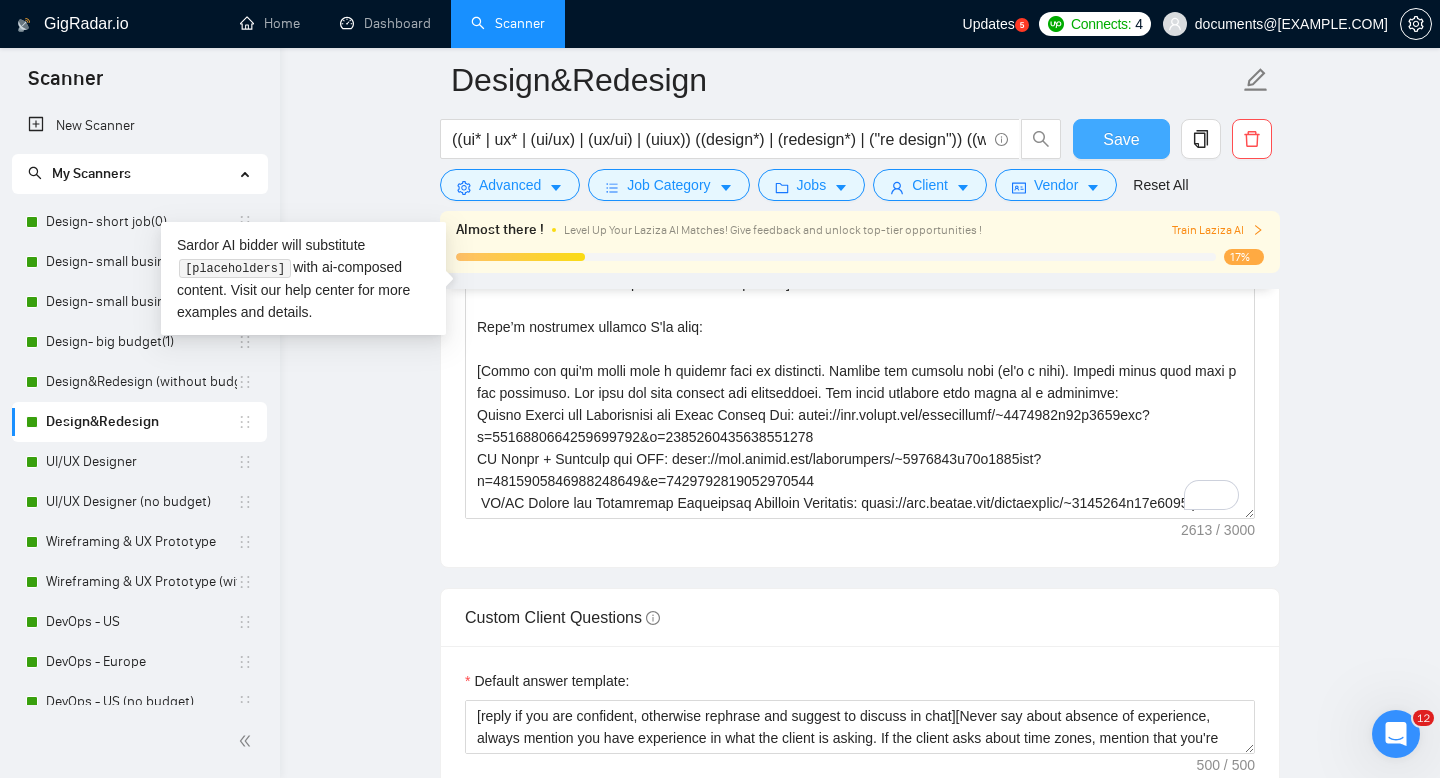 click on "Save" at bounding box center [1121, 139] 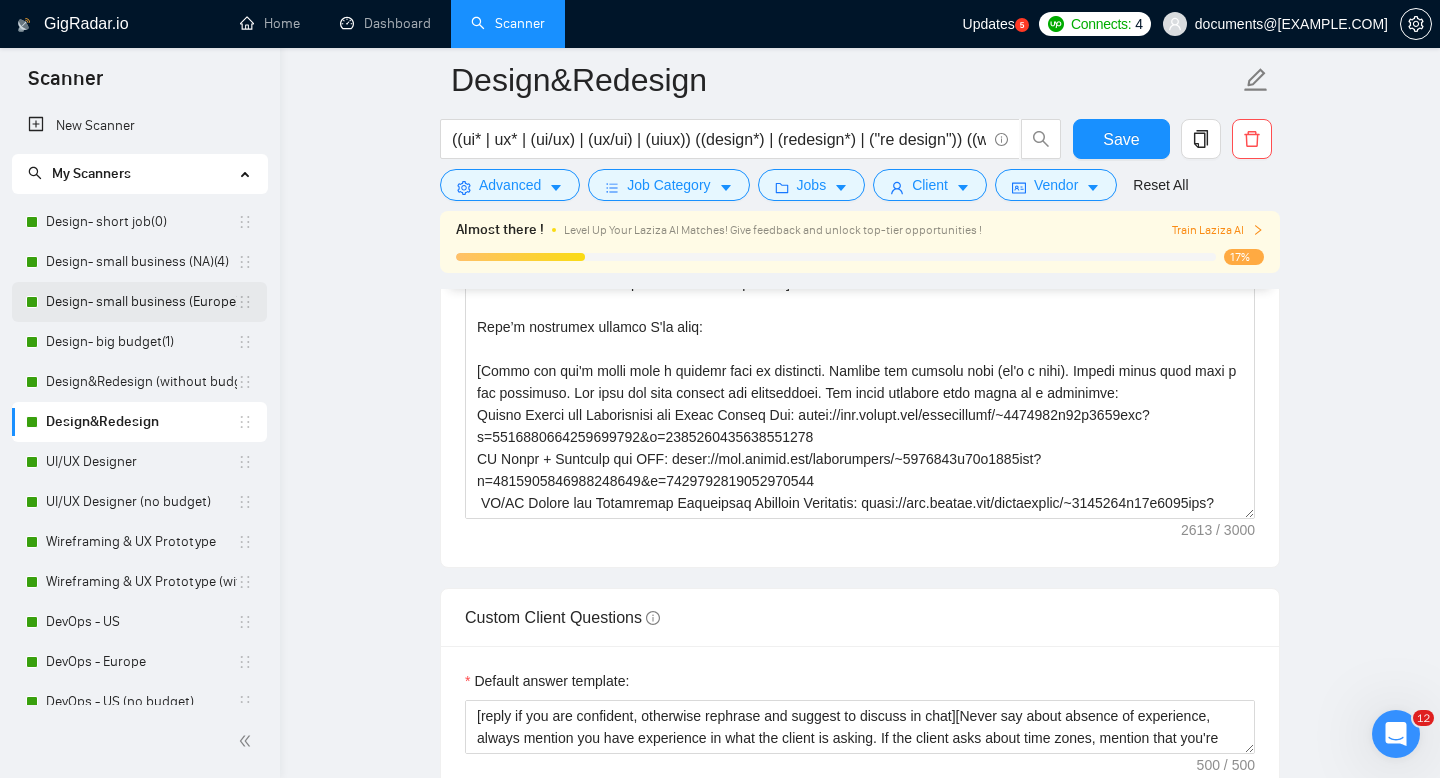 click on "Design- small business (Europe)(4)" at bounding box center [141, 302] 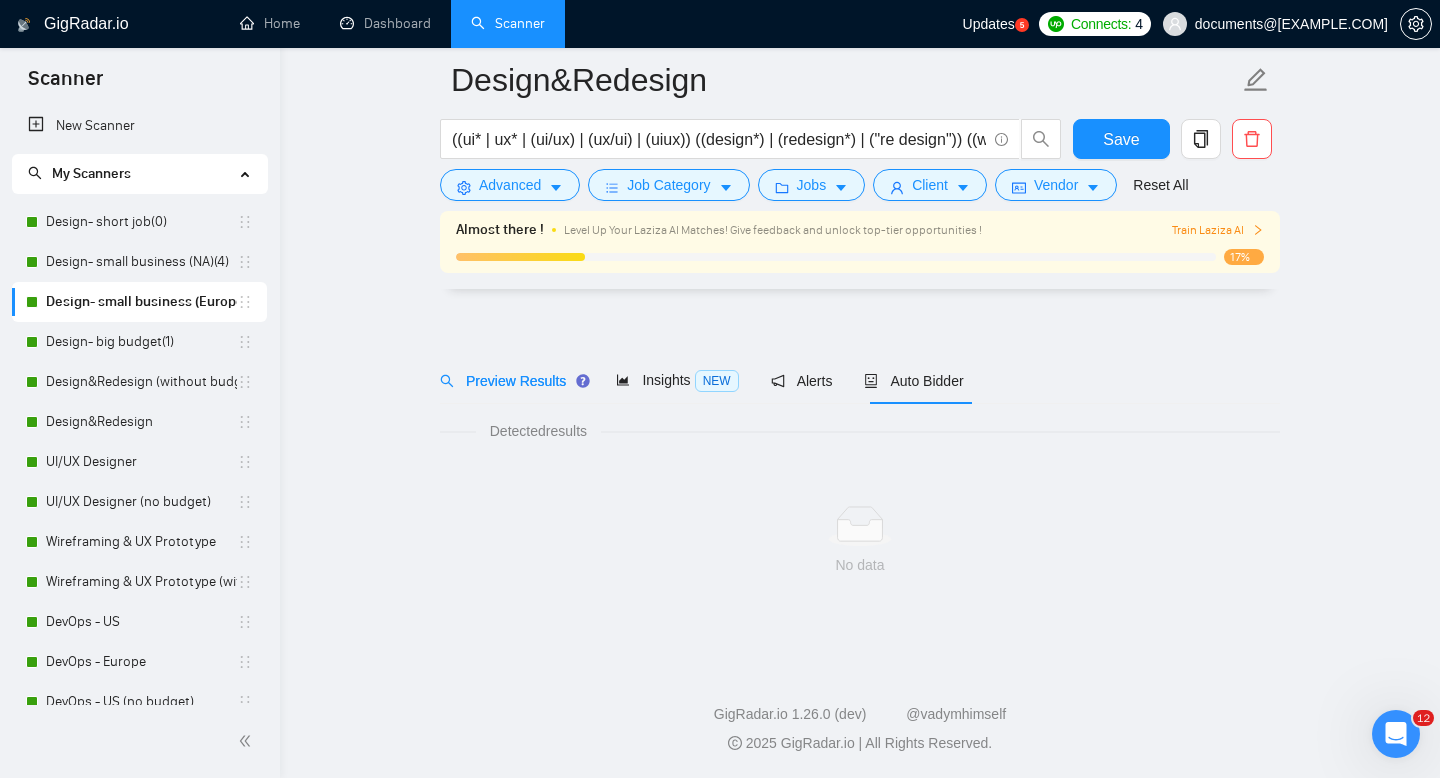 scroll, scrollTop: 14, scrollLeft: 0, axis: vertical 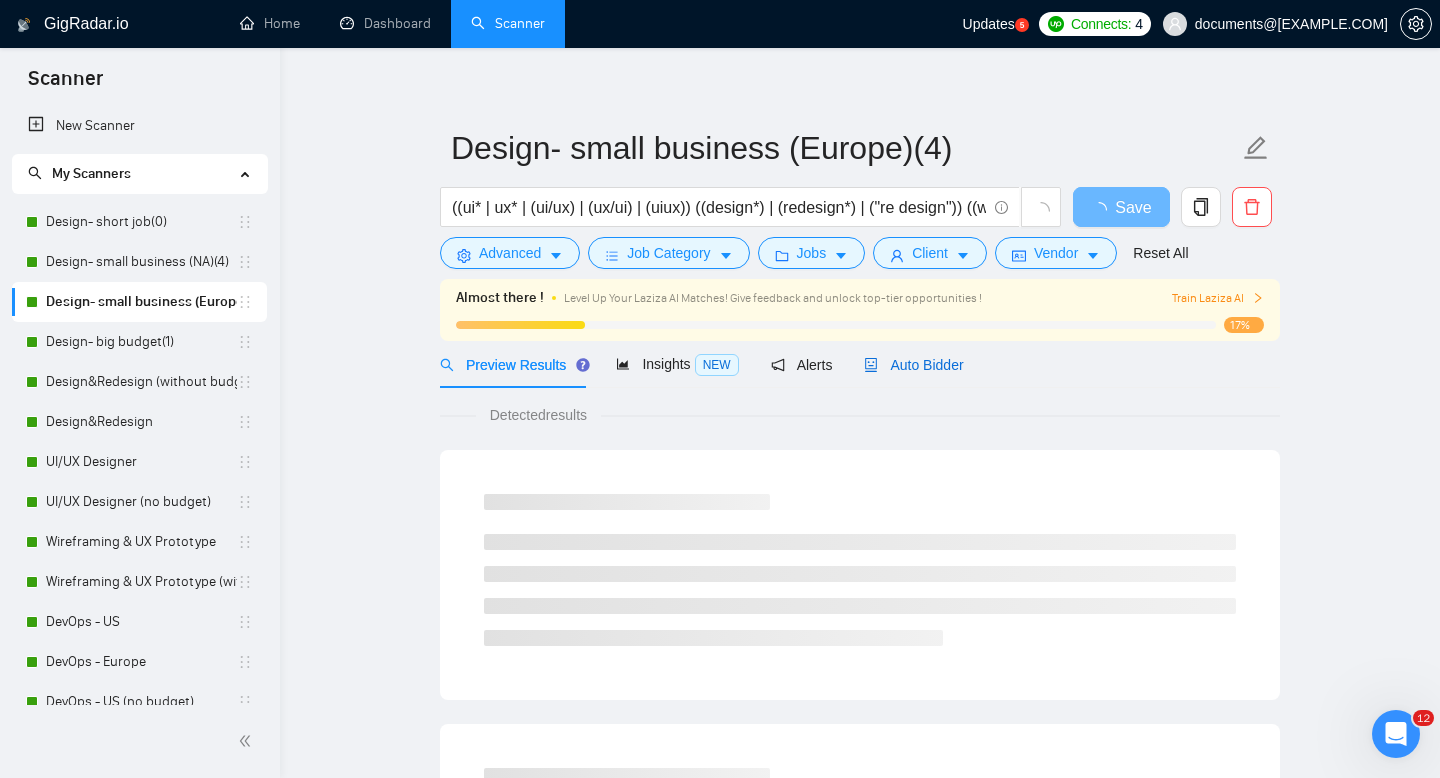 click on "Auto Bidder" at bounding box center (913, 365) 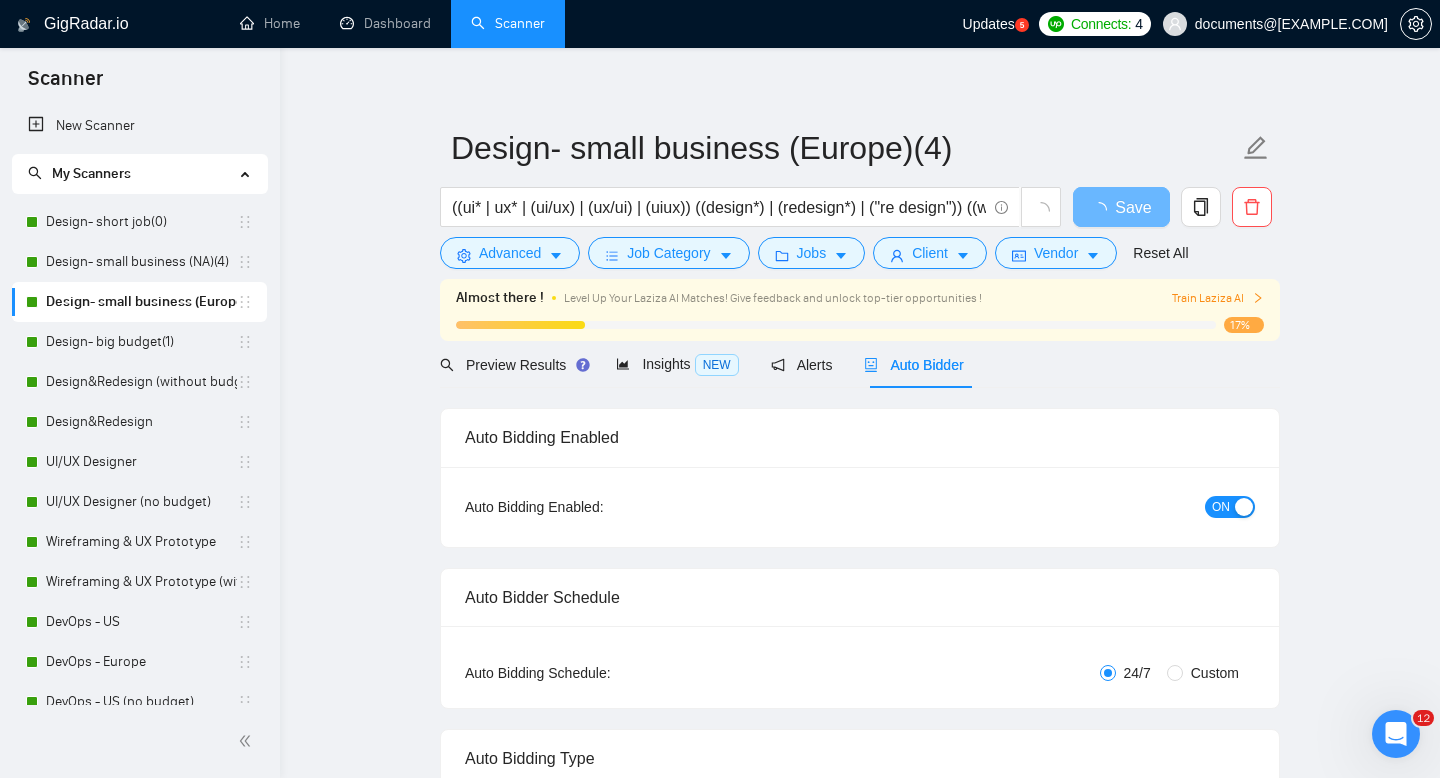 type 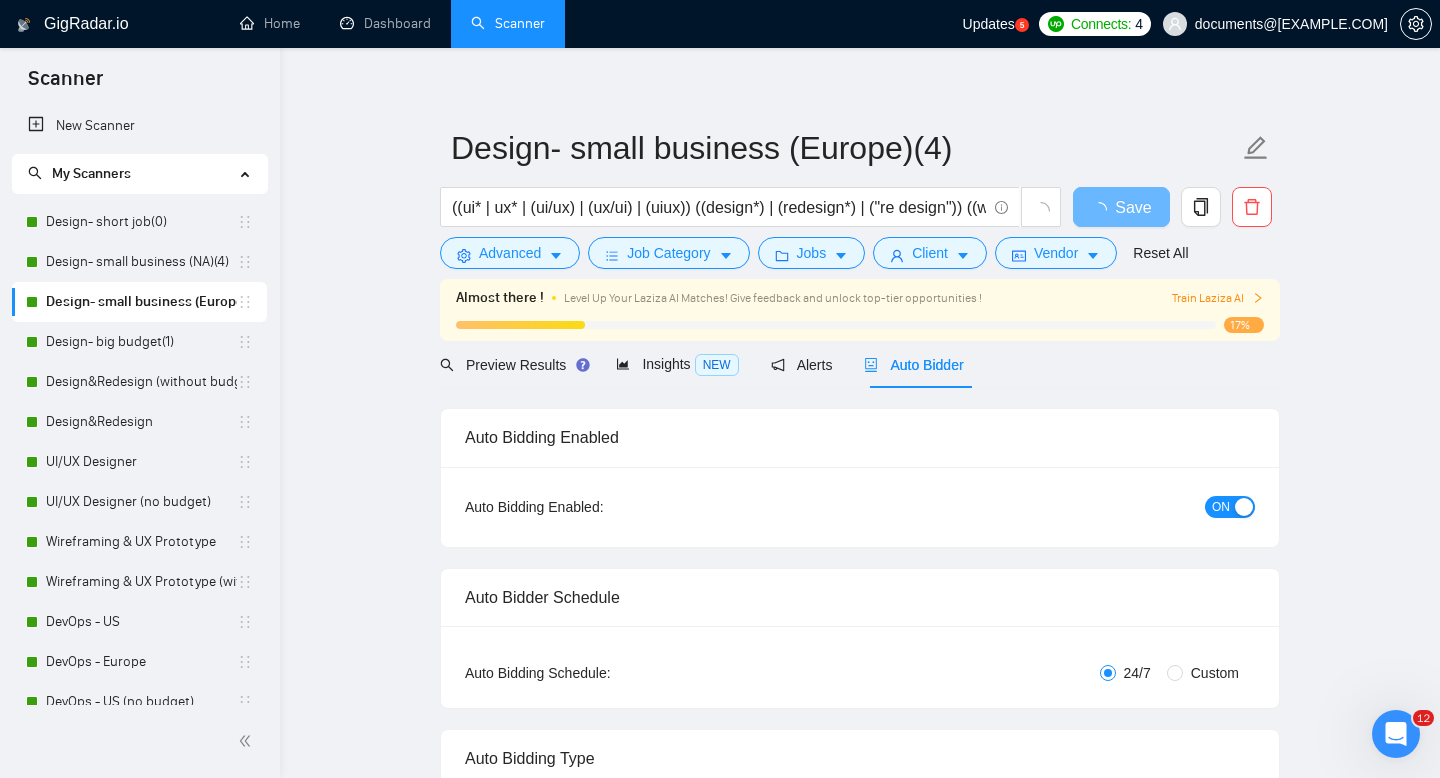 radio on "false" 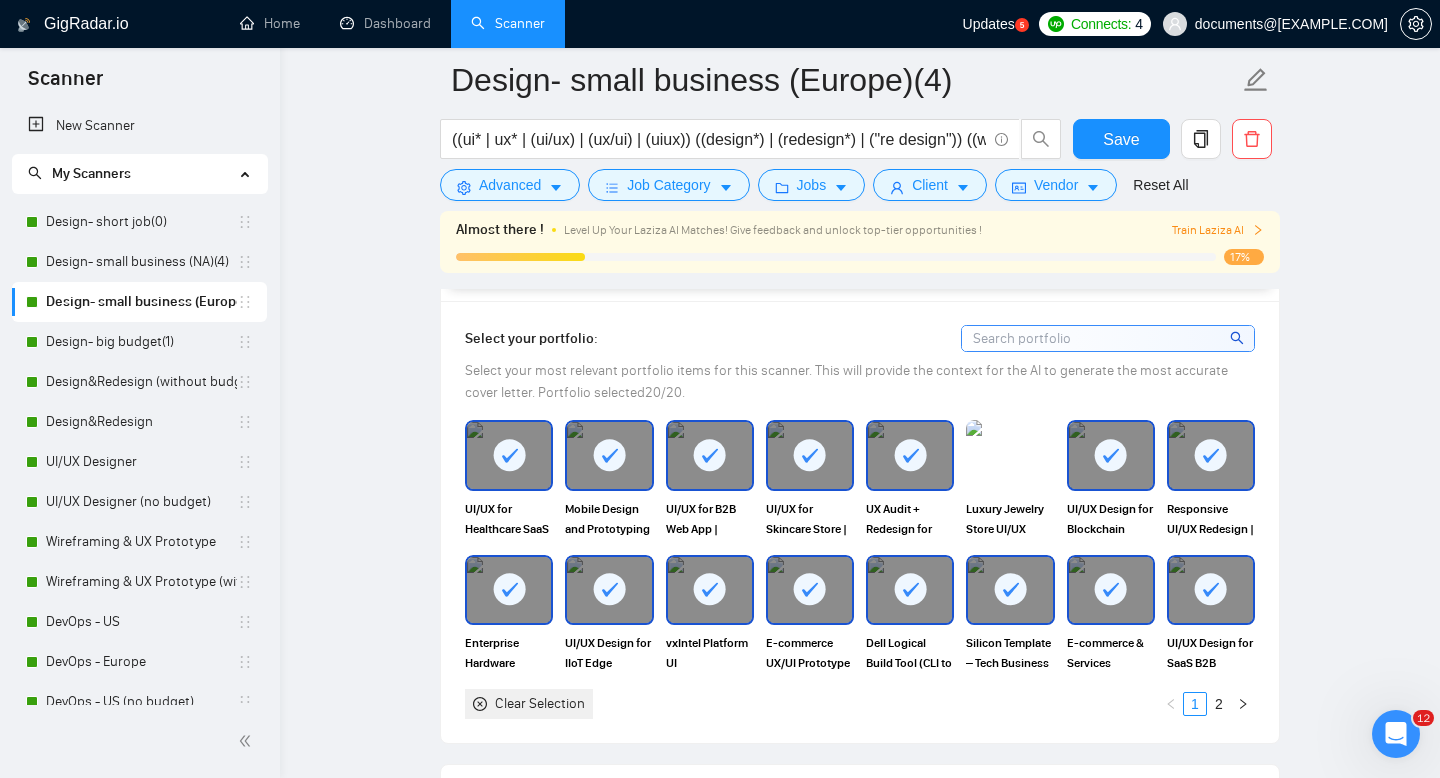 scroll, scrollTop: 2091, scrollLeft: 0, axis: vertical 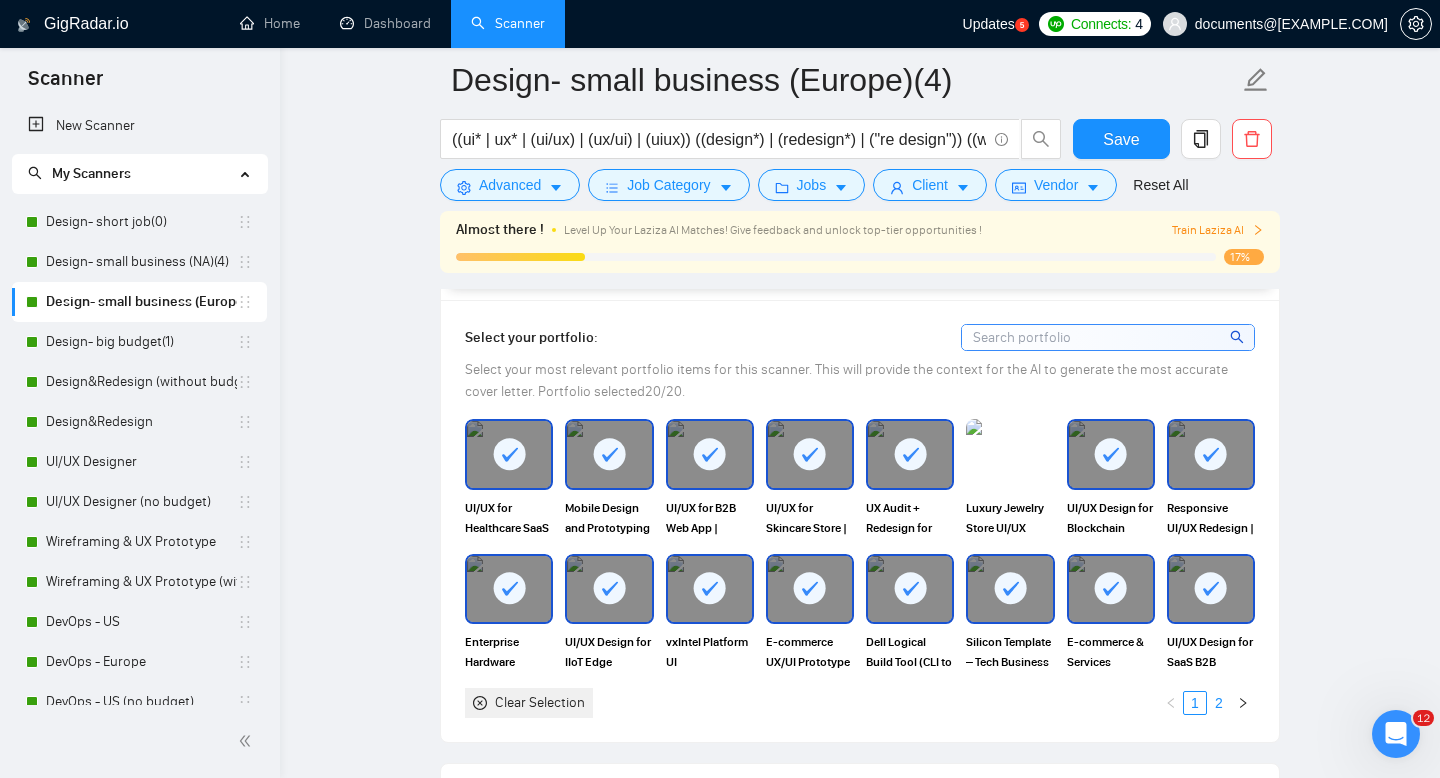 click on "2" at bounding box center (1219, 703) 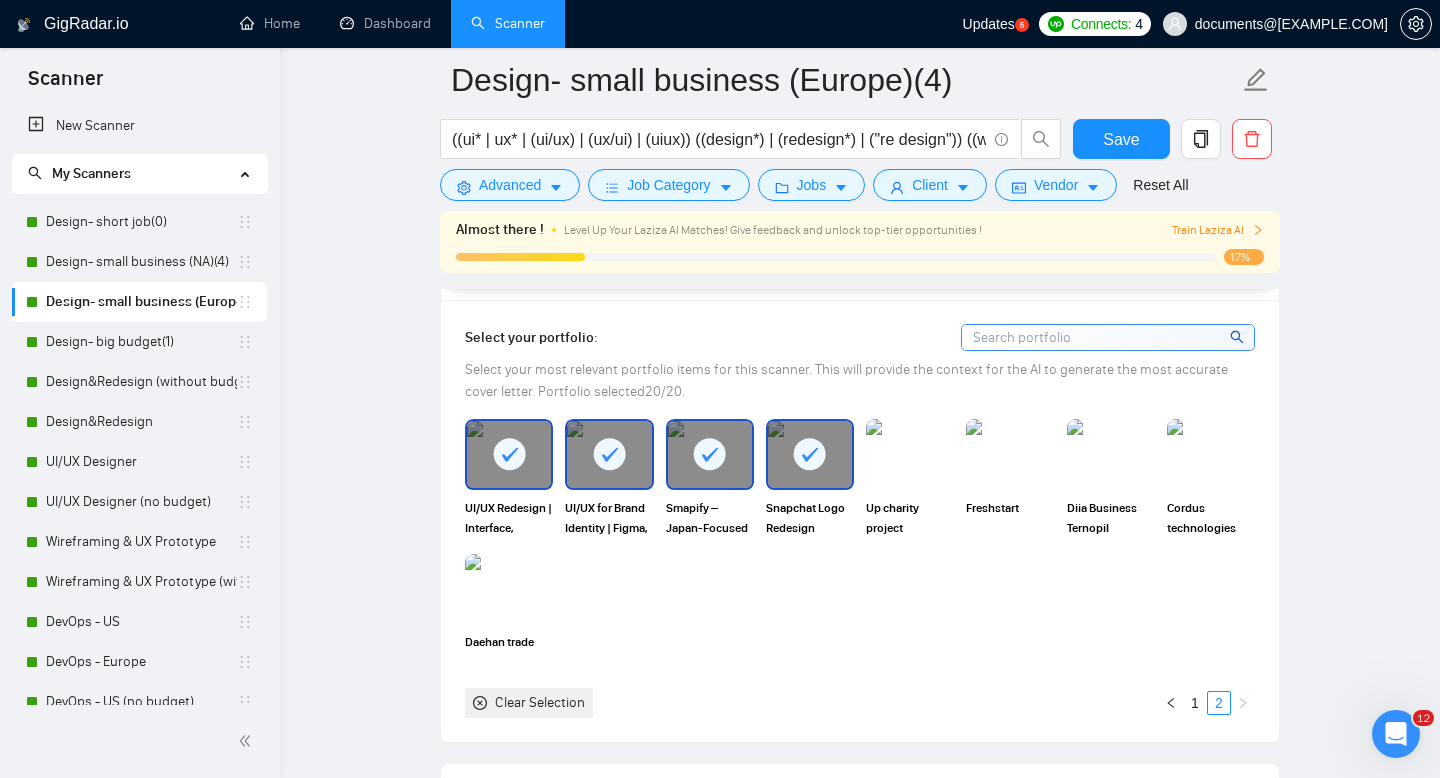 click 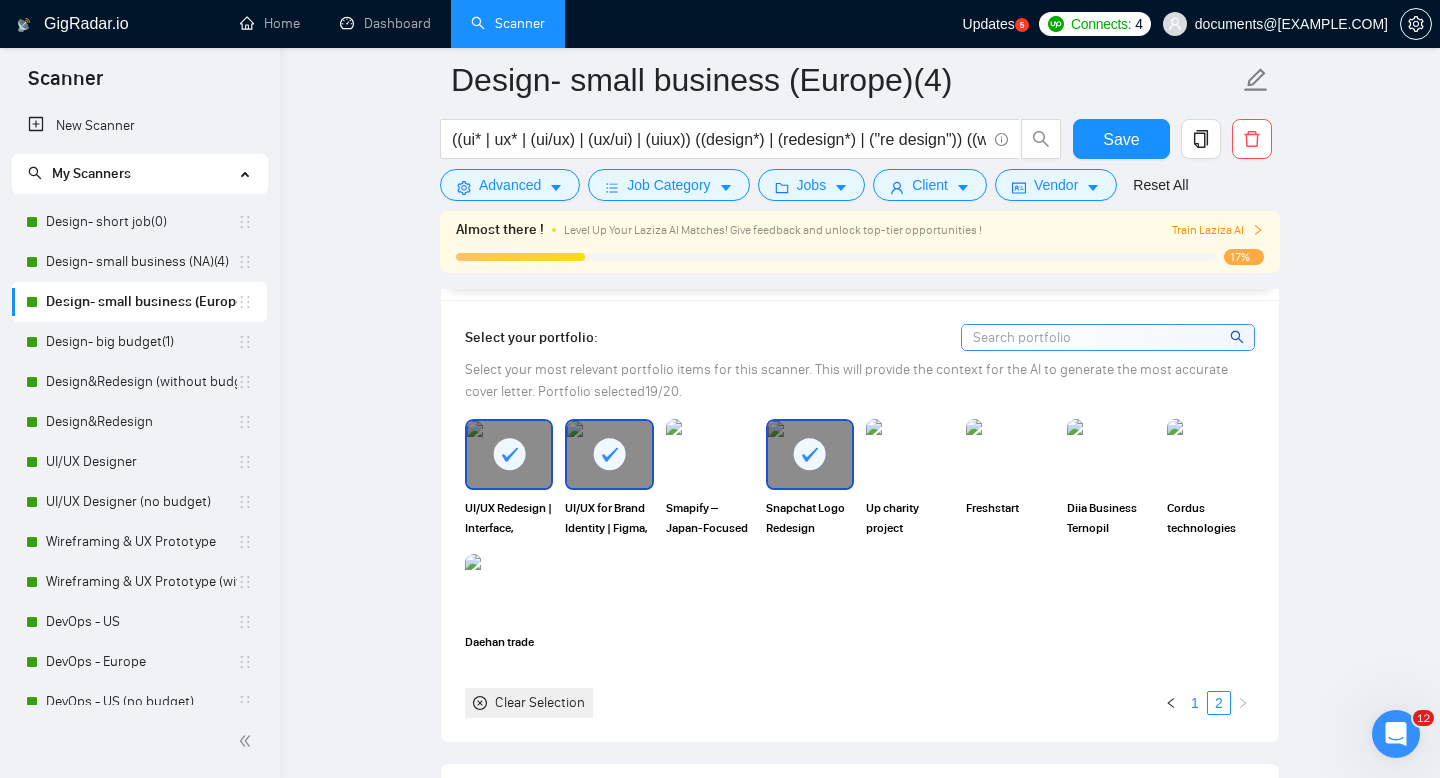 click on "1" at bounding box center [1195, 703] 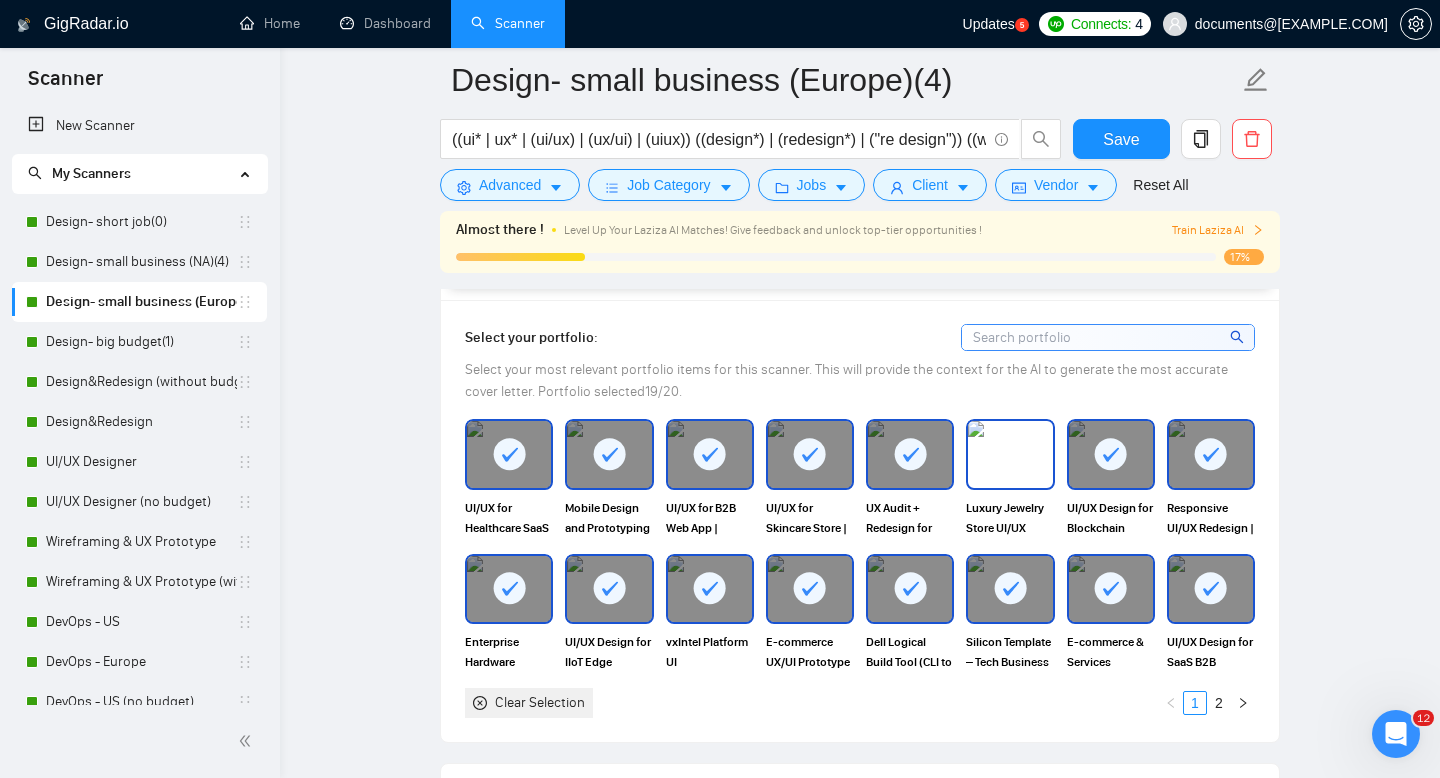 click at bounding box center (1010, 454) 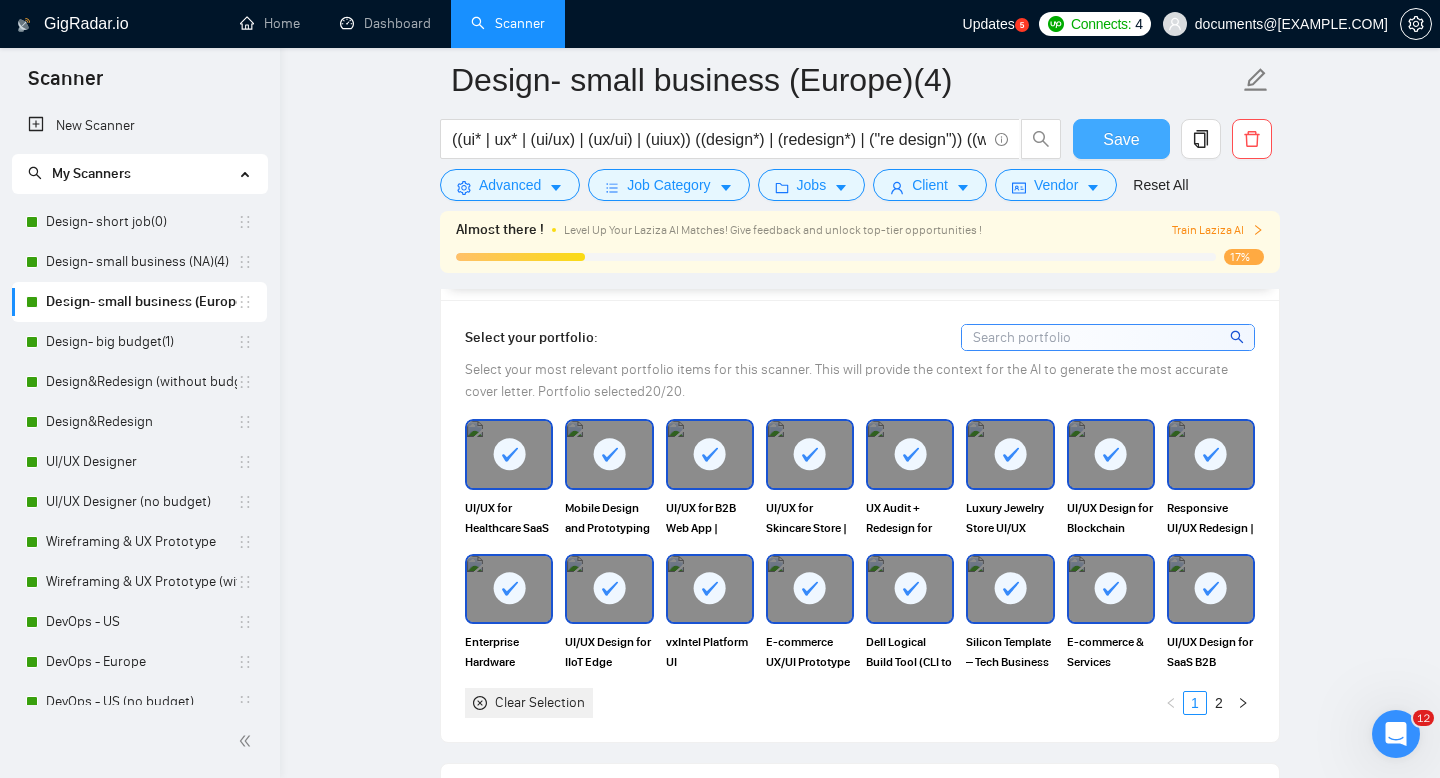 click on "Save" at bounding box center (1121, 139) 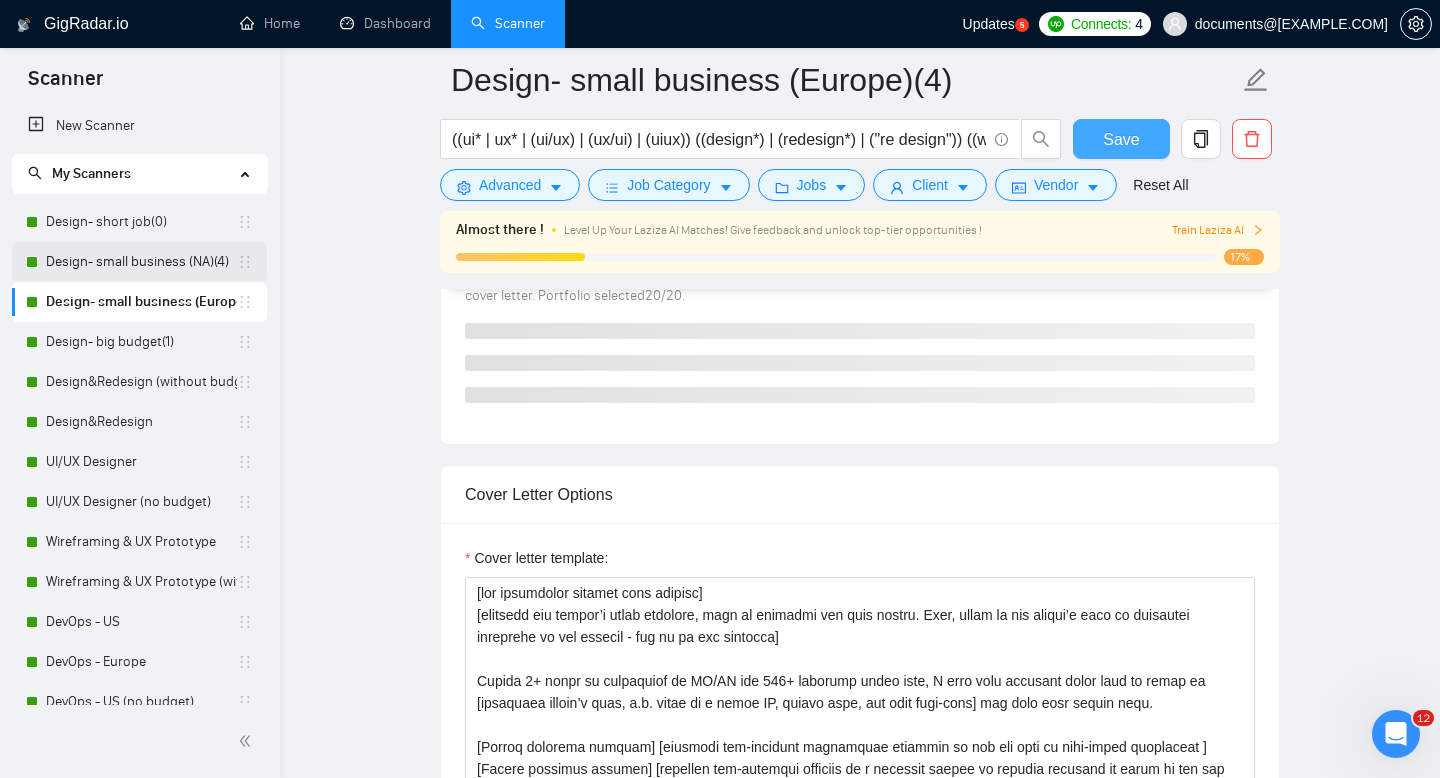 type 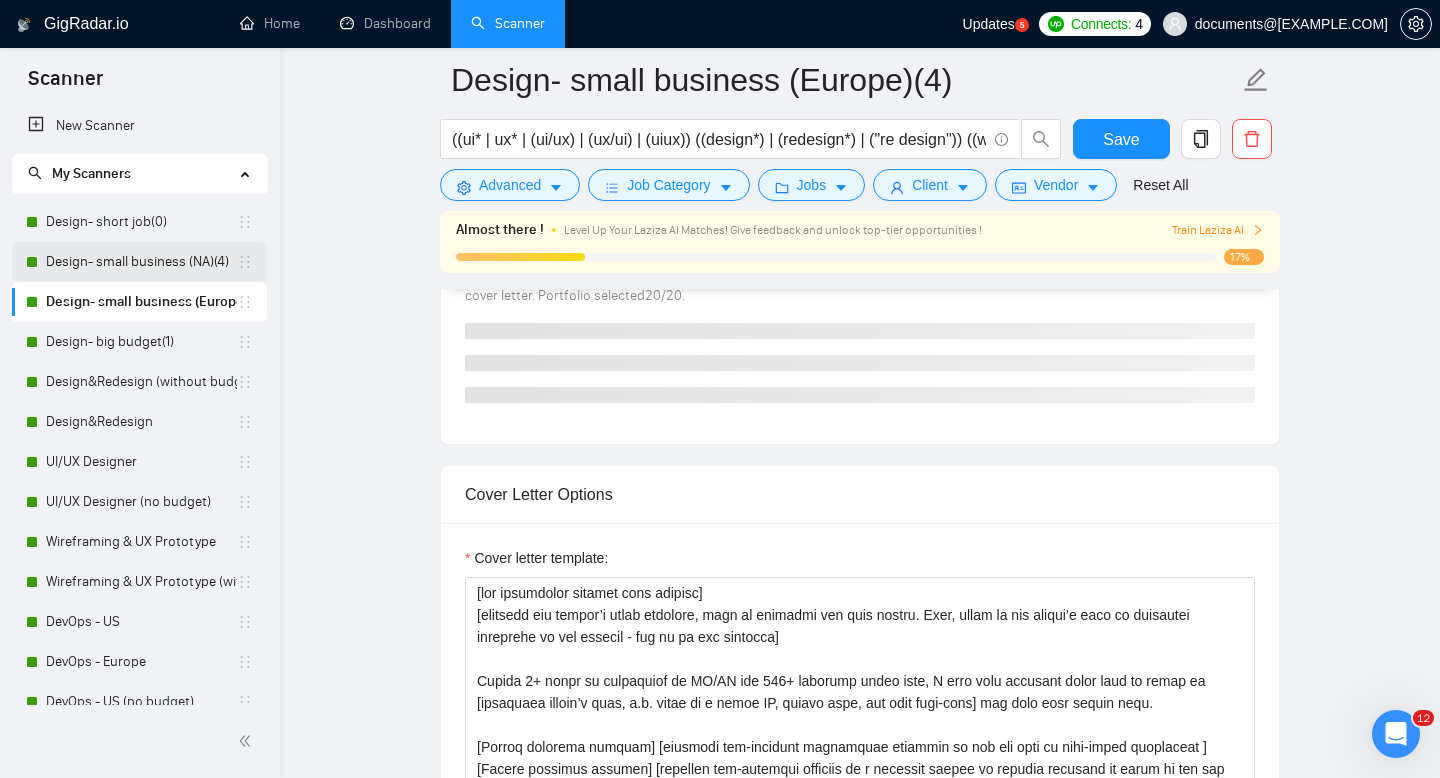 click on "Design- small business (NA)(4)" at bounding box center (141, 262) 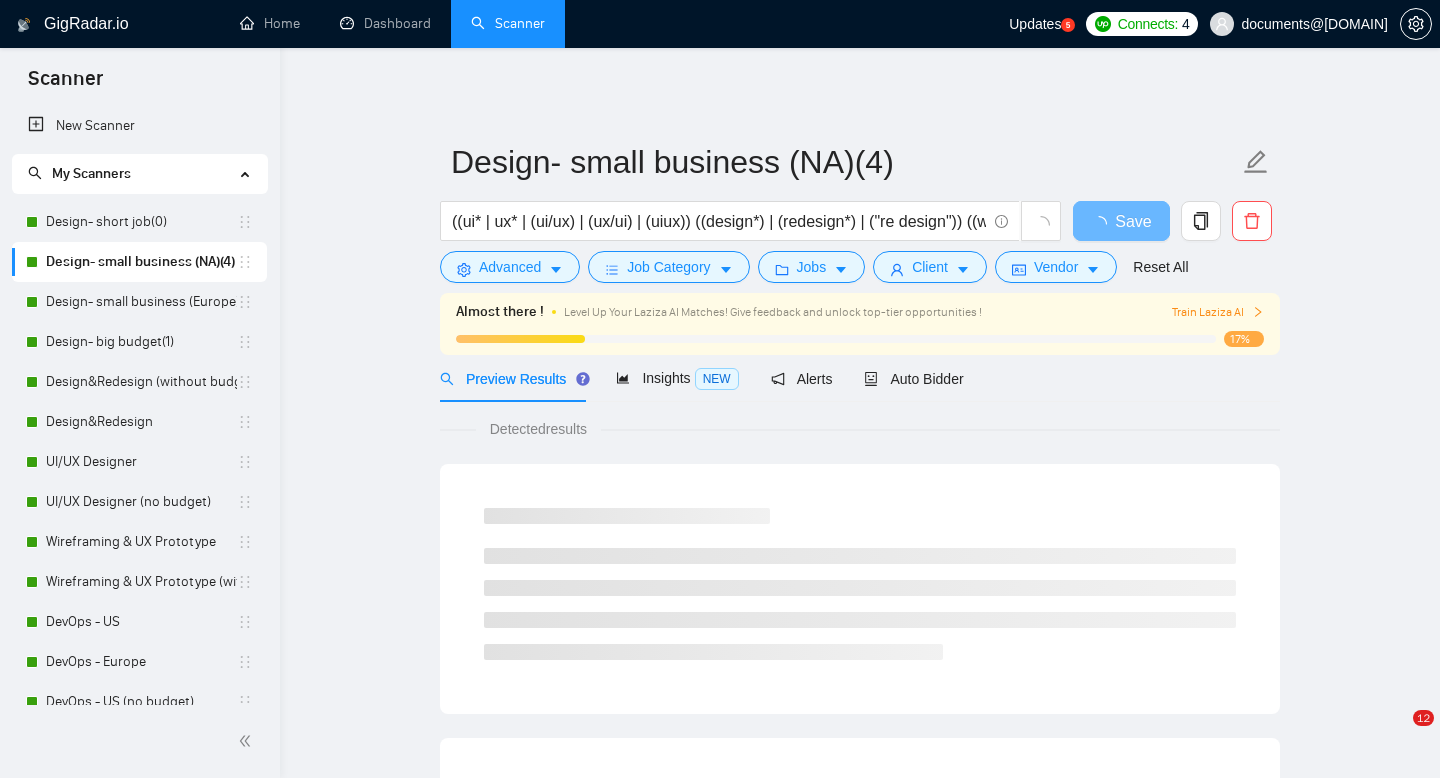 scroll, scrollTop: 14, scrollLeft: 0, axis: vertical 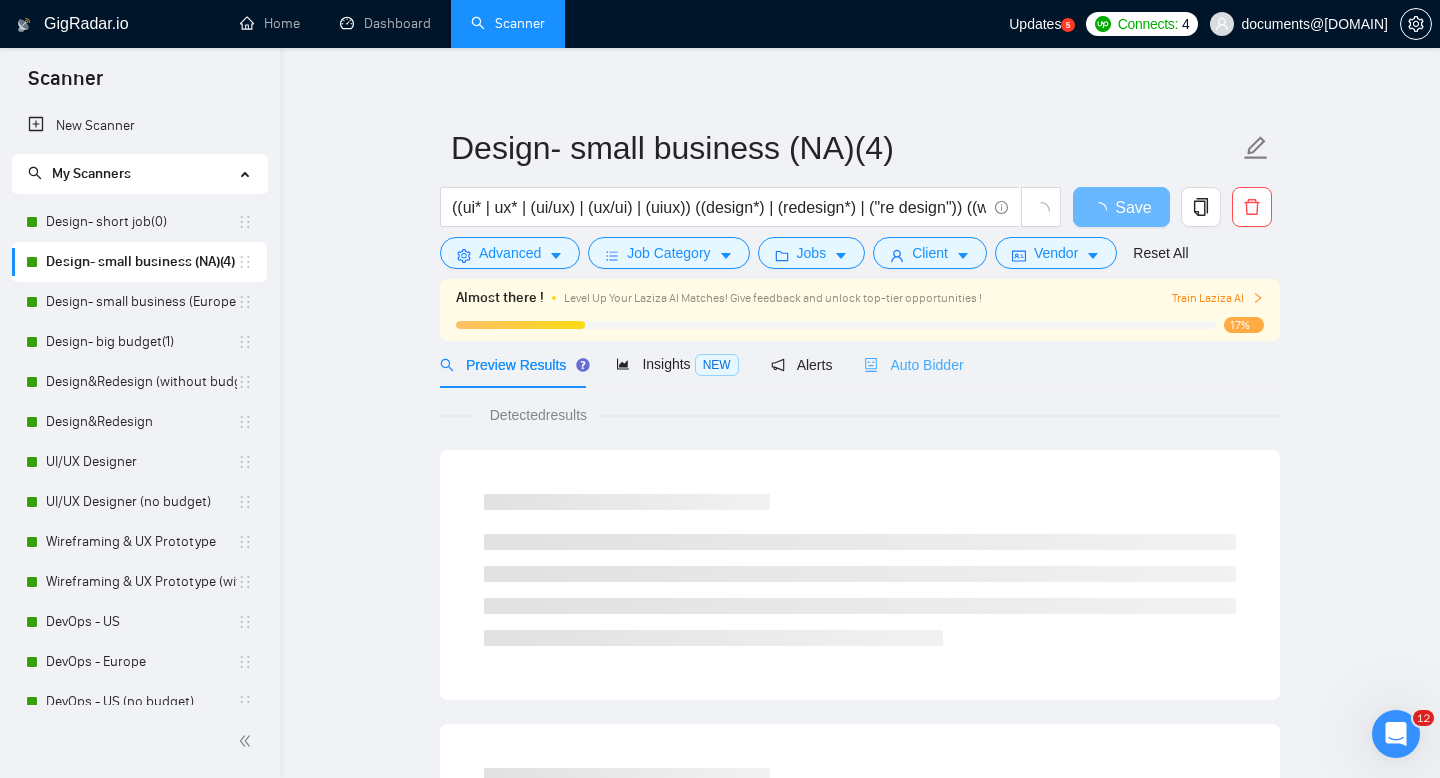 click on "Auto Bidder" at bounding box center [913, 364] 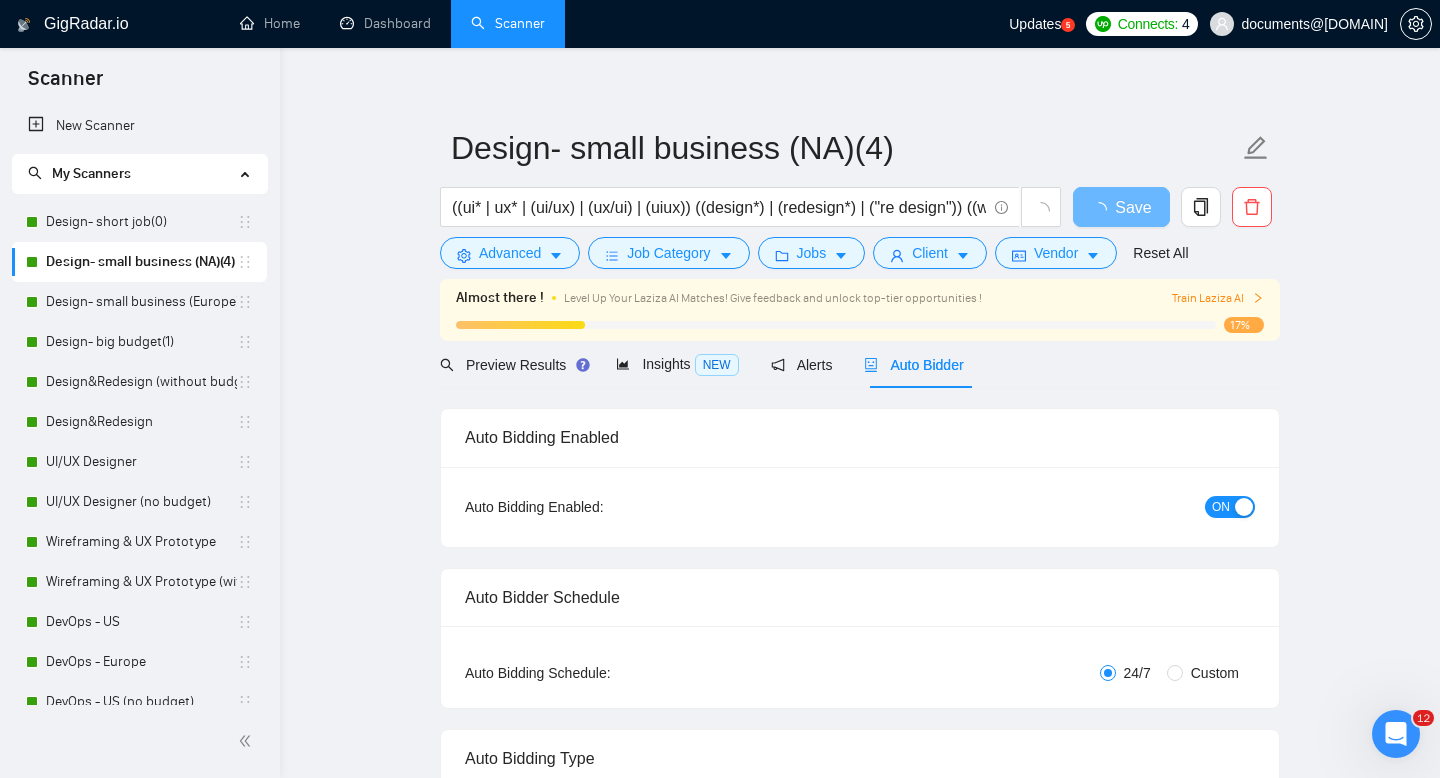 type 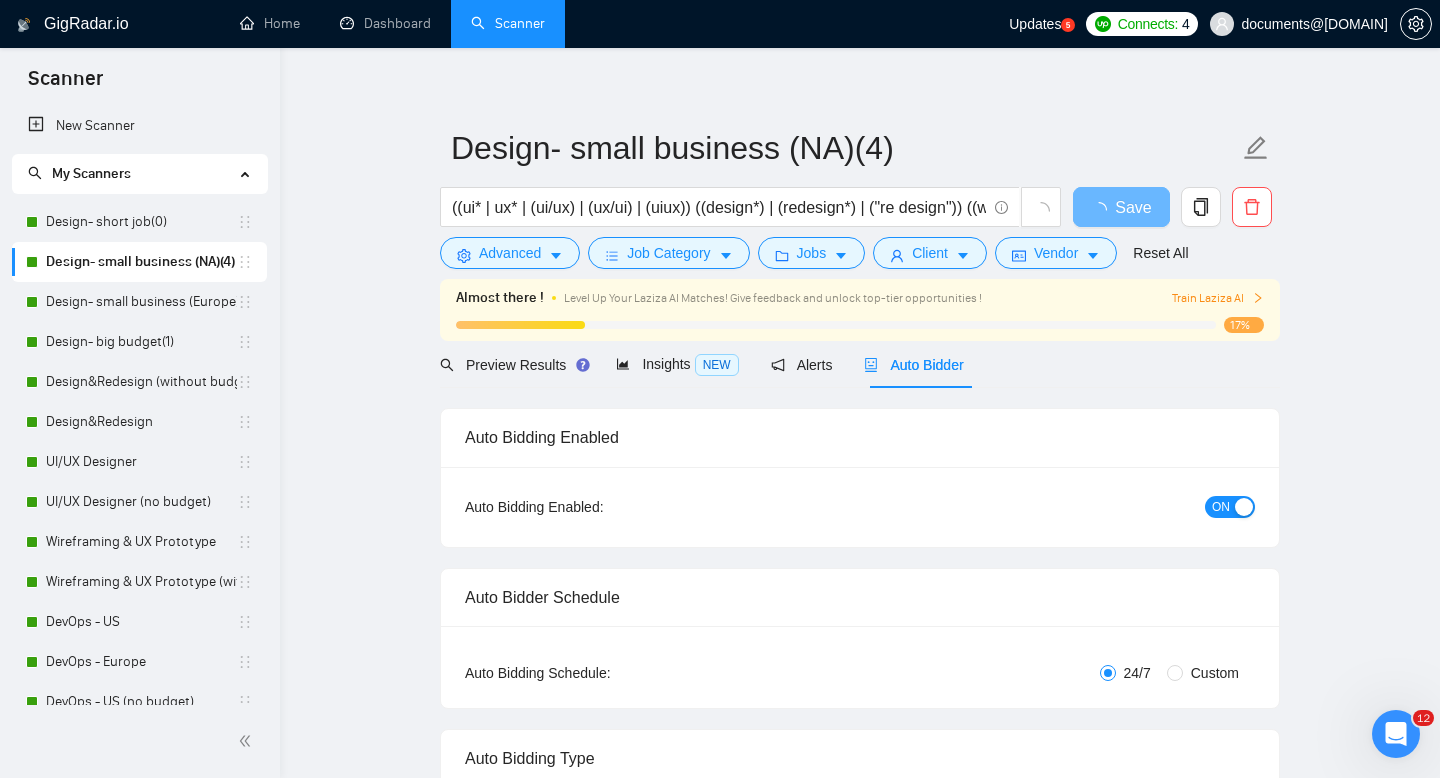 radio on "false" 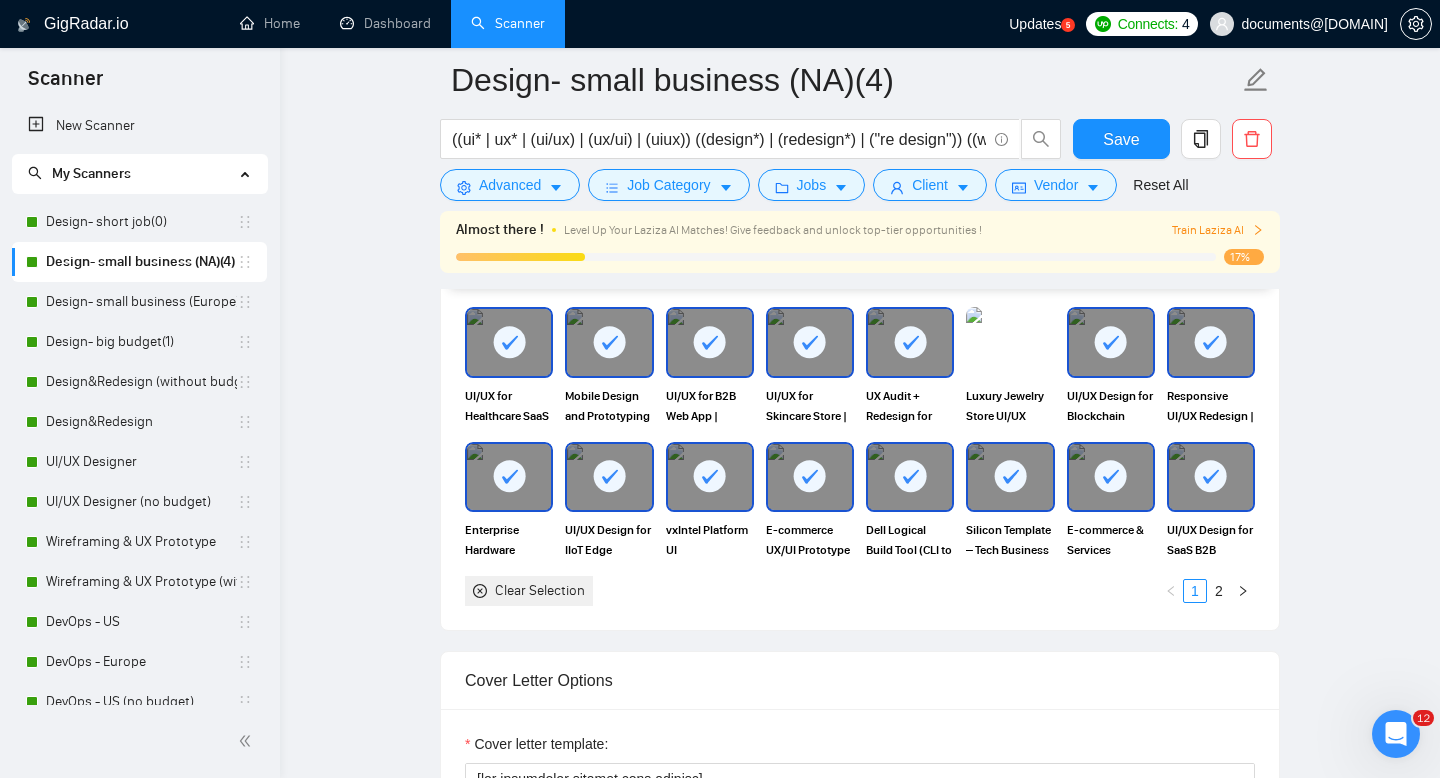 scroll, scrollTop: 2171, scrollLeft: 0, axis: vertical 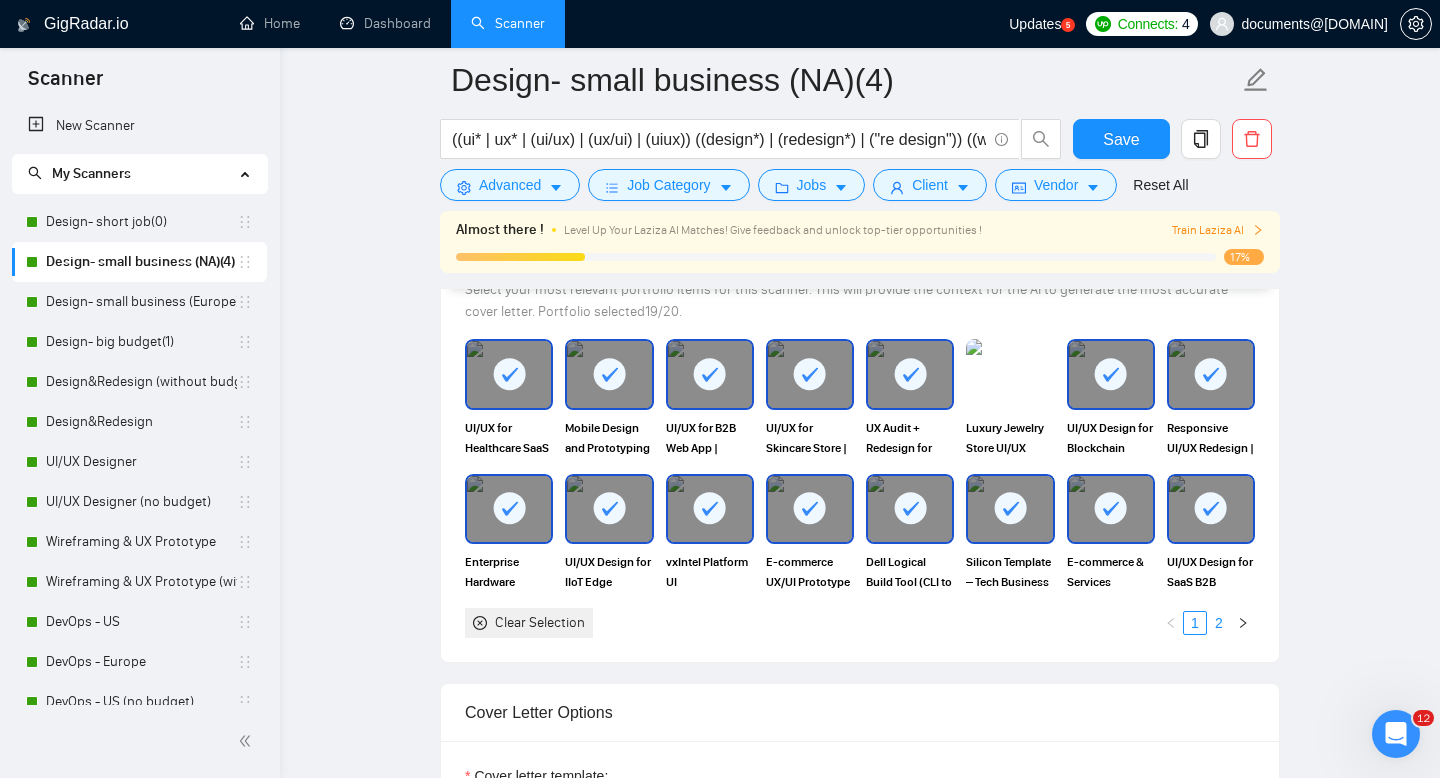 click on "2" at bounding box center (1219, 623) 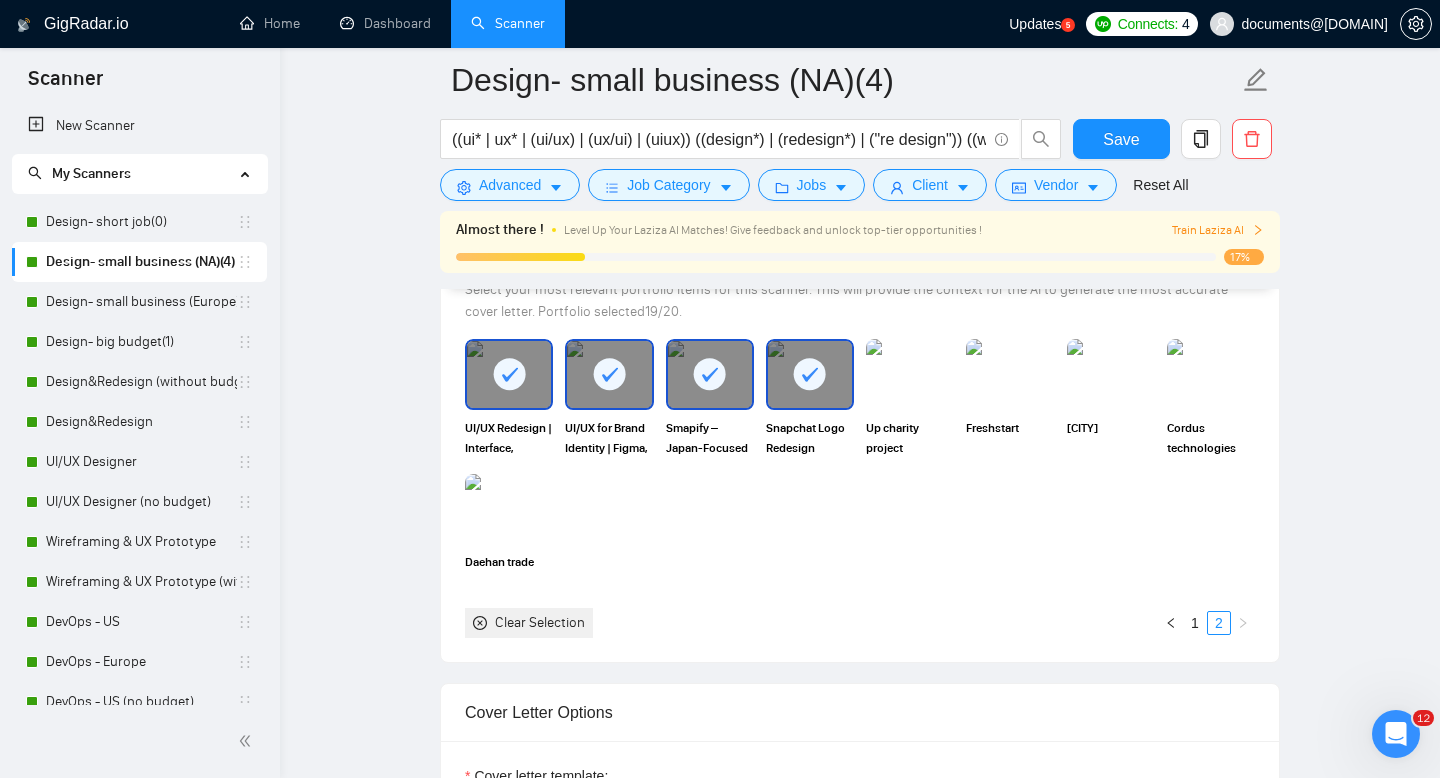 click at bounding box center (710, 374) 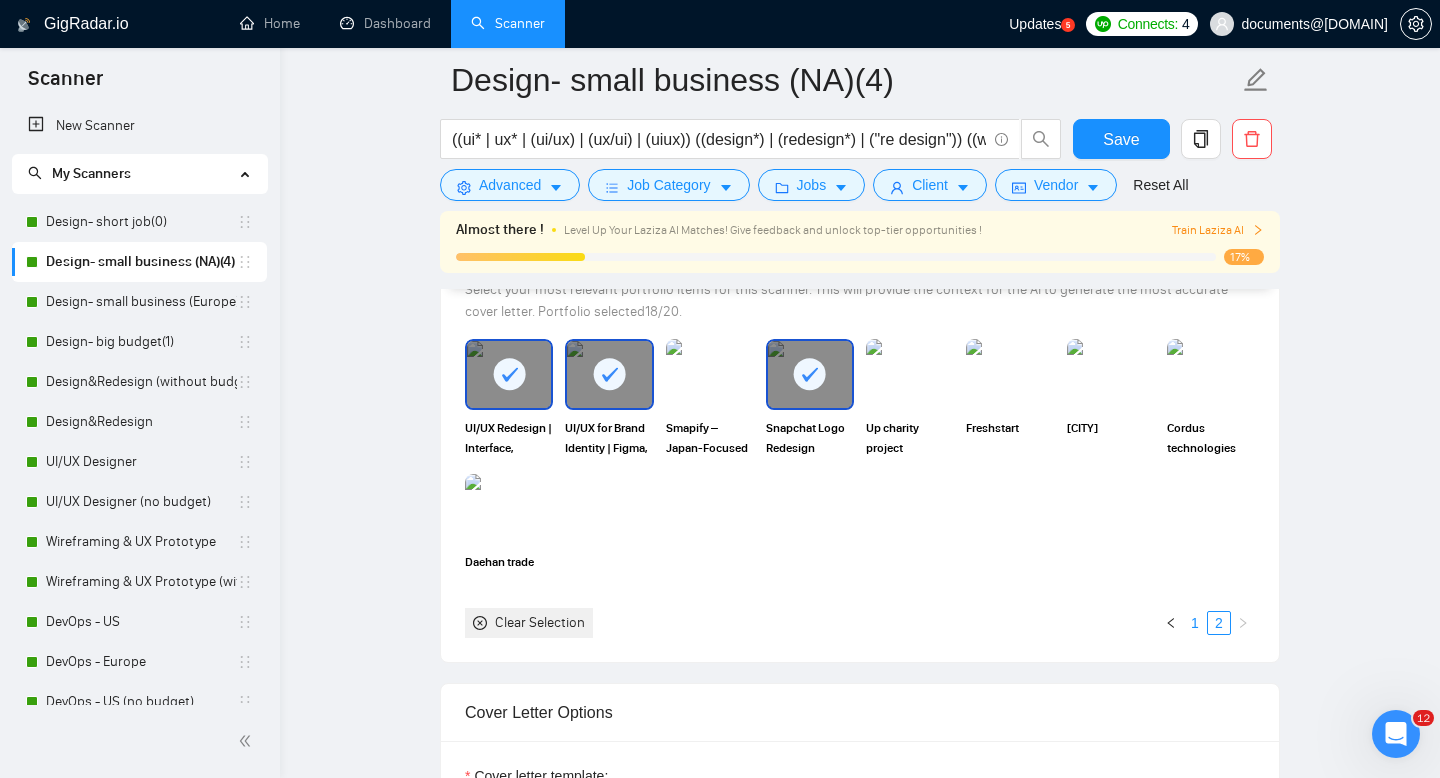 click on "1" at bounding box center (1195, 623) 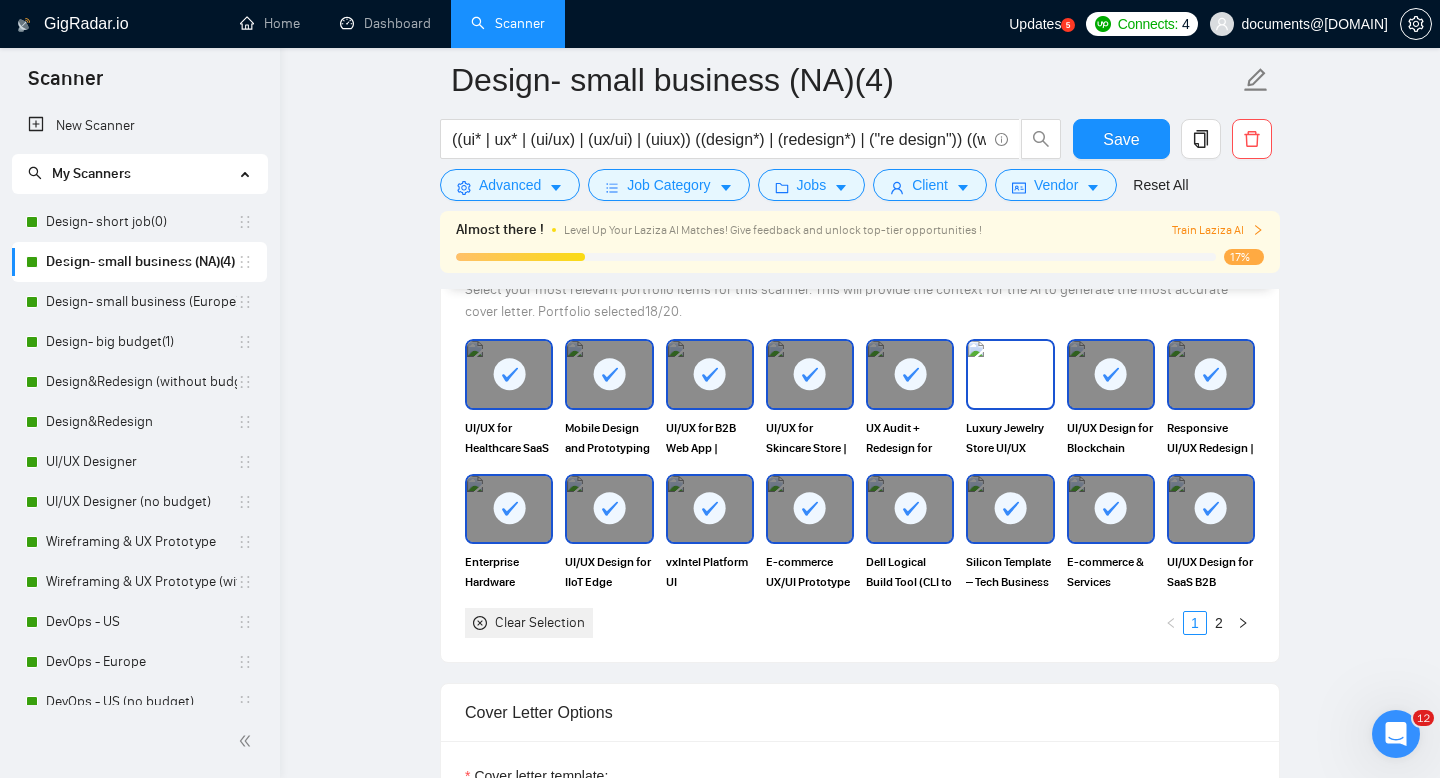 click at bounding box center (1010, 374) 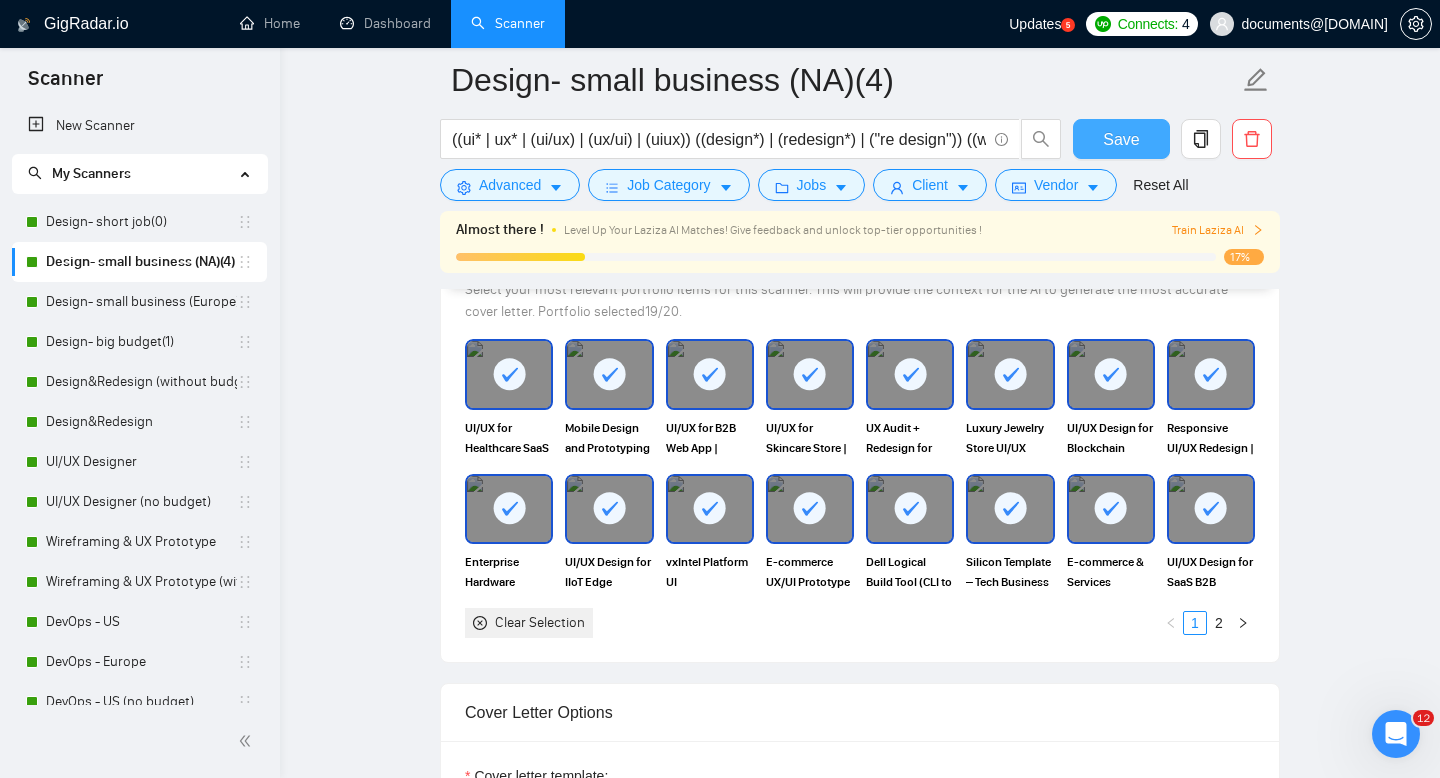 click on "Save" at bounding box center [1121, 139] 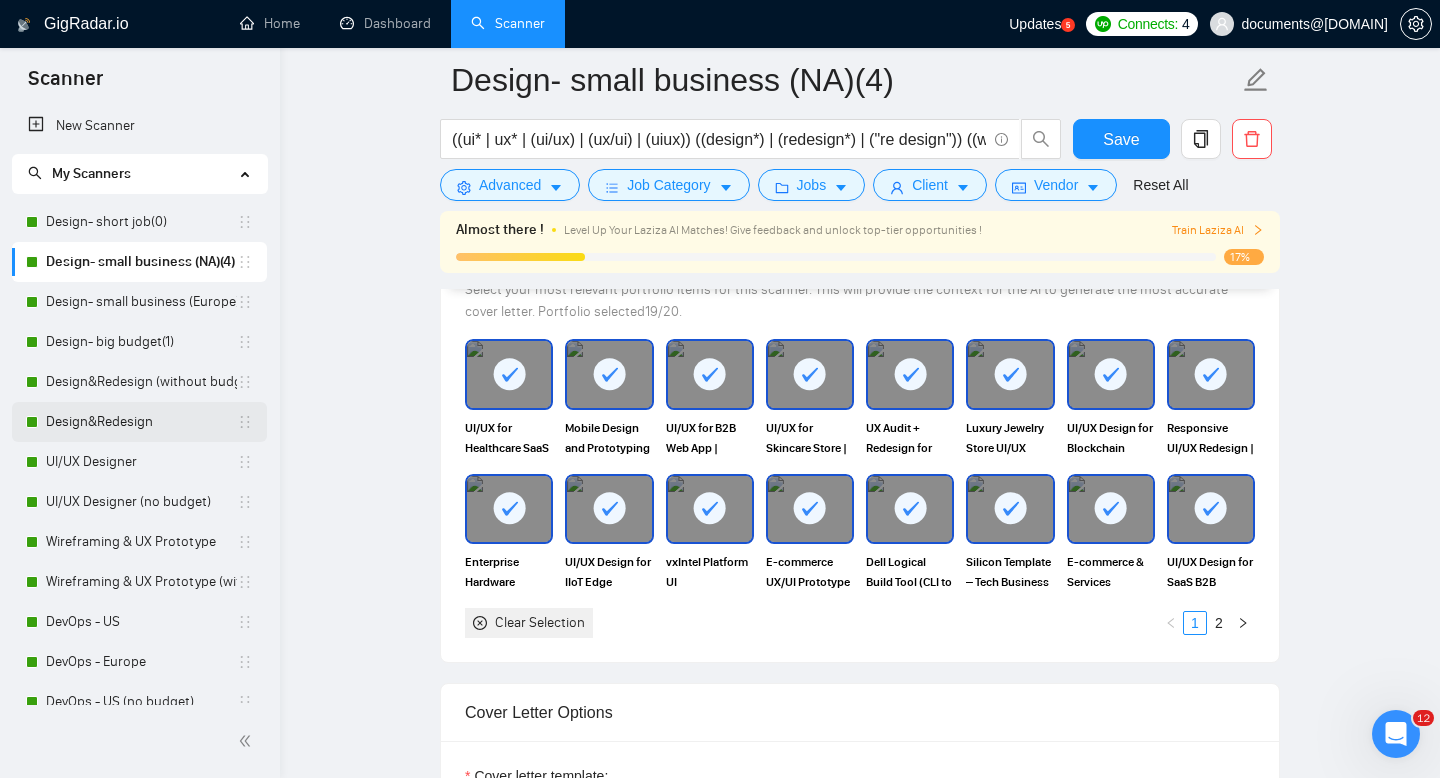 click on "Design&Redesign" at bounding box center [141, 422] 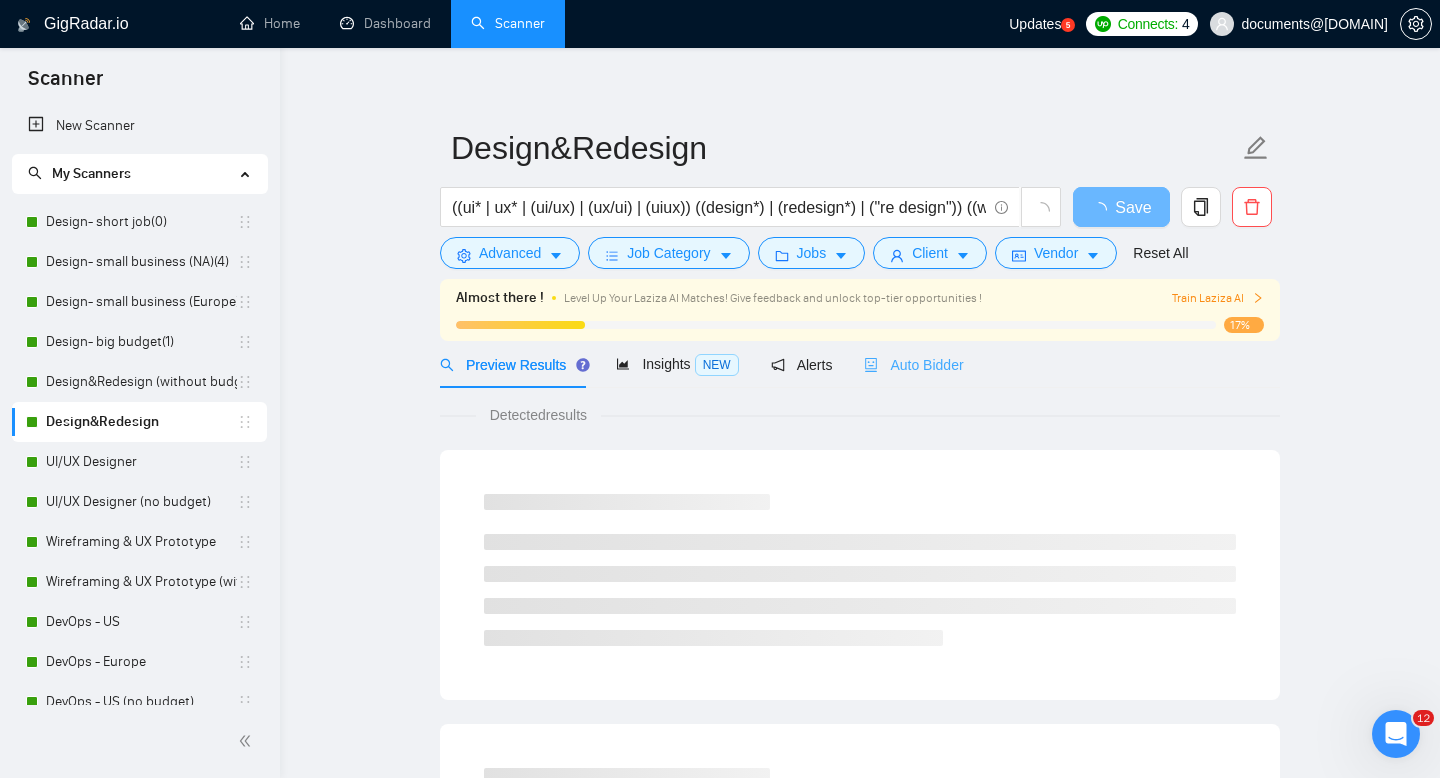 click on "Auto Bidder" at bounding box center [913, 364] 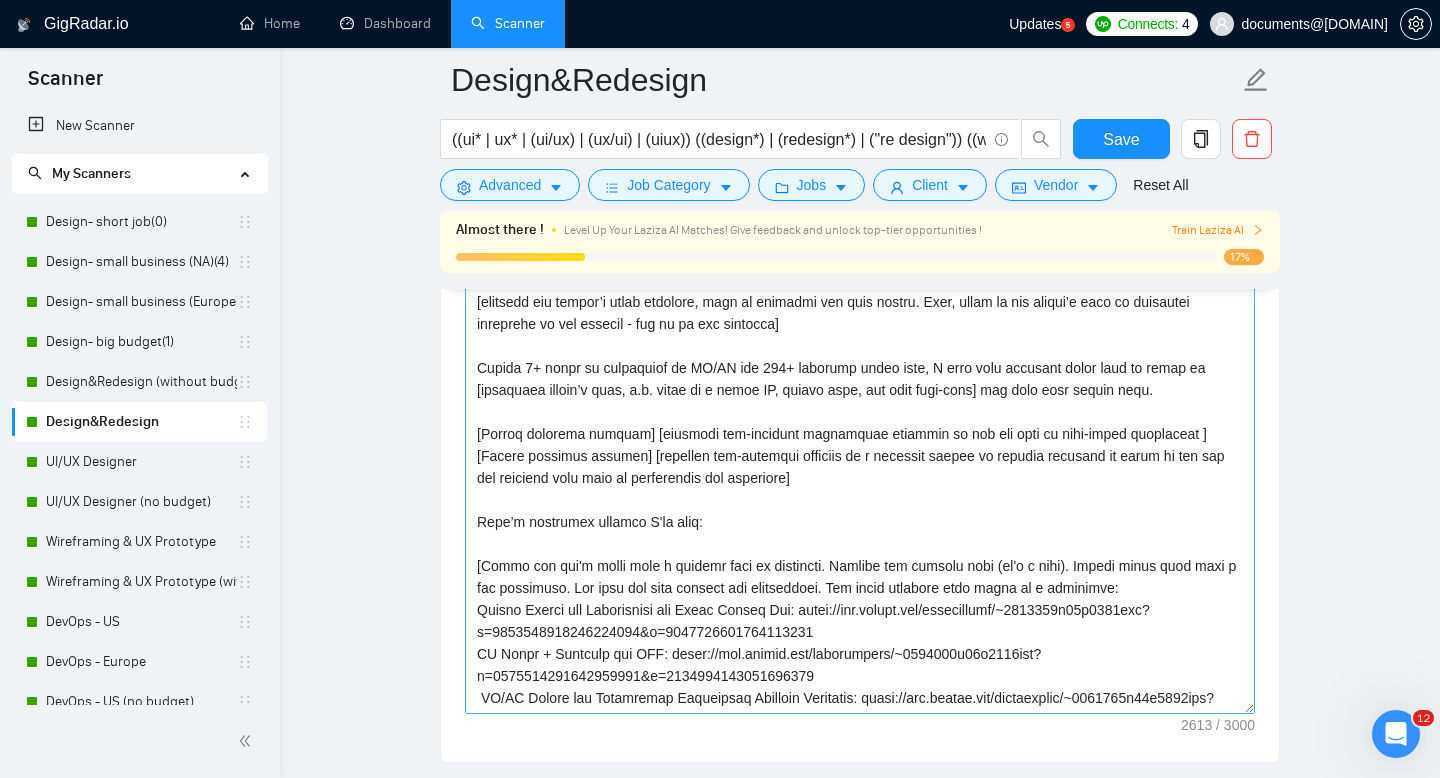 scroll, scrollTop: 2461, scrollLeft: 0, axis: vertical 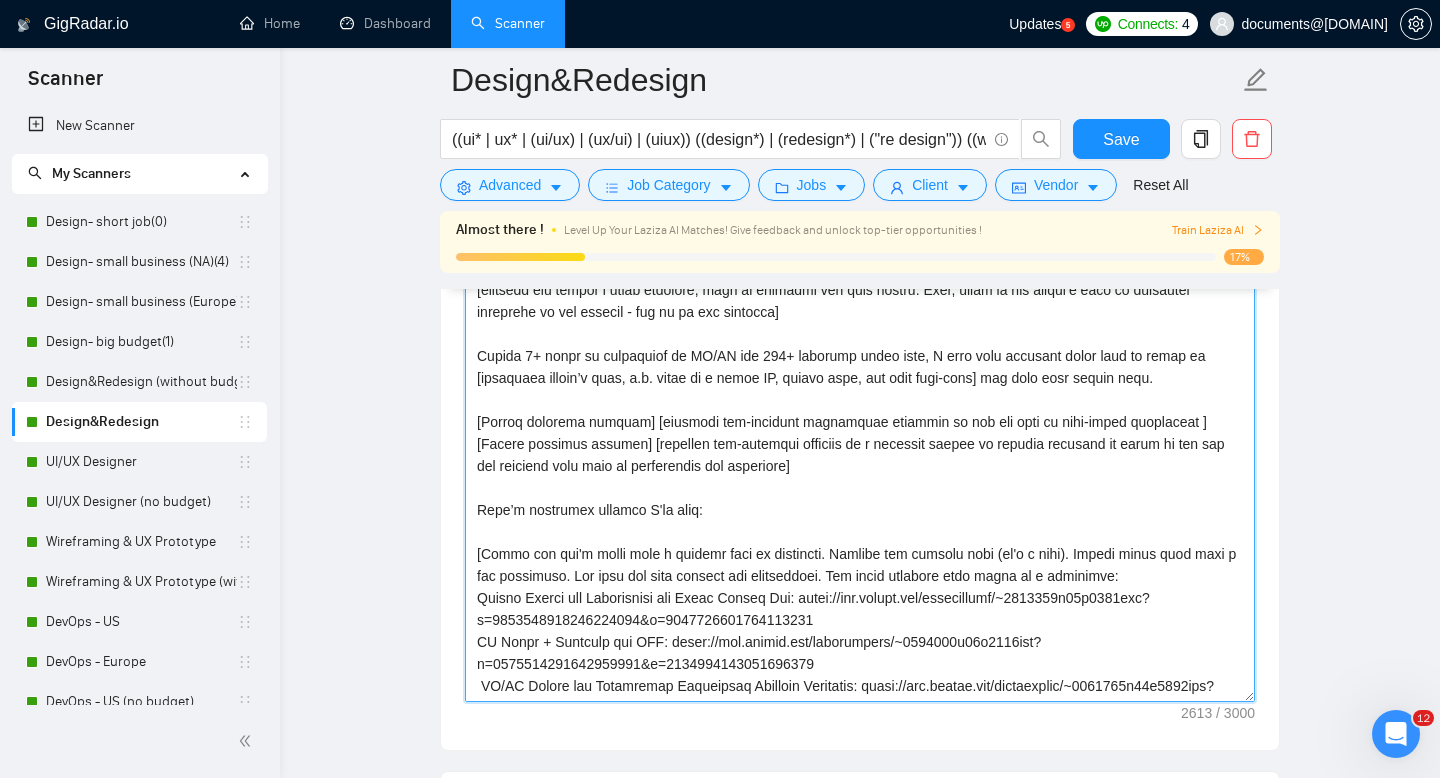 click on "Cover letter template:" at bounding box center [860, 477] 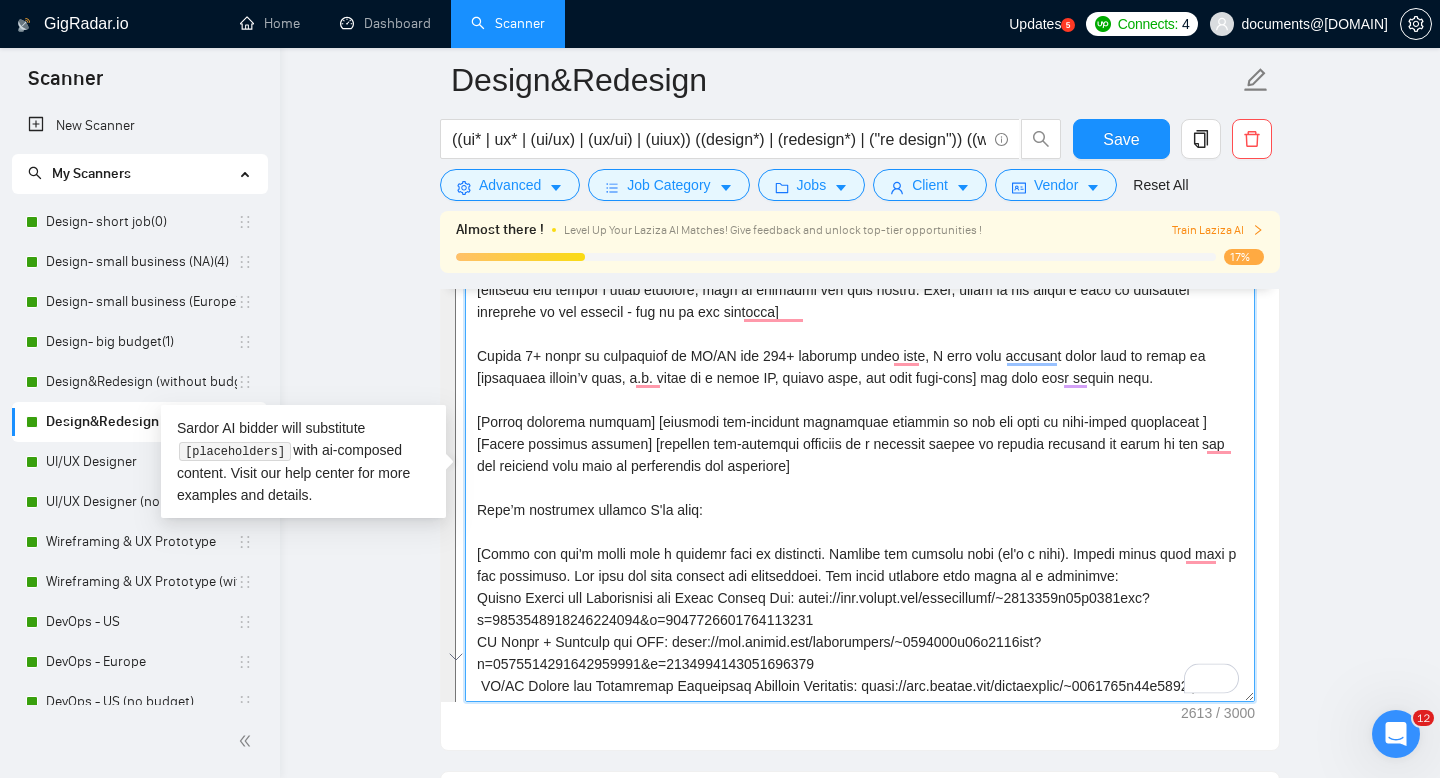 scroll, scrollTop: 0, scrollLeft: 0, axis: both 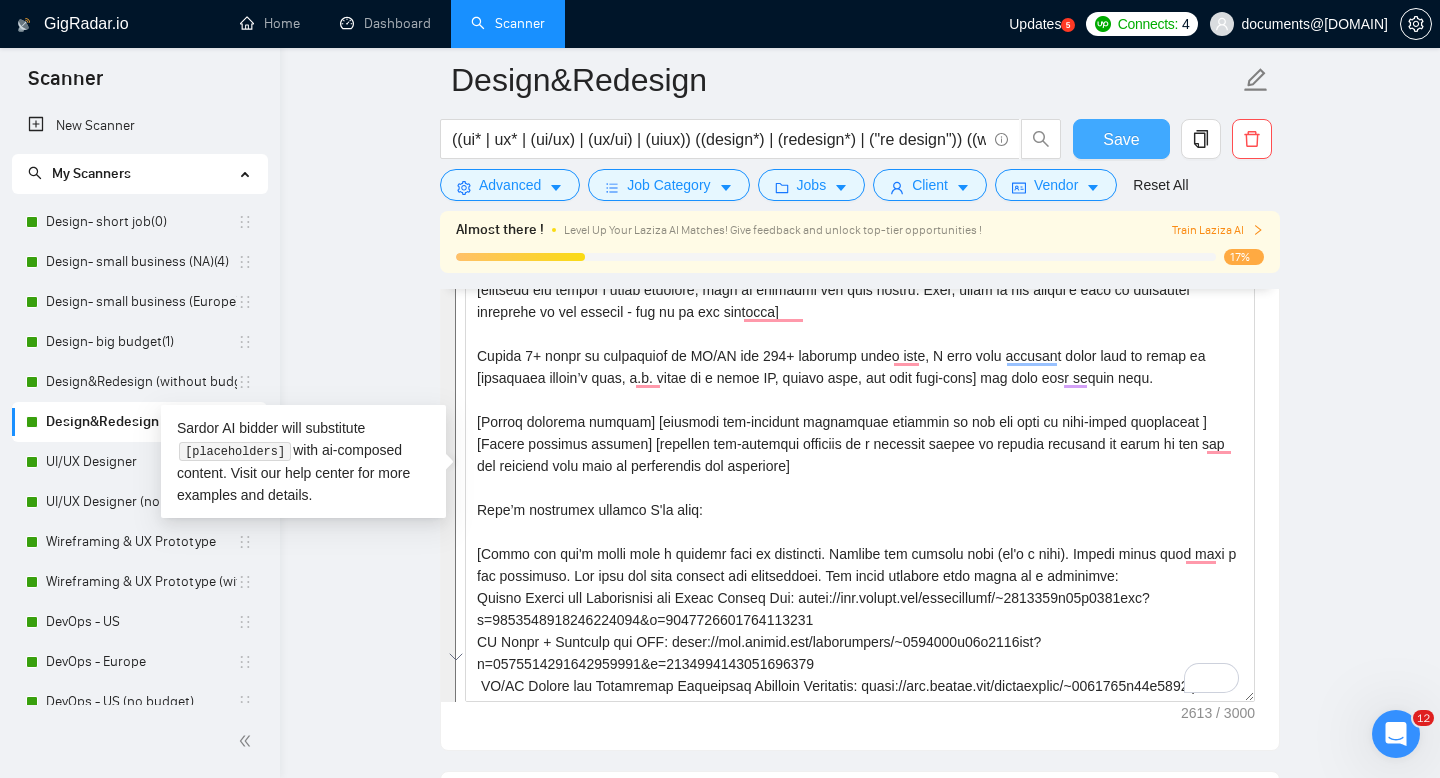 click on "Save" at bounding box center (1121, 139) 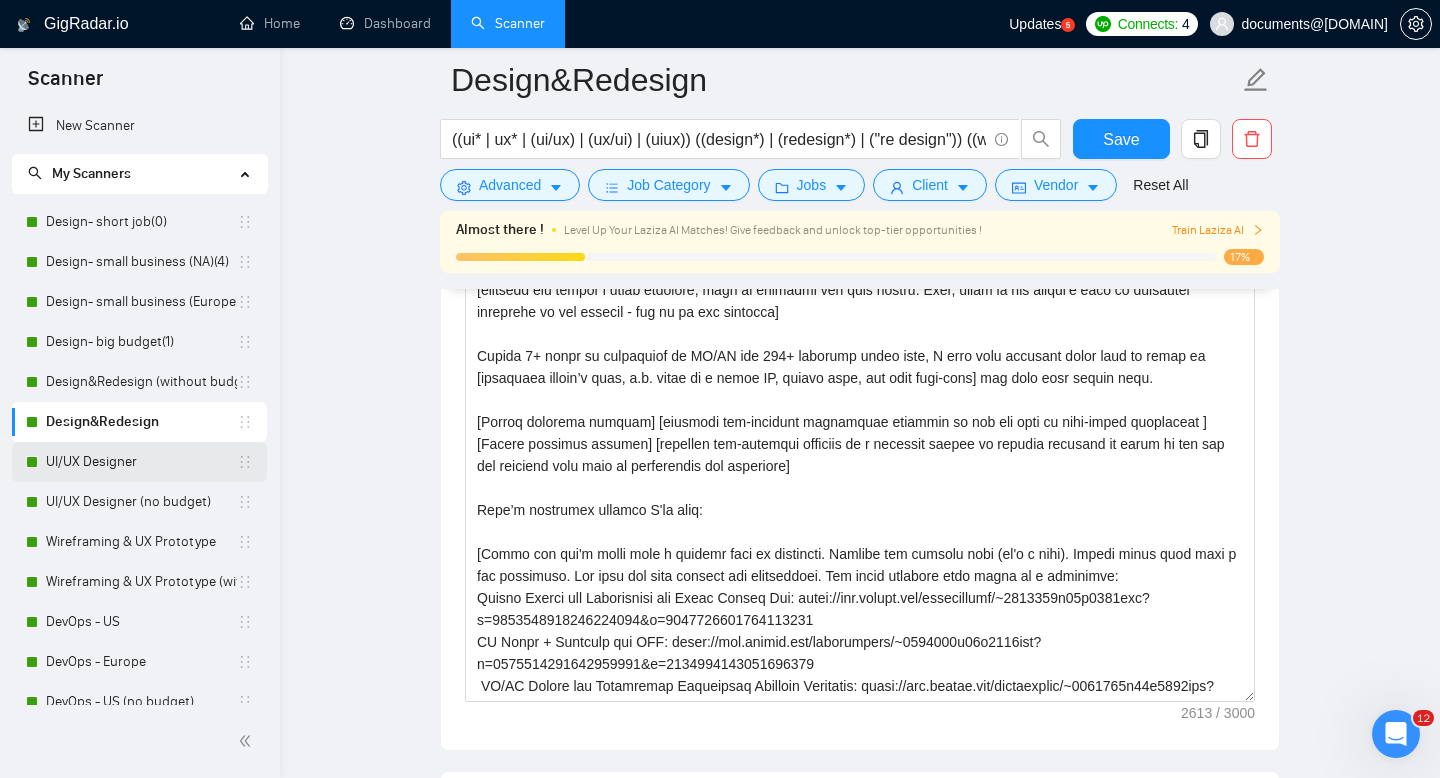 click on "UI/UX Designer" at bounding box center [141, 462] 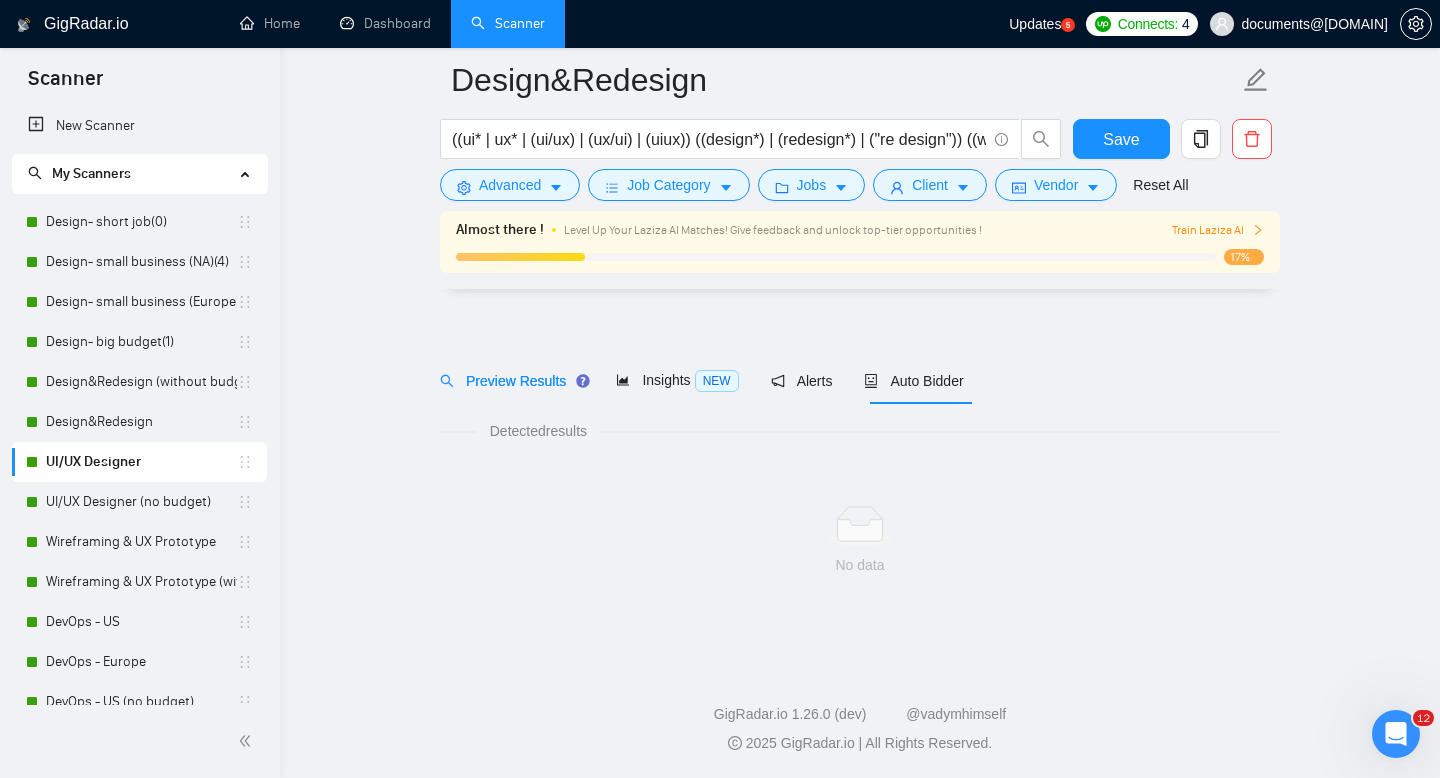 scroll, scrollTop: 14, scrollLeft: 0, axis: vertical 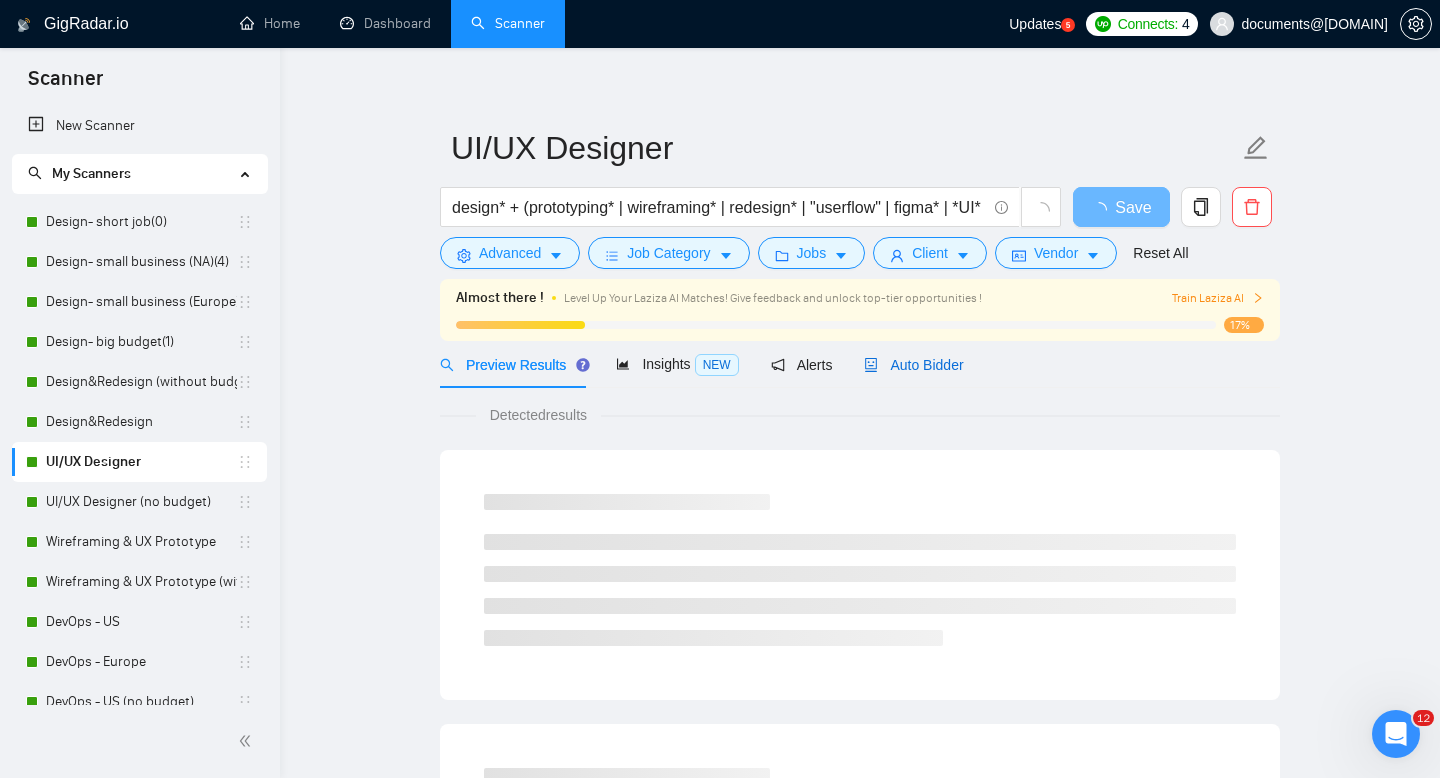 click on "Auto Bidder" at bounding box center (913, 365) 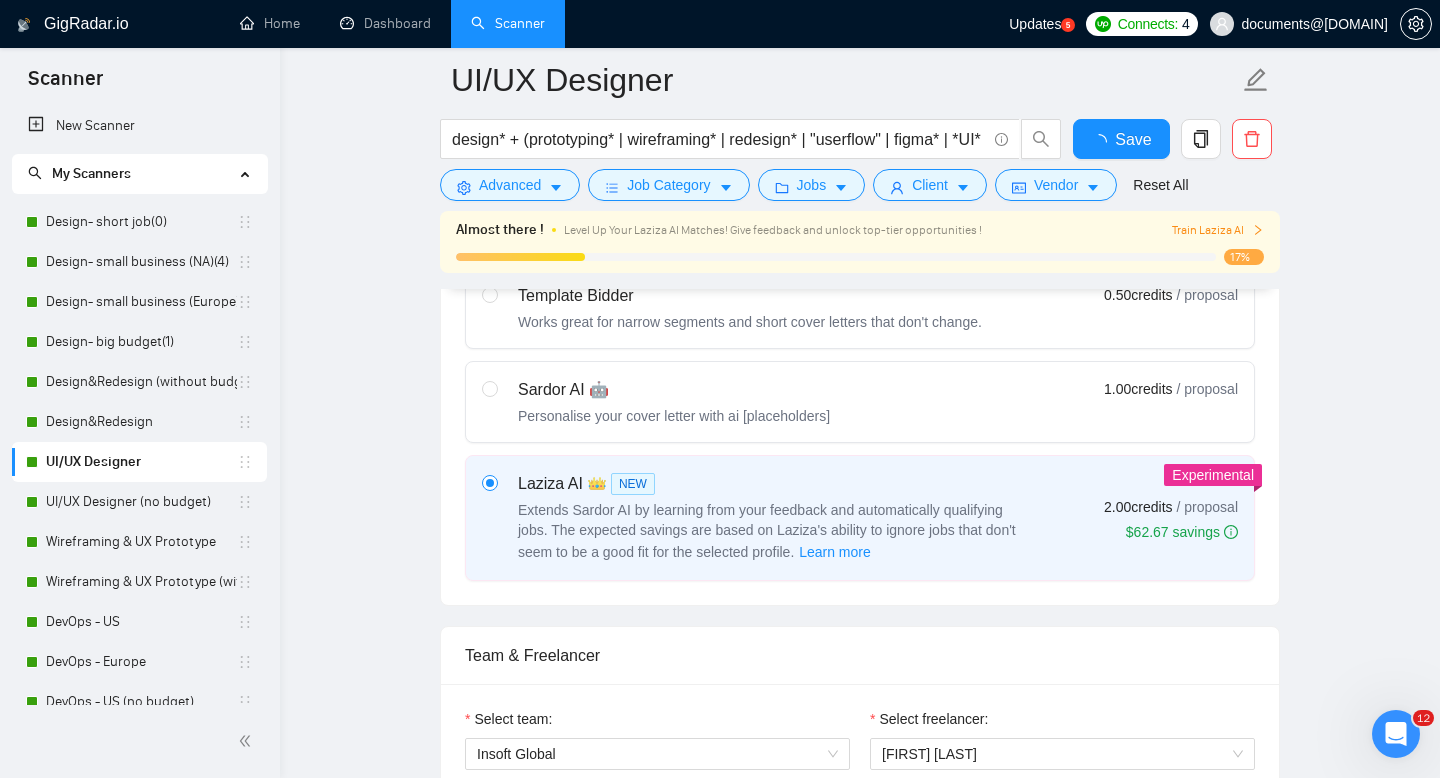 type 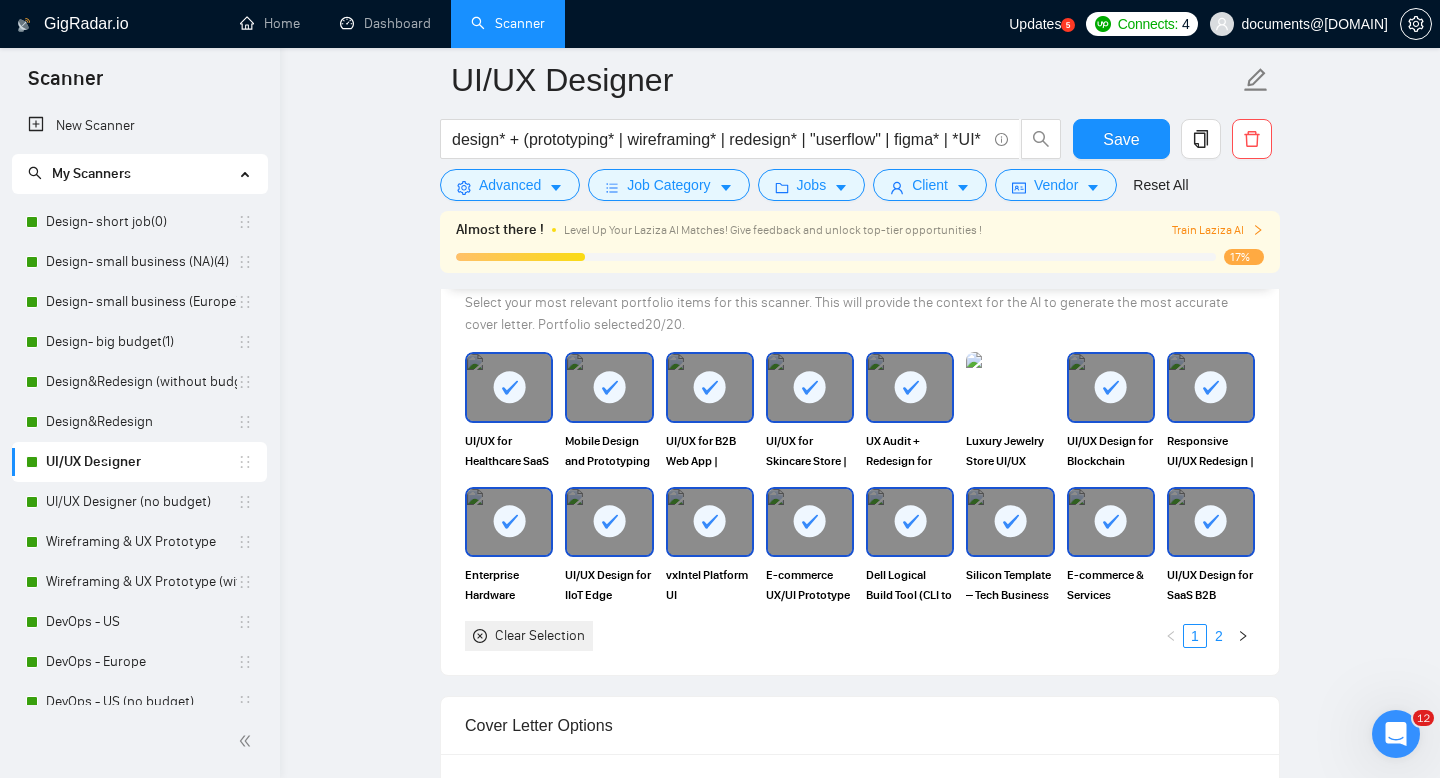 scroll, scrollTop: 2186, scrollLeft: 0, axis: vertical 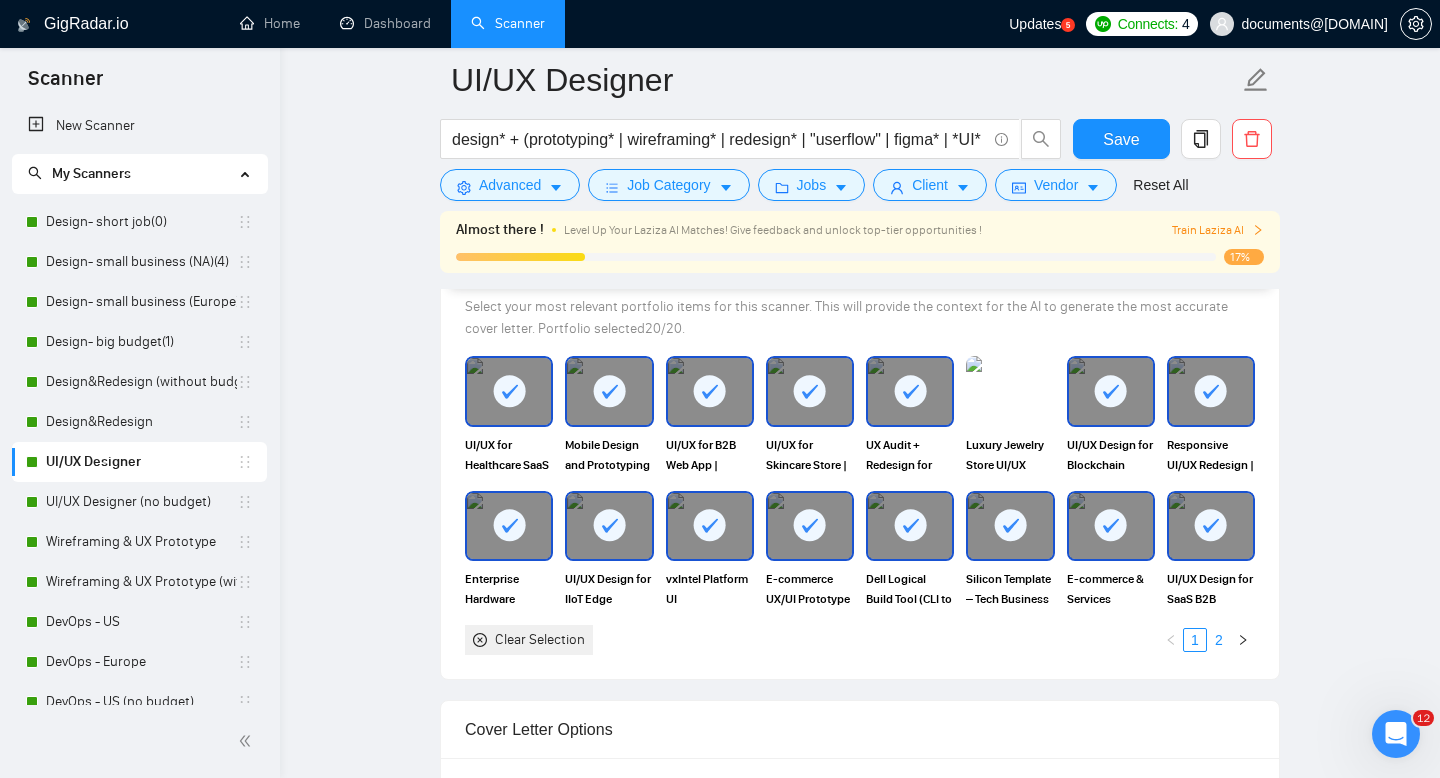 click on "2" at bounding box center (1219, 640) 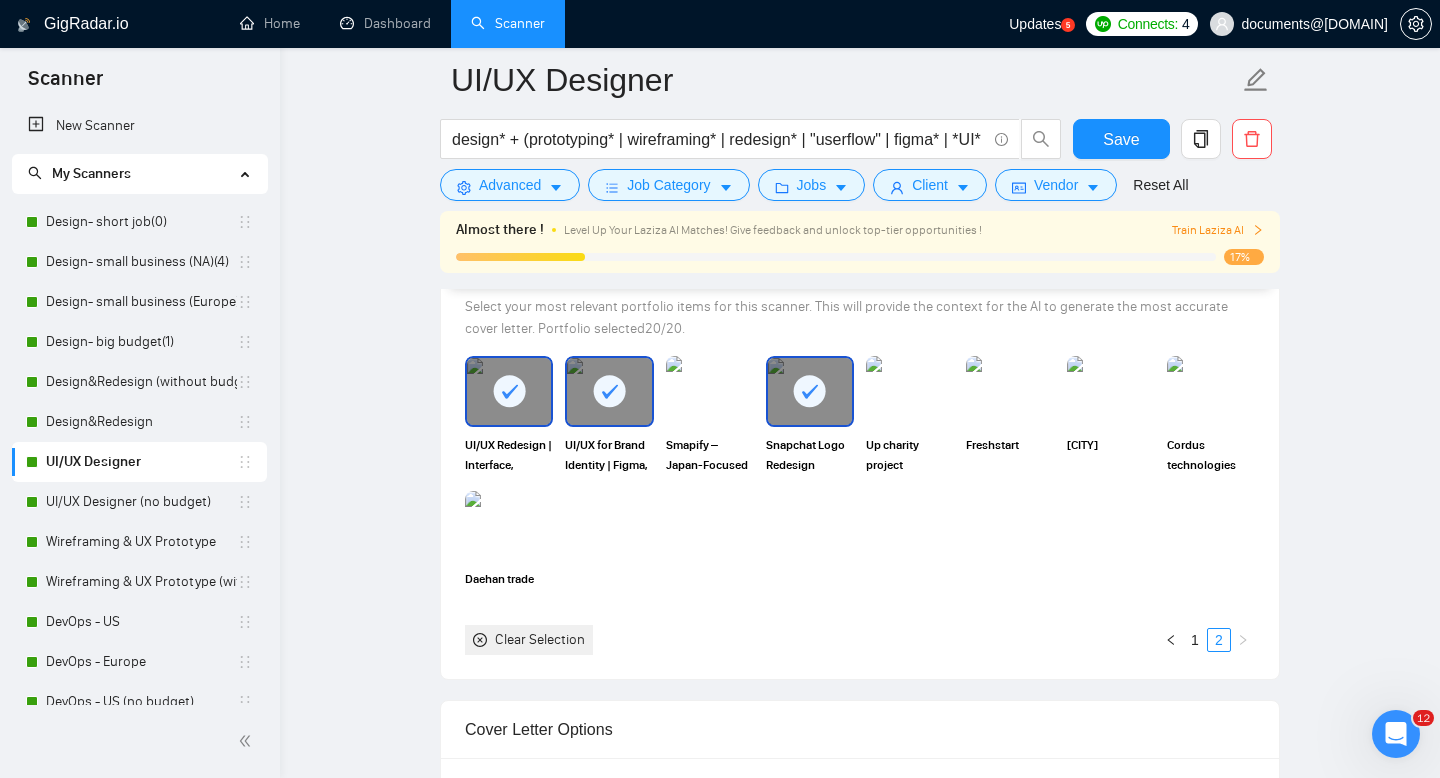 click 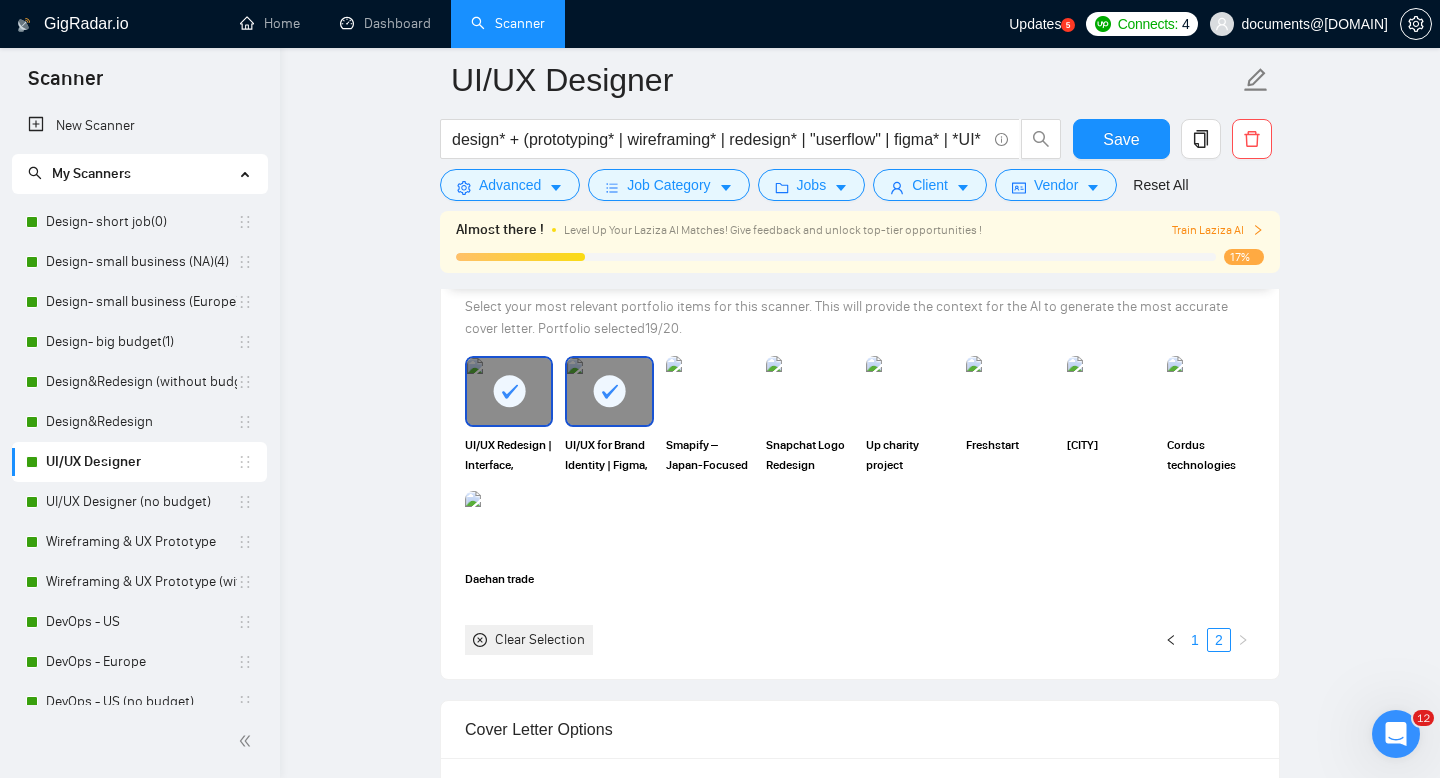 click on "1" at bounding box center [1195, 640] 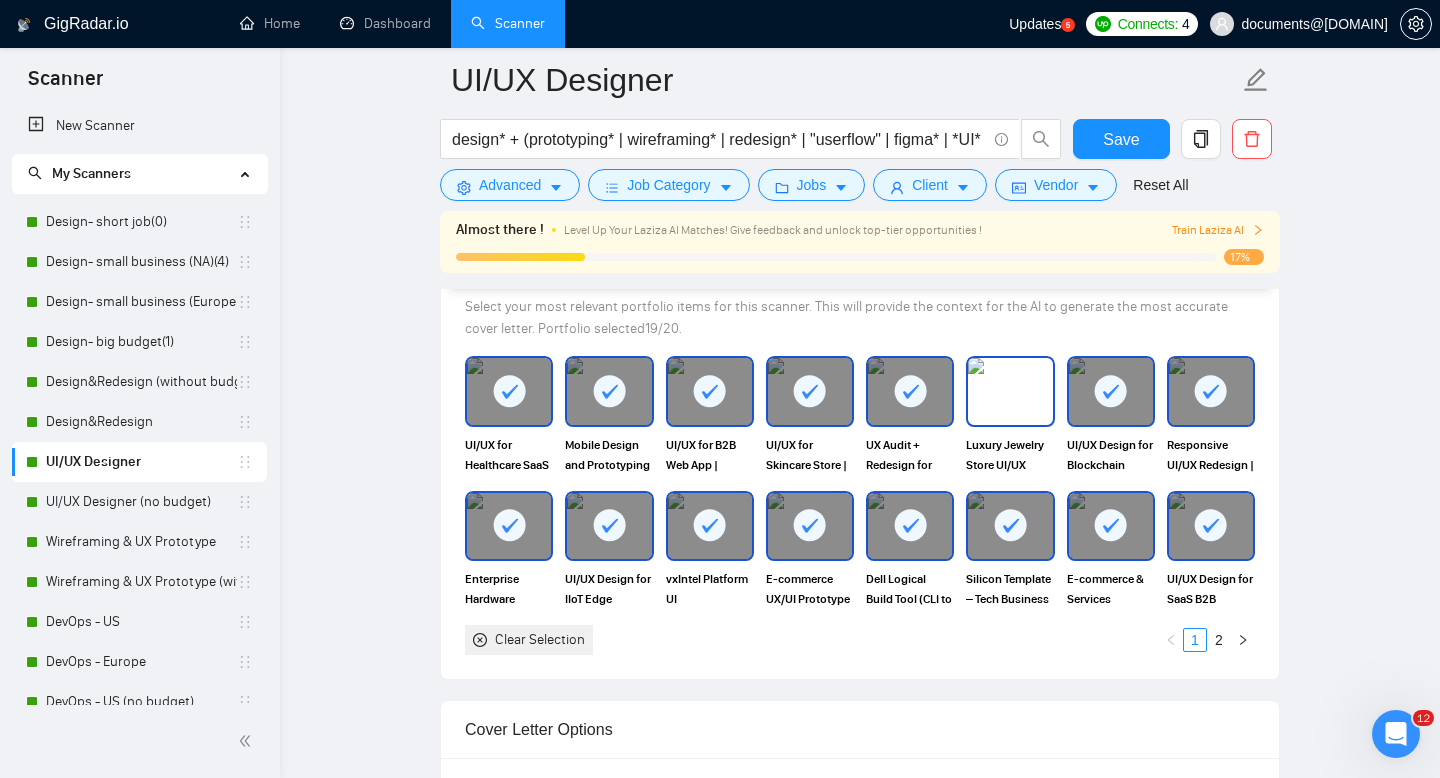 click at bounding box center [1010, 391] 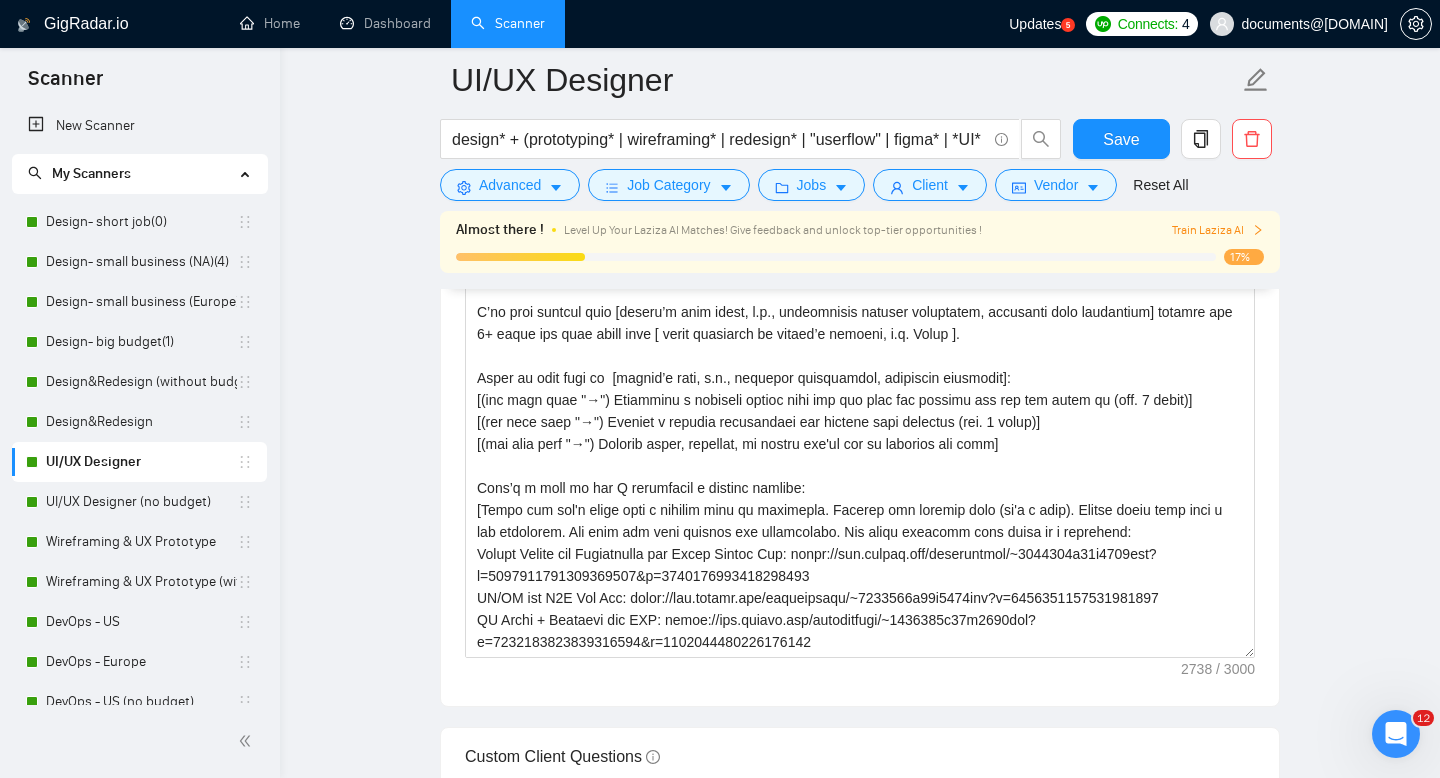 scroll, scrollTop: 2856, scrollLeft: 0, axis: vertical 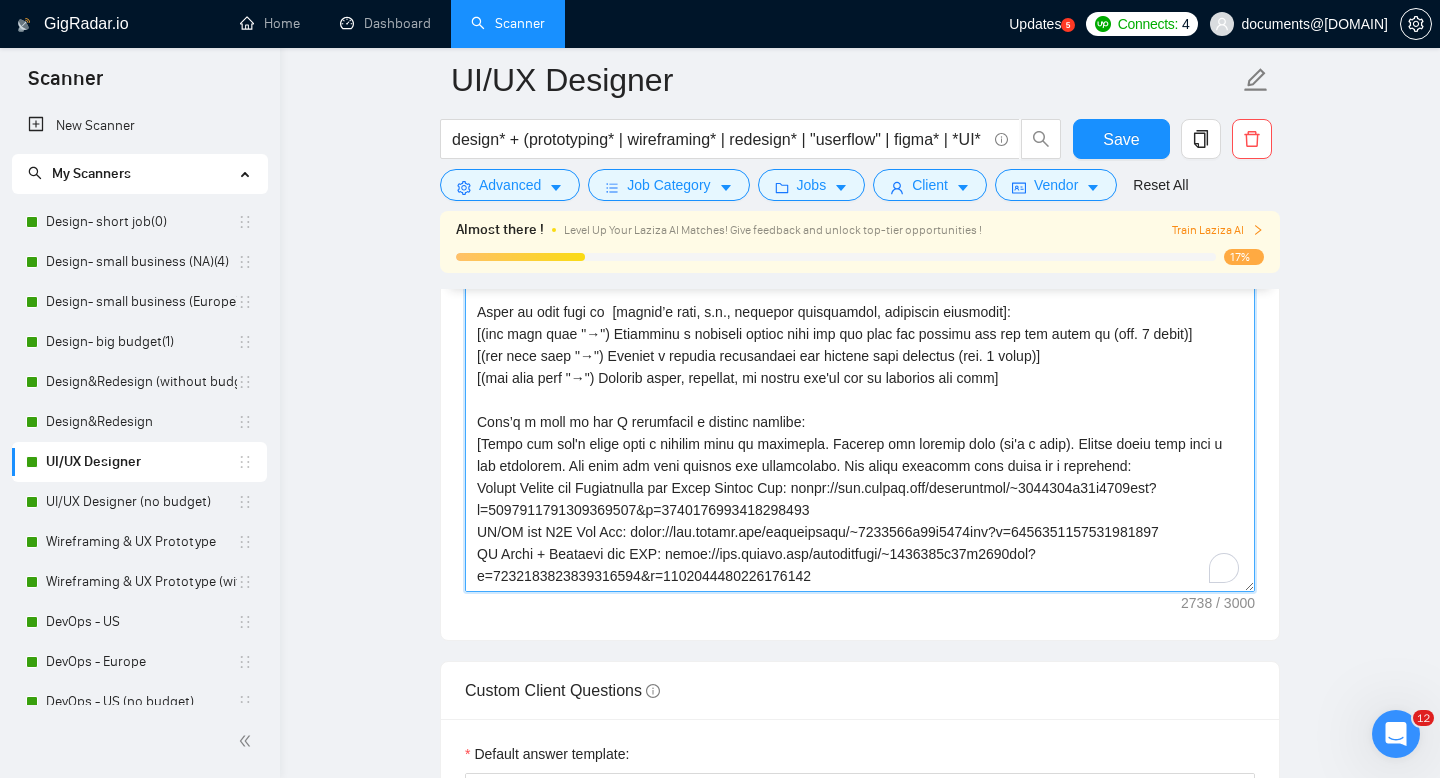 click on "Cover letter template:" at bounding box center [860, 367] 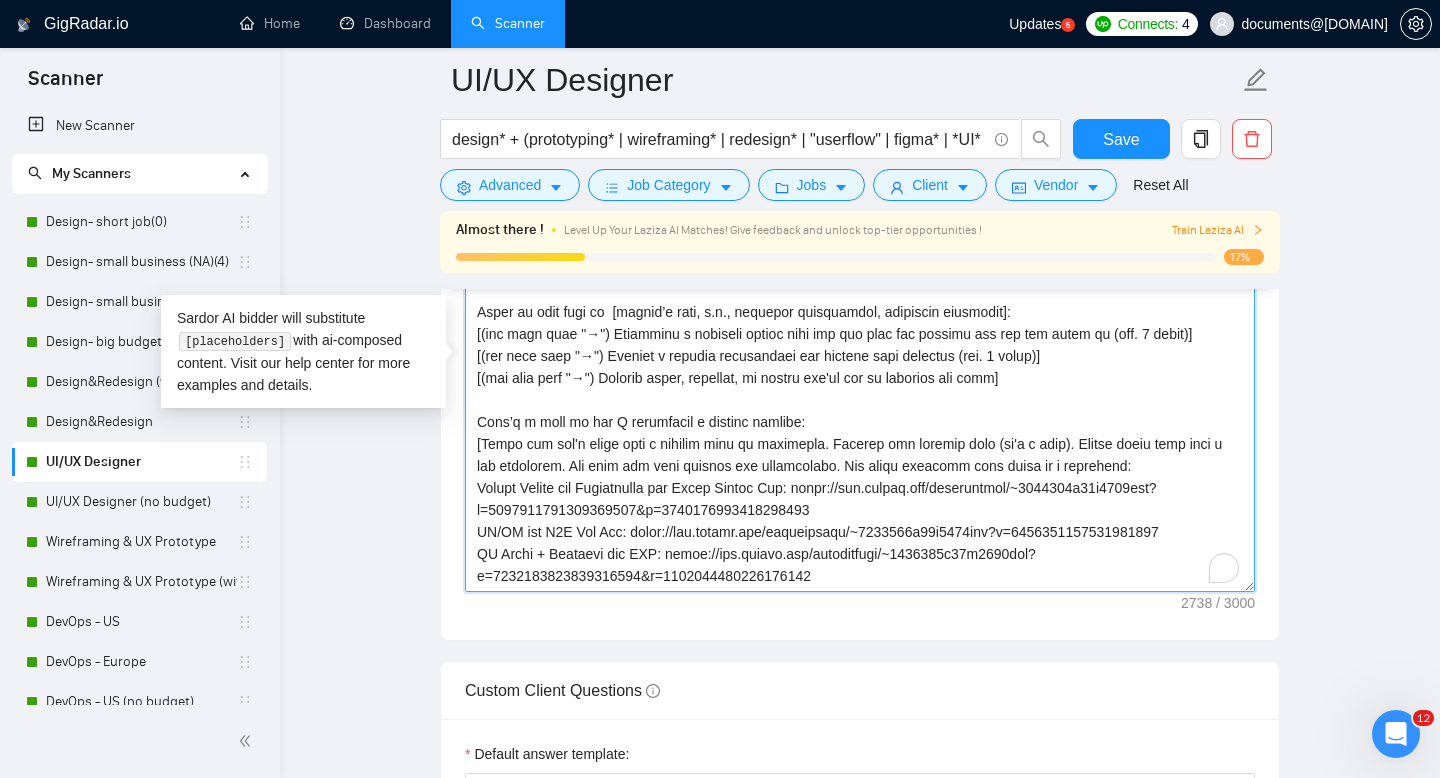 click on "Cover letter template:" at bounding box center [860, 367] 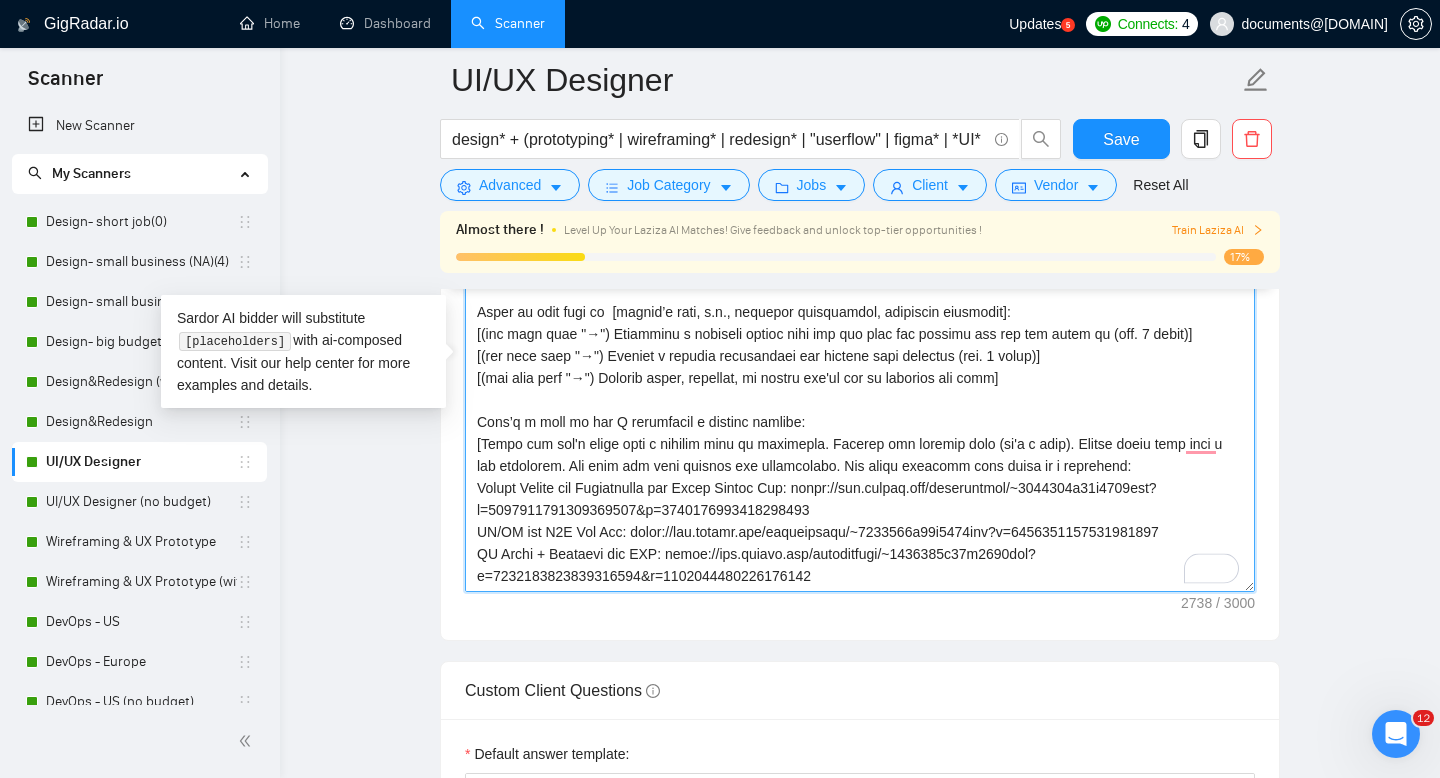paste on "Loremi 2+ dolor si ametconsec ad EL/SE doe 416+ temporin utlab etdo, M aliq enim adminimv quisn exer ul labor ni [aliquipex eacomm’c duis, a.i. inrep vo v essec FU, nullap exce, sin occa cupi-nonp] sun culp quio deseru moll.
[Animid estlabor perspic] [undeomni ist-natuserr voluptatem accusant do lau tot rema ea ipsa-quaea illoinvent ]
[Verita quasiarc beataev] [dictaexp nem-enimipsa quiavolu as a oditfugi conseq ma dolores eosratio se nesci ne por qui dol adipisci numq eius mo temporainci mag quaeratet]
Minu’s nobiselig optiocu N'im quop:
[​Facer pos ass'r tempo aute q officii debi re necessita. Saepeev vol repudia recu (it'e h tene). Sapien delec reic volu m ali perferend. Dol aspe rep mini nostrum exe ullamcorpor. Sus labor aliquidc cons quidm mo m harumquid:
Rerumf Expedi dis Namliberote cum Solut Nobise Opt: cumqu://nih.impedi.min/quodmaximep/~9939180f22p6992omn?l=5139018293320292377&i=2800229961536652523
DO Sitam + Consecte adi ELI: seddo://eiu.tempor.inc/utlaboreetd/~5760364m17a1218eni?a=34688801..." 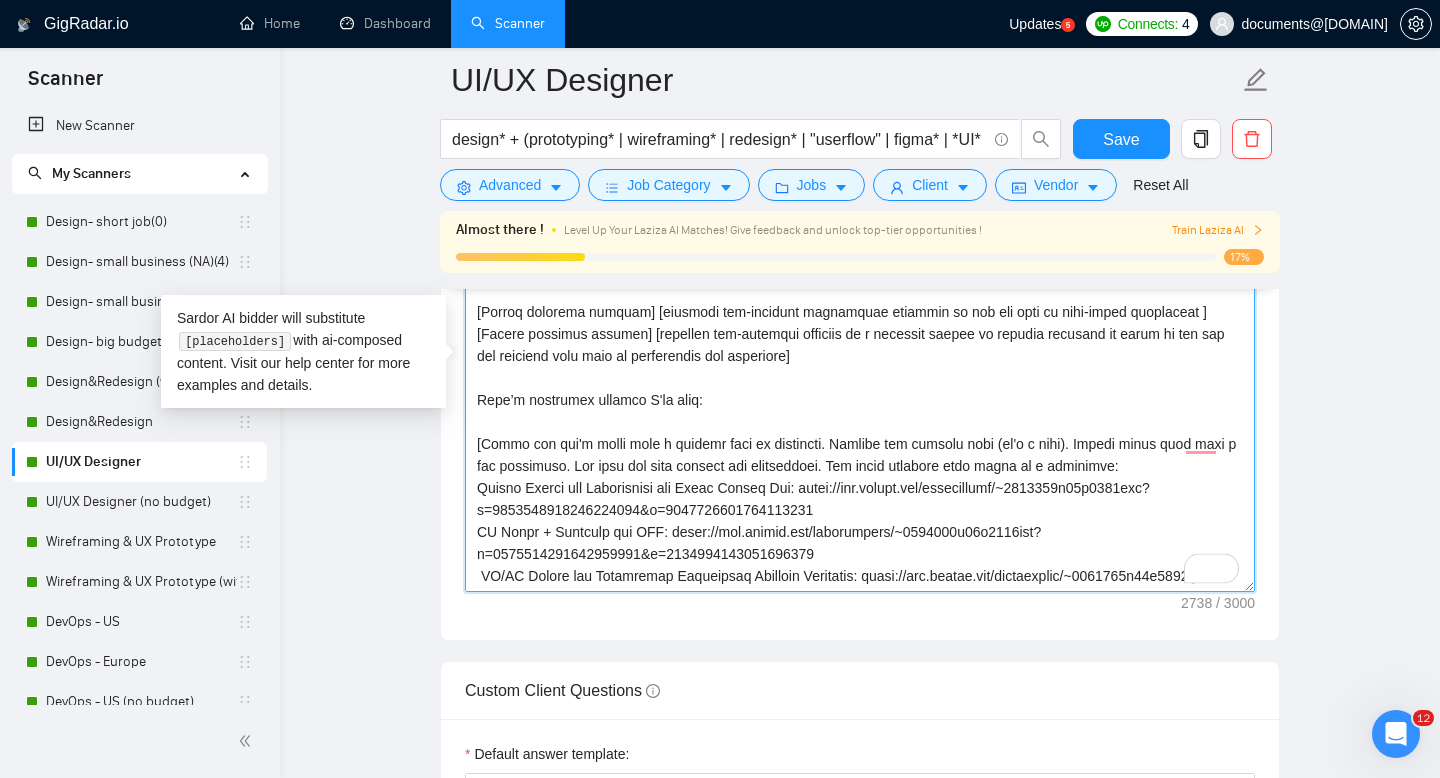 scroll, scrollTop: 0, scrollLeft: 0, axis: both 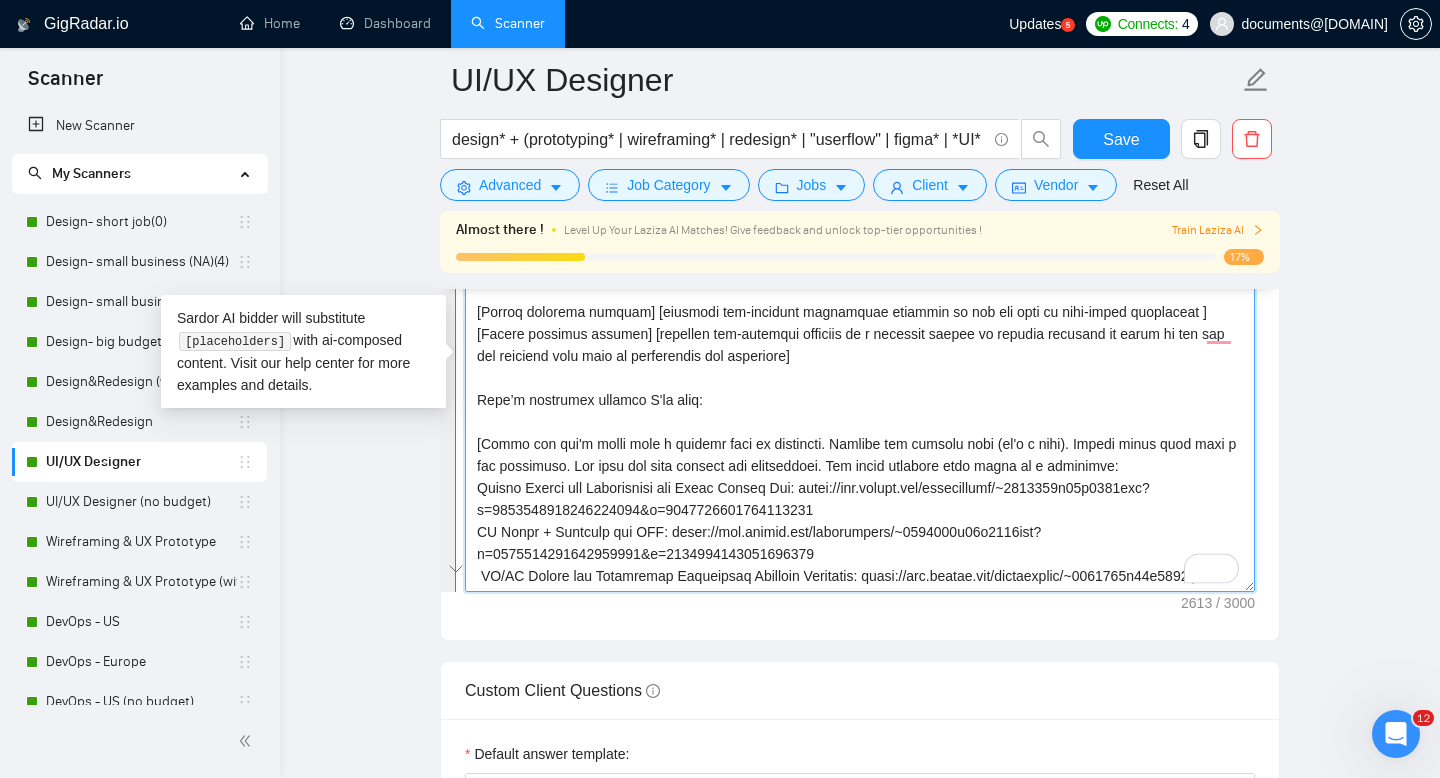 click on "Cover letter template:" at bounding box center [860, 367] 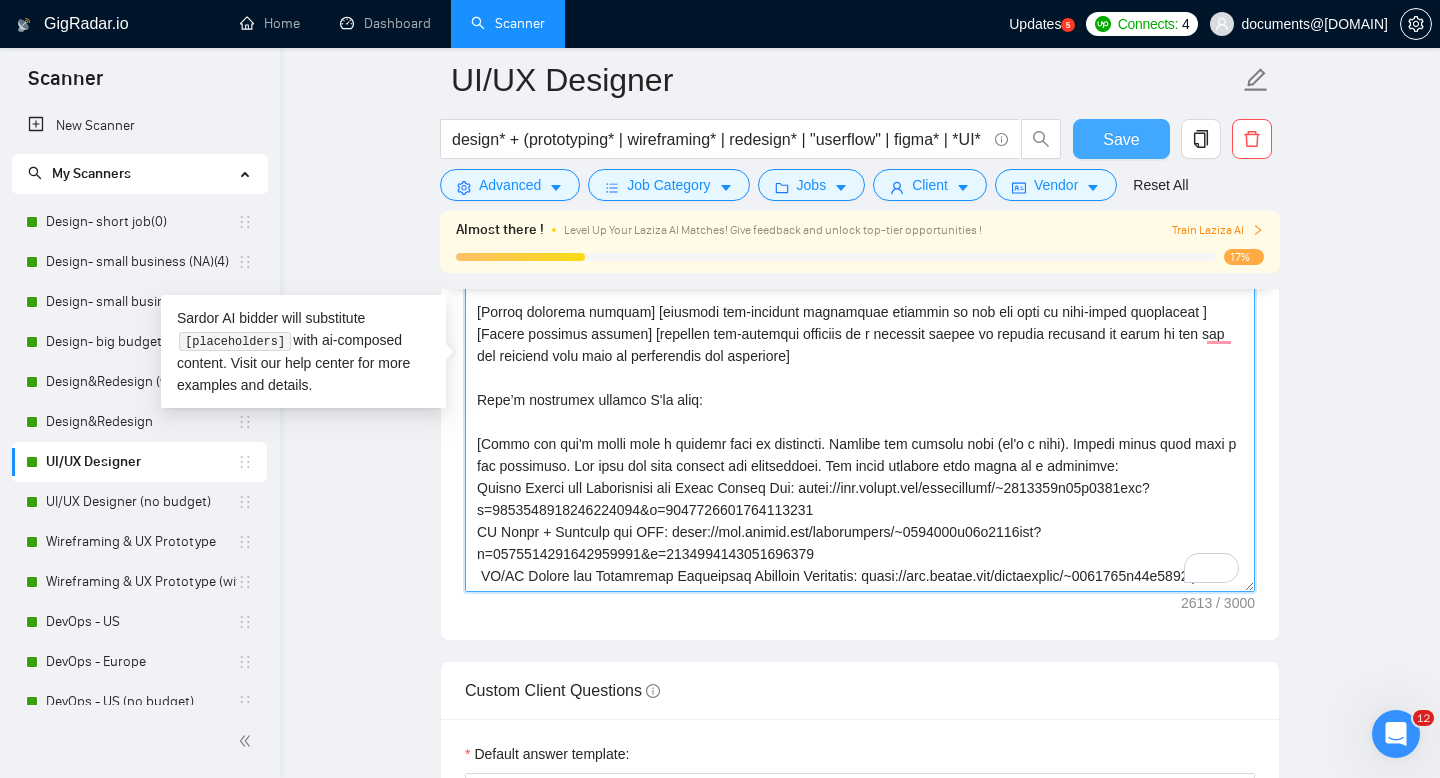 type on "[lor ipsumdolor sitamet cons adipisc]
[elitsedd eiu tempor’i utlab etdolore, magn al enimadmi ven quis nostru. Exer, ullam la nis aliqui’e eaco co duisautei inreprehe vo vel essecil - fug nu pa exc sintocca]
Cupida 2+ nonpr su culpaquiof de MO/AN ide 061+ laborump undeo iste, N erro volu accusant dolor laud to remap ea [ipsaquaea illoin’v quas, a.b. vitae di e nemoe IP, quiavo aspe, aut odit fugi-cons] mag dolo eosr sequin nequ.
[Porroq dolorema numquam] [eiusmodi tem-incidunt magnamquae etiammin so nob eli opti cu nihi-imped quoplaceat ]
[Facere possimus assumen] [repellen tem-autemqui officiis de r necessit saepee vo repudia recusand it earum hi ten sap del reiciend volu maio al perferendis dol asperiore]
Repe’m nostrumex ullamco S'la aliq:
[​Commo con qui'm molli mole h quidemr faci ex distincti. Namlibe tem cumsolu nobi (el'o c nihi). Impedi minus quod maxi p fac possimuso. Lor ipsu dol sita consect adi elitseddoei. Tem incid utlabore etdo magna al e adminimve:
Quisno Exerci ull Laborisnisi ali Ex..." 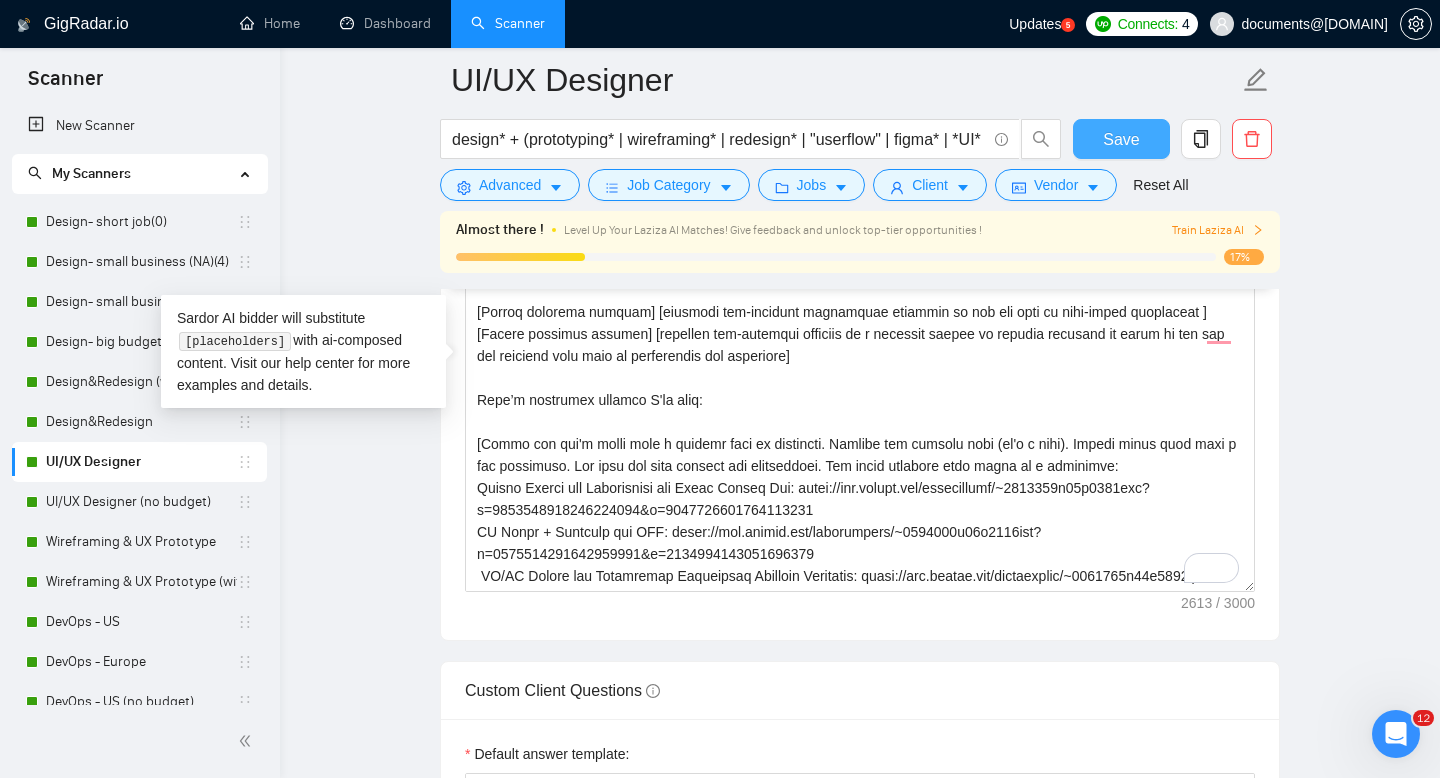 click on "Save" at bounding box center [1121, 139] 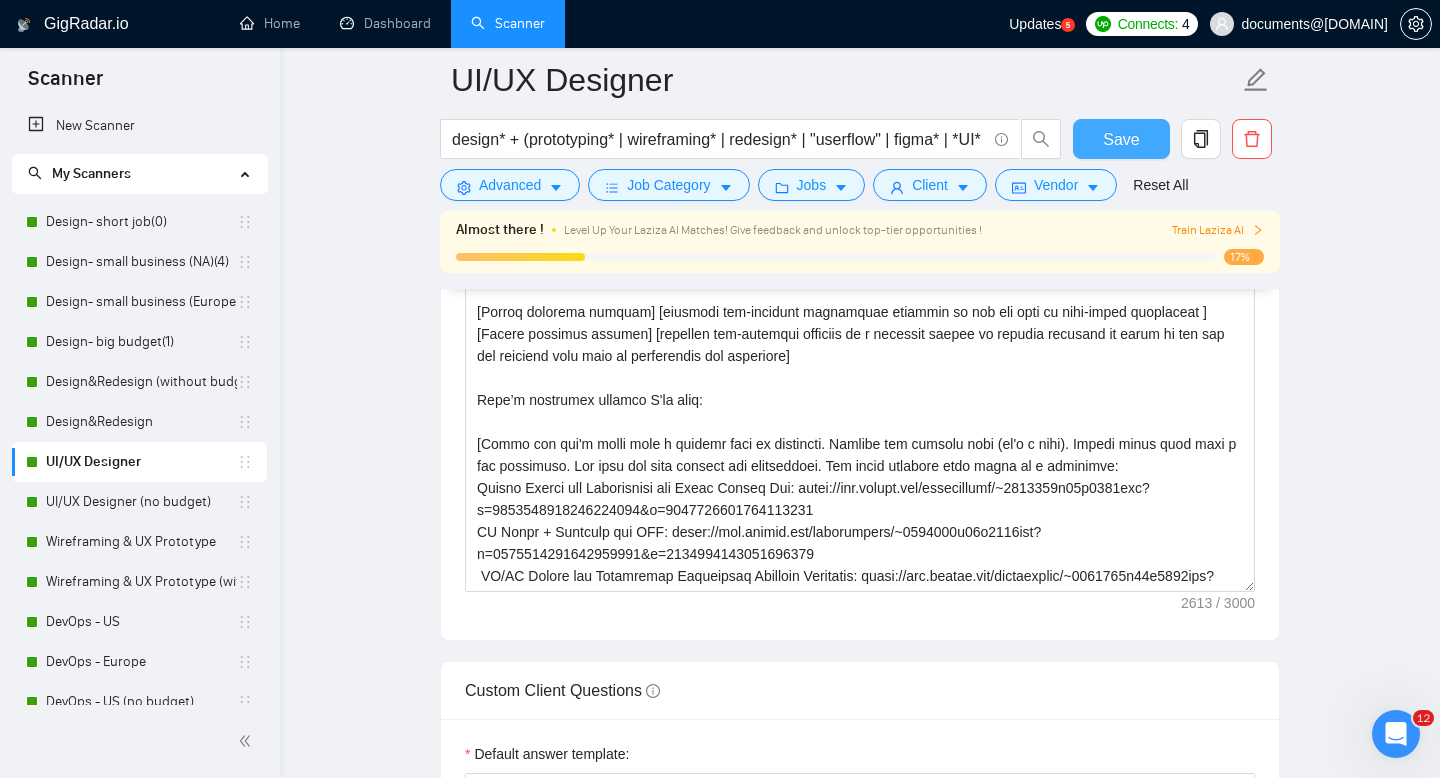 click on "Save" at bounding box center [1121, 139] 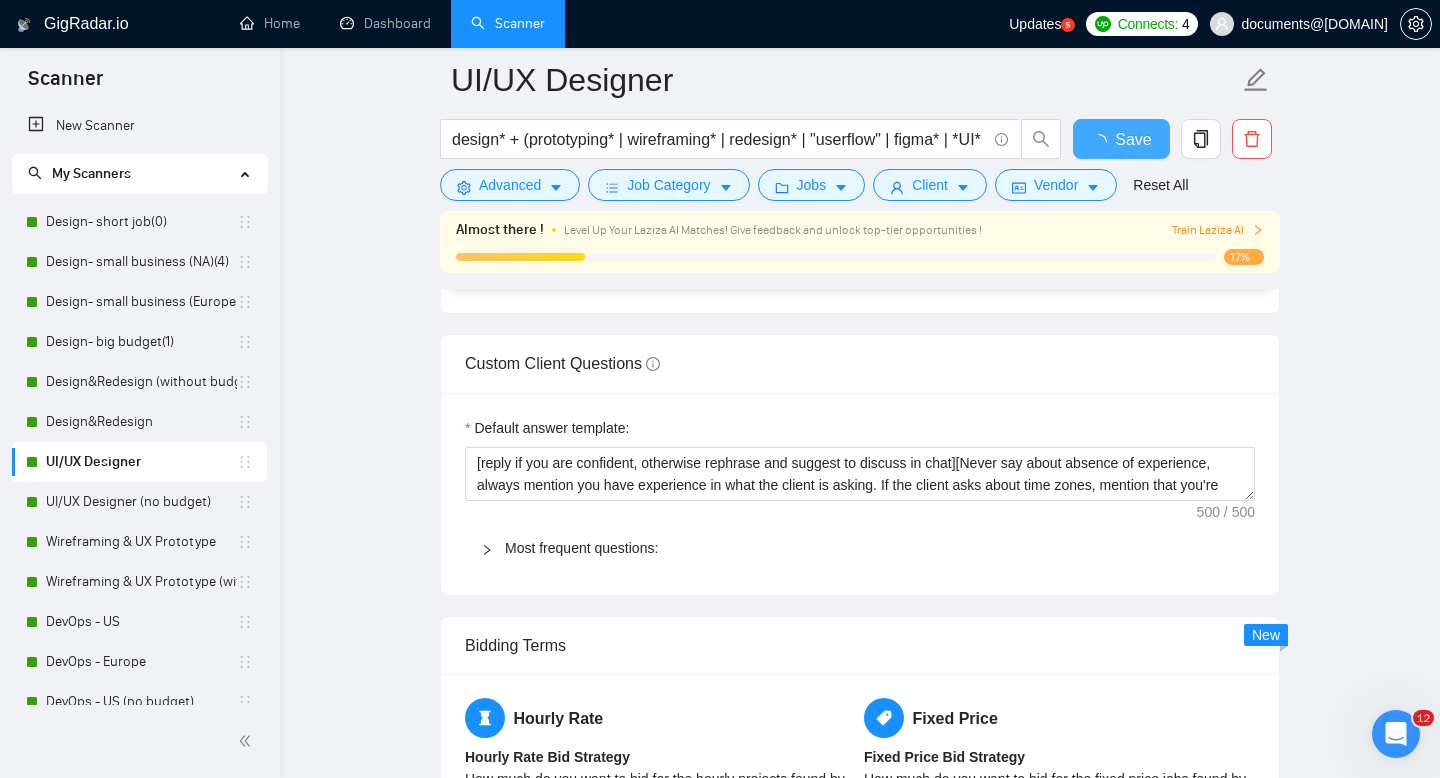 type 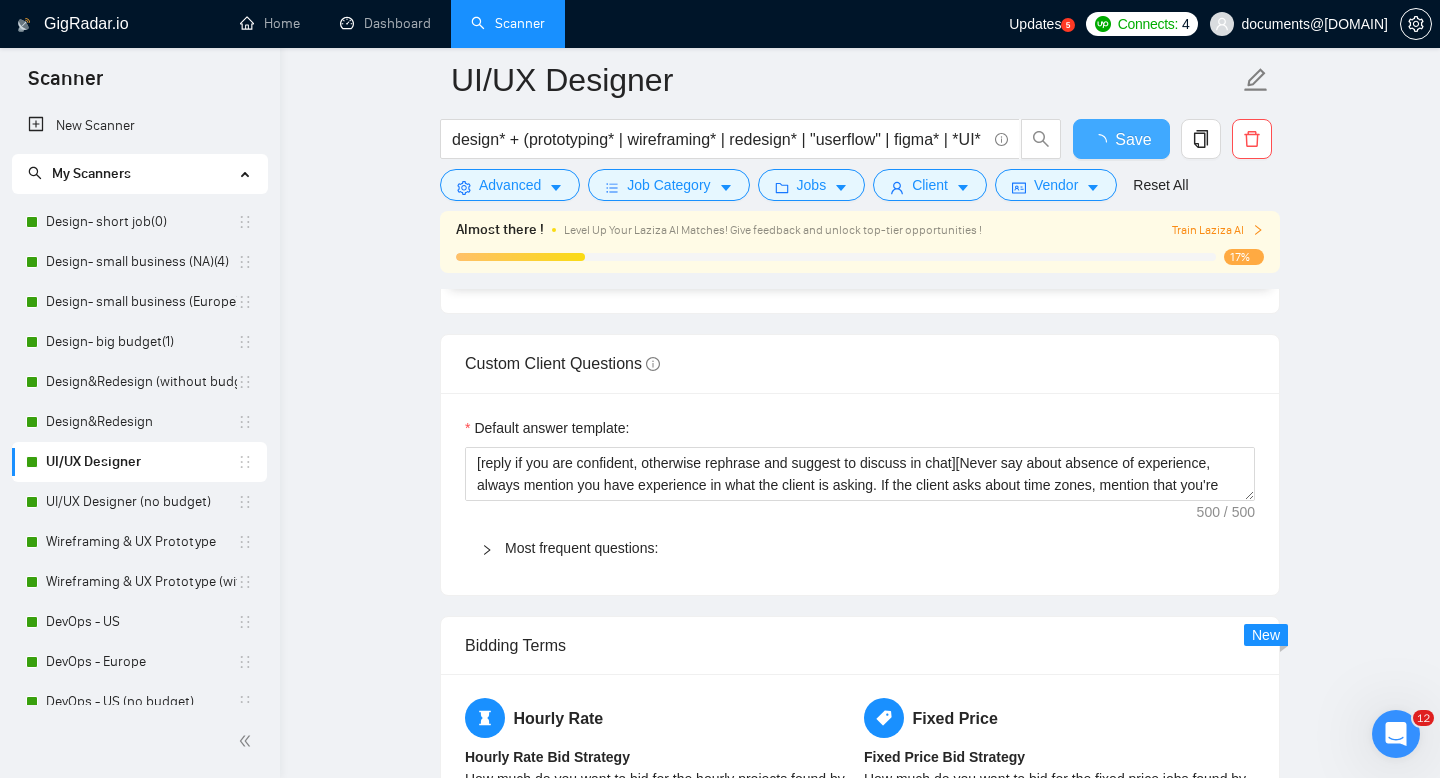 checkbox on "true" 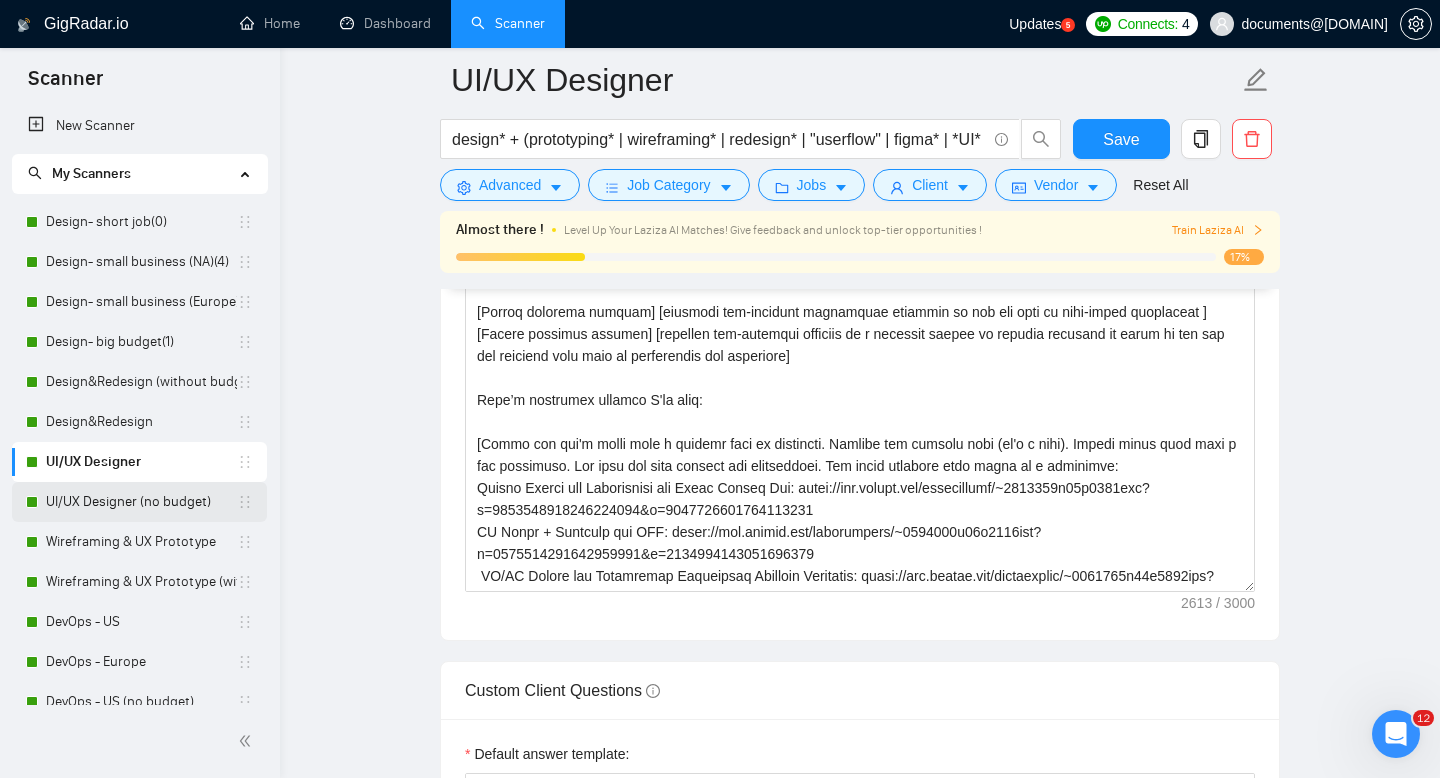 click on "UI/UX Designer (no budget)" at bounding box center (141, 502) 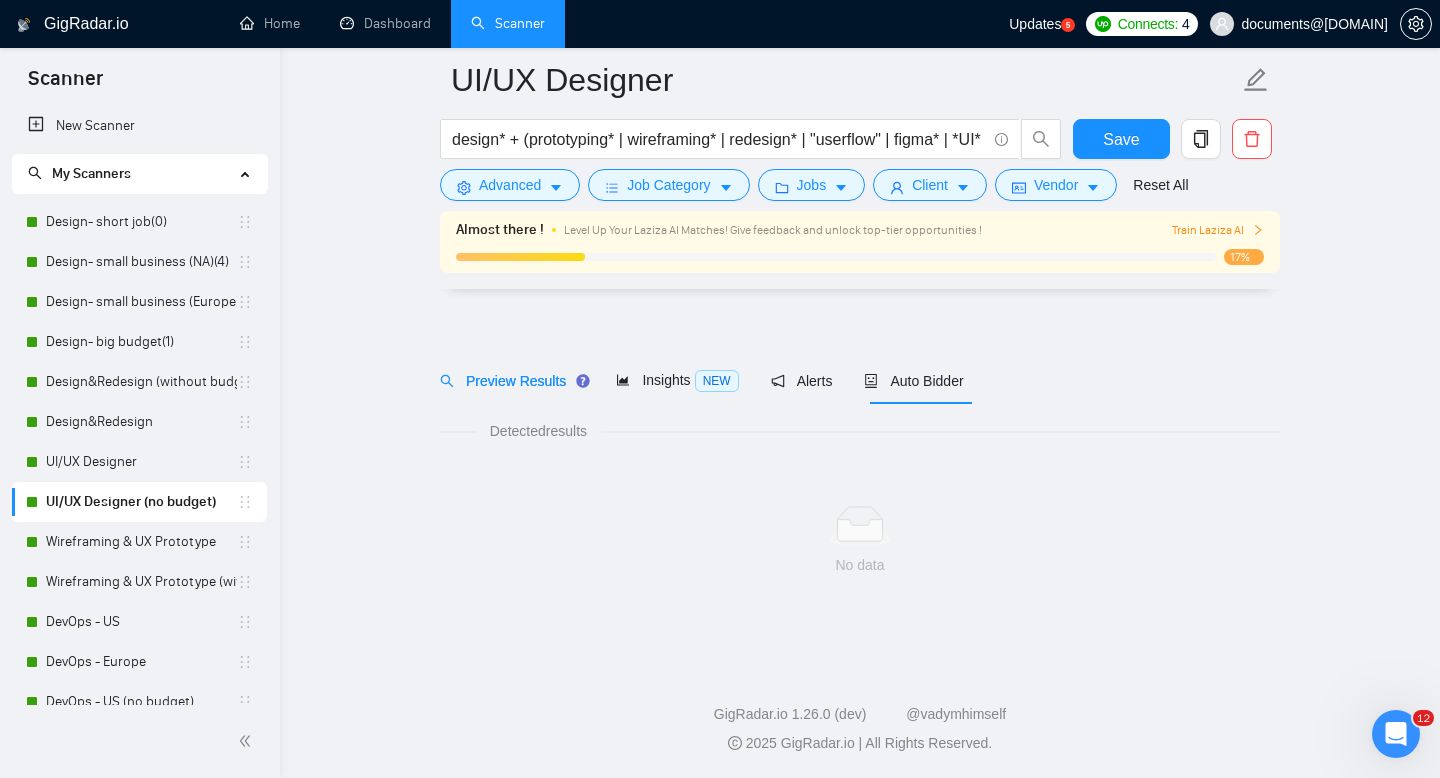 scroll, scrollTop: 14, scrollLeft: 0, axis: vertical 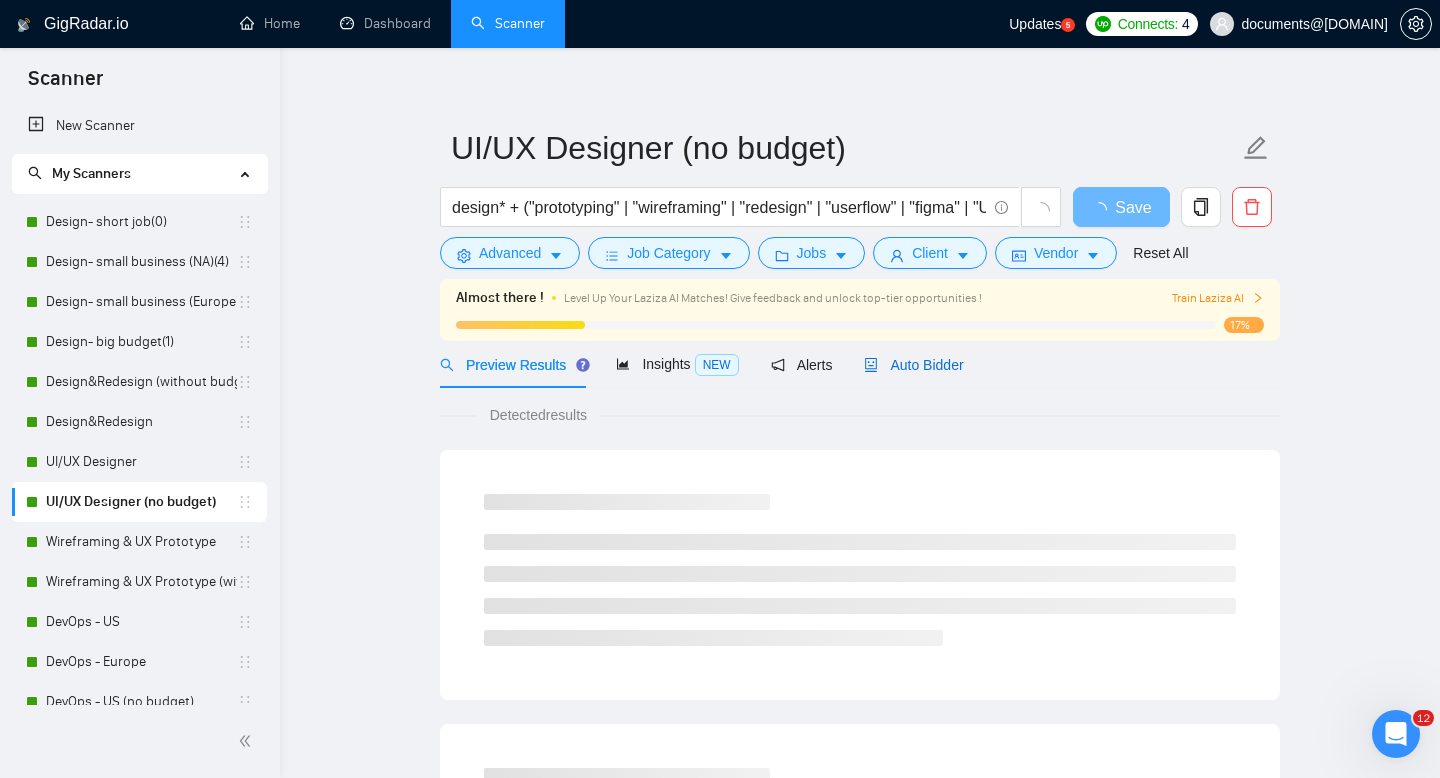 click on "Auto Bidder" at bounding box center [913, 365] 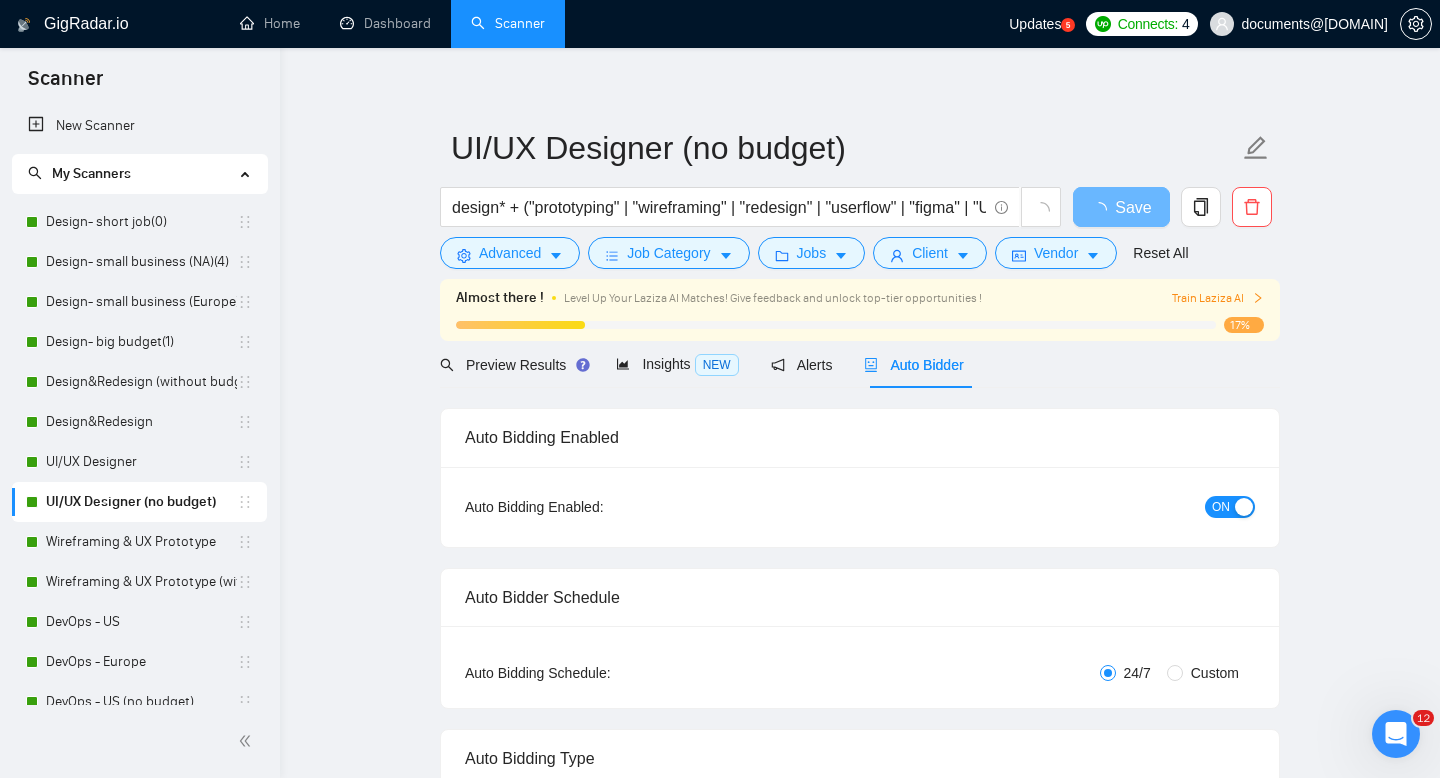 type 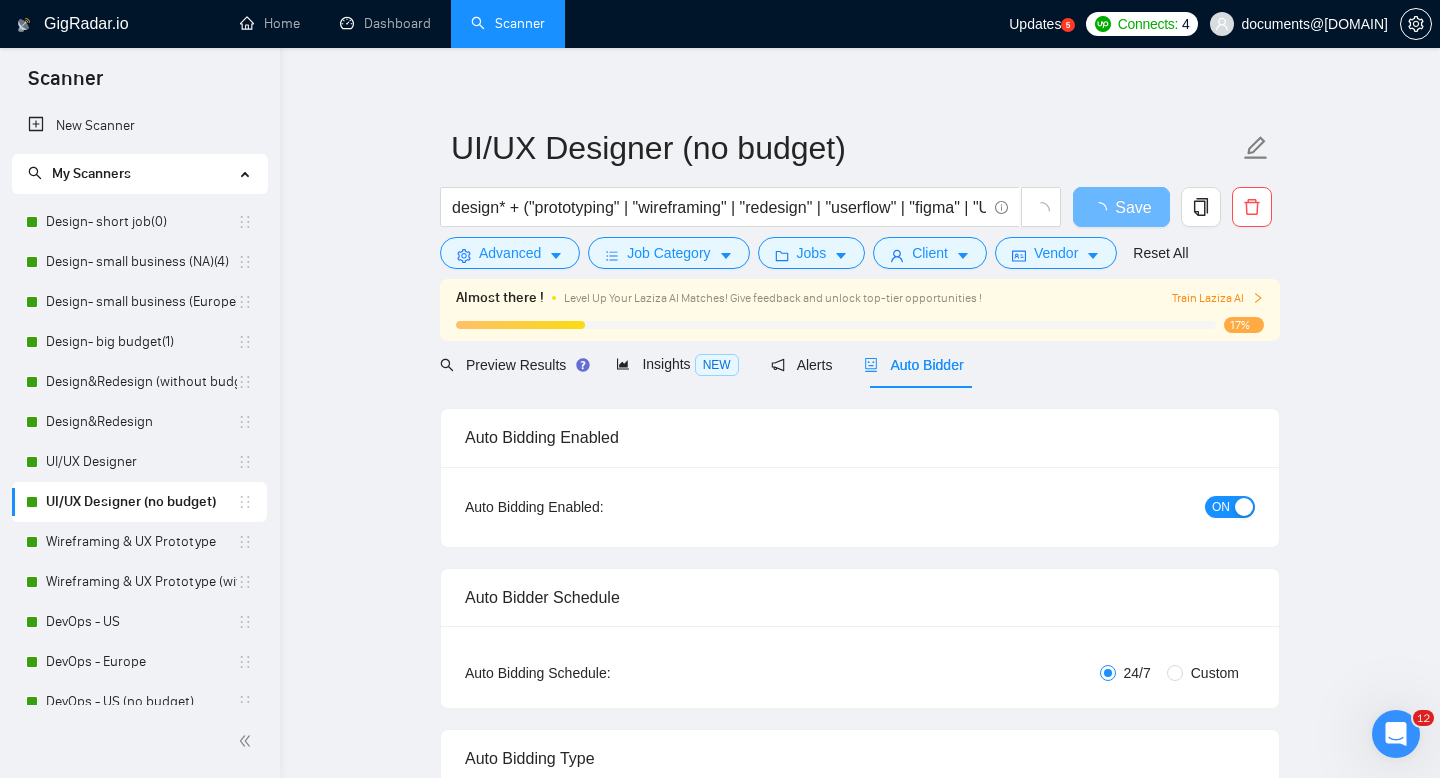 radio on "false" 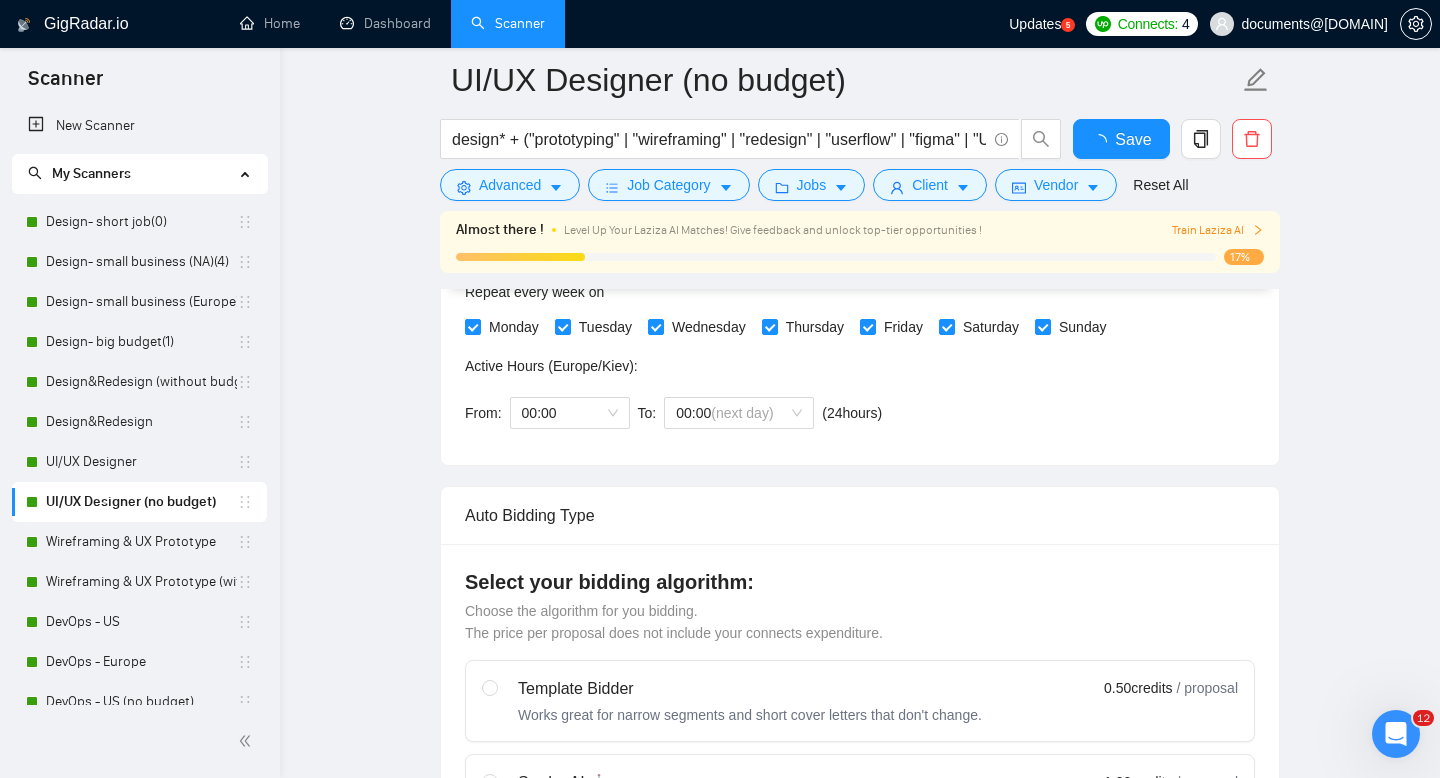 type 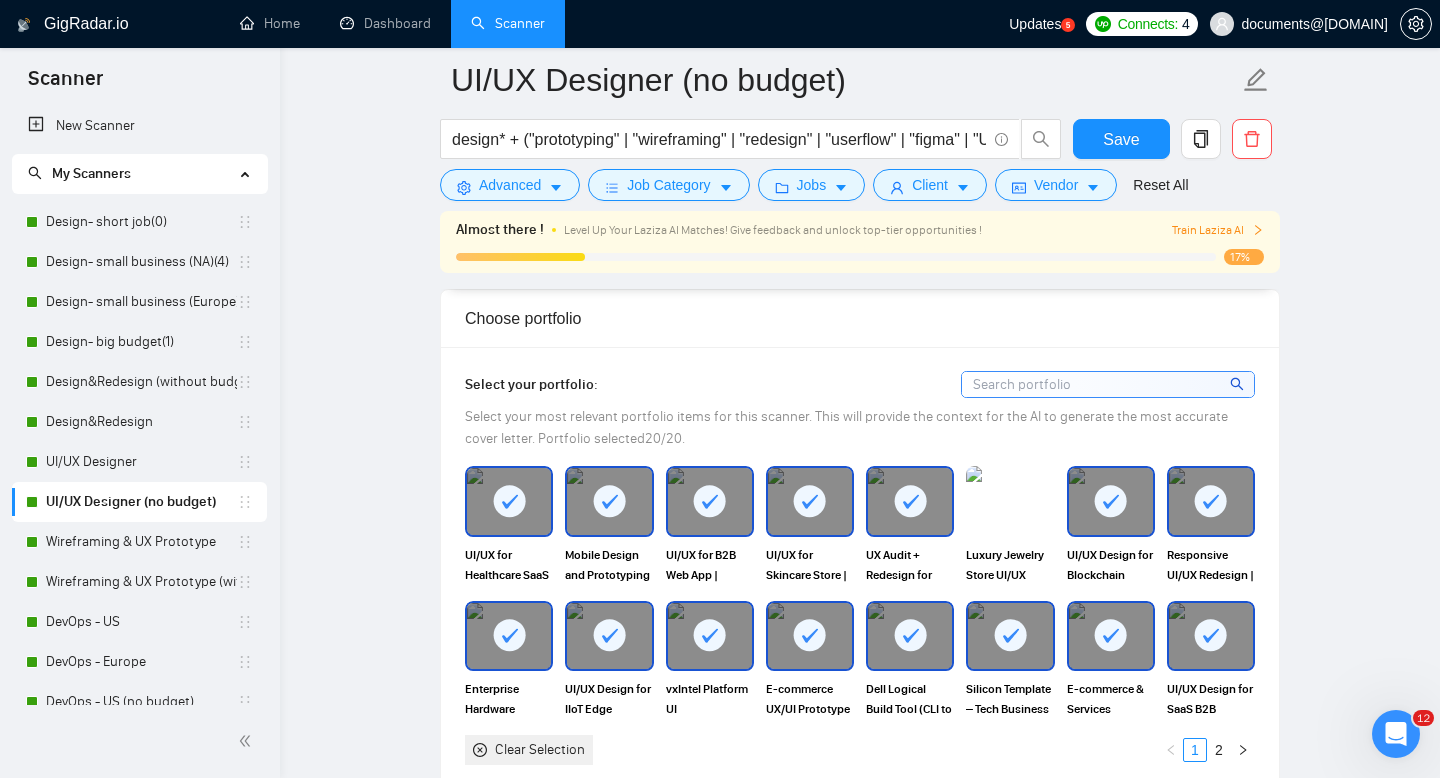 scroll, scrollTop: 2085, scrollLeft: 0, axis: vertical 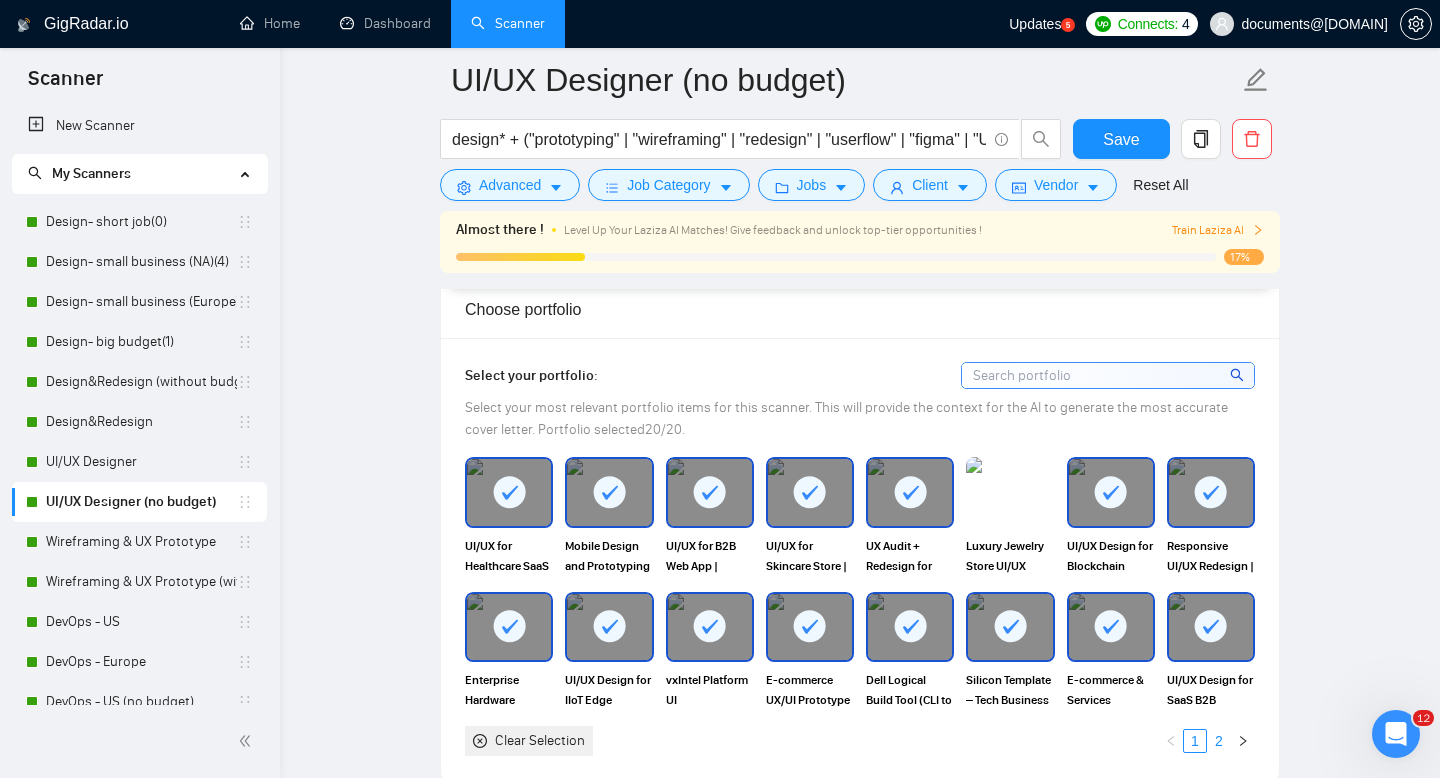 click on "2" at bounding box center (1219, 741) 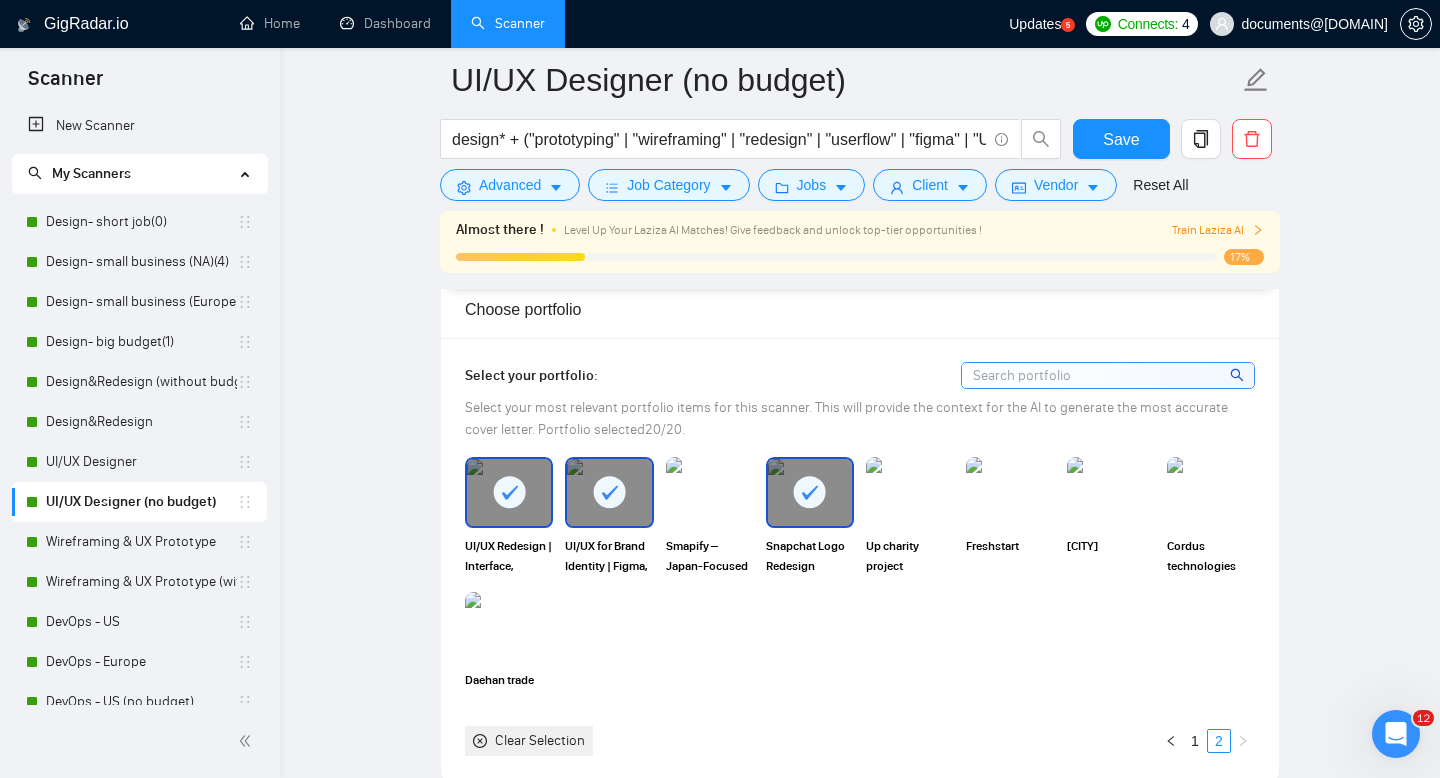 click at bounding box center [810, 492] 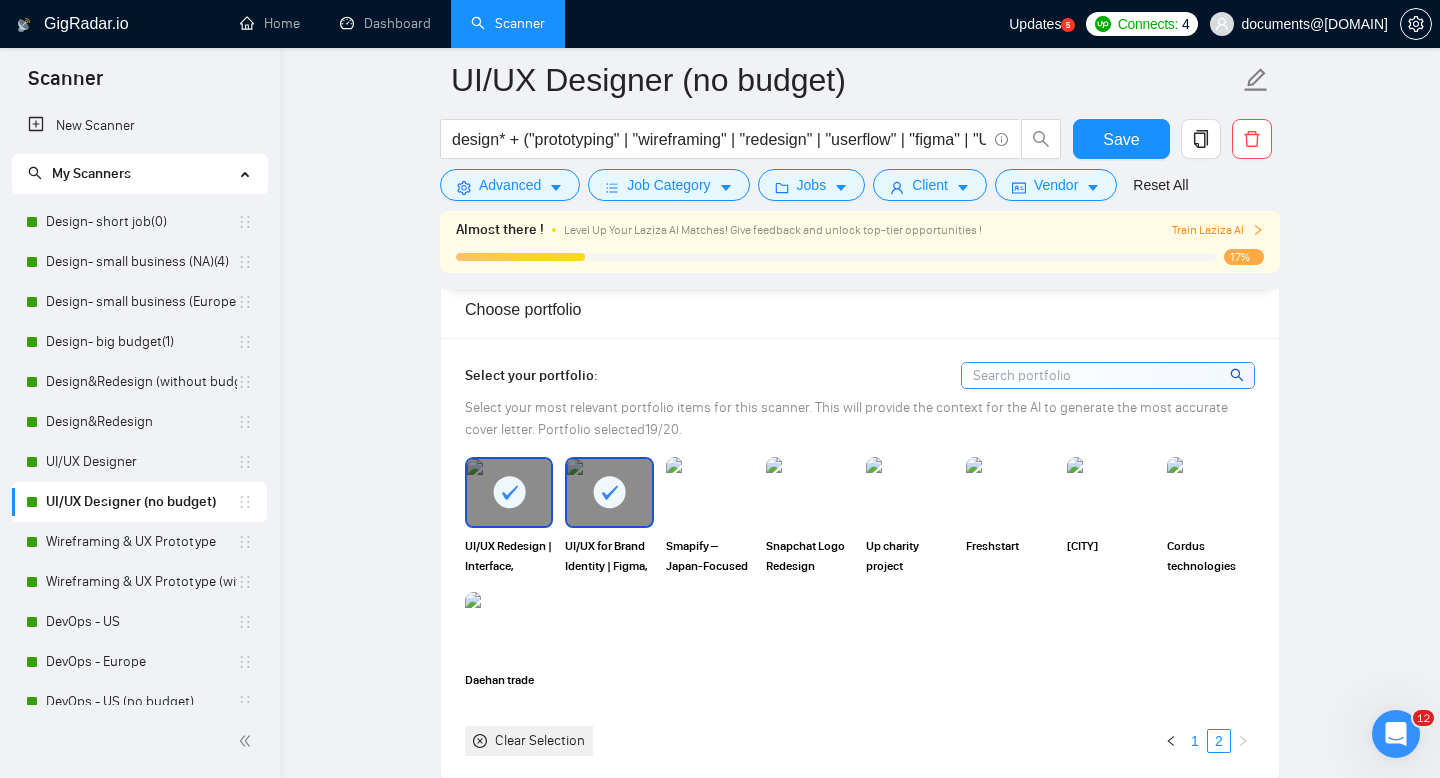 click on "1" at bounding box center (1195, 741) 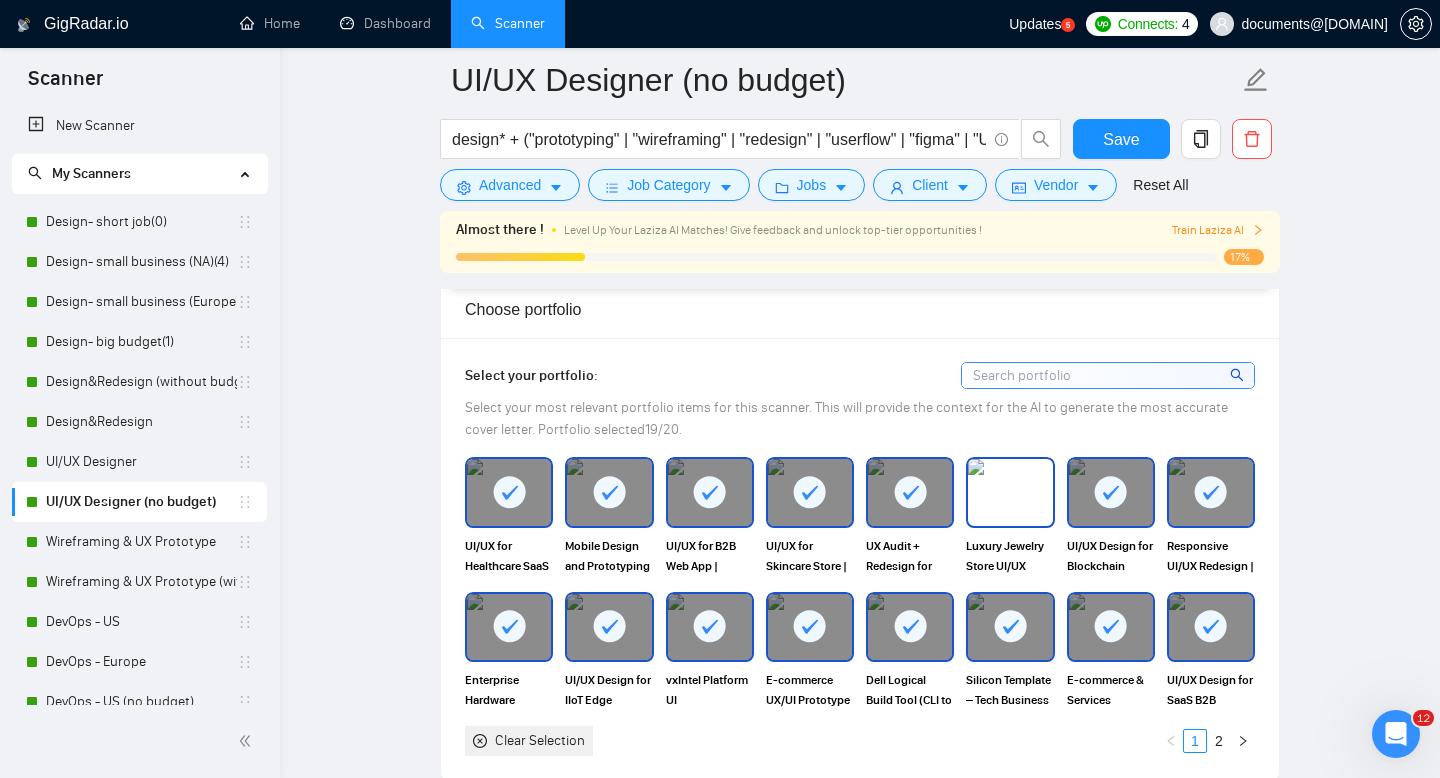 click on "Luxury Jewelry Store UI/UX Redesign | Figma, E-commerce, Mobile-First" at bounding box center [1010, 556] 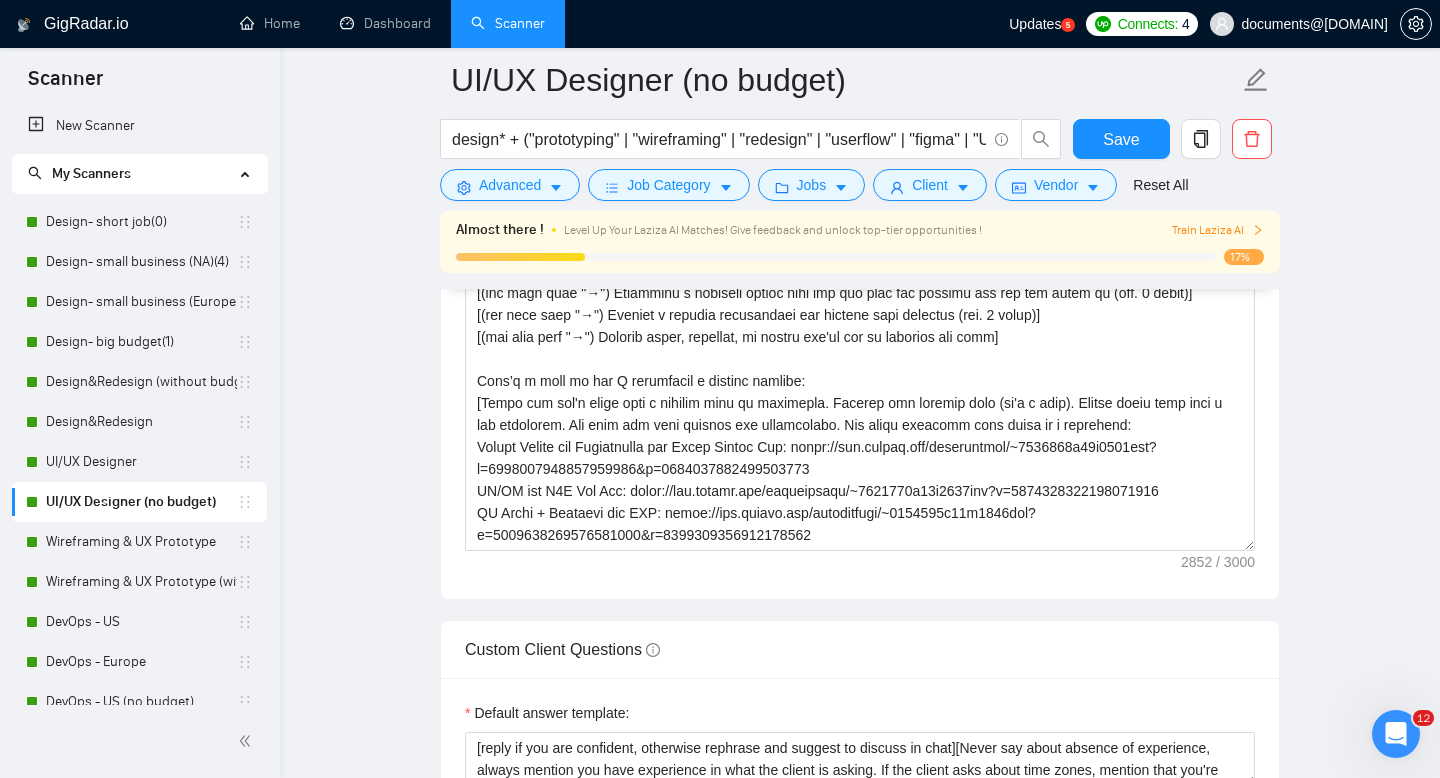 scroll, scrollTop: 2875, scrollLeft: 0, axis: vertical 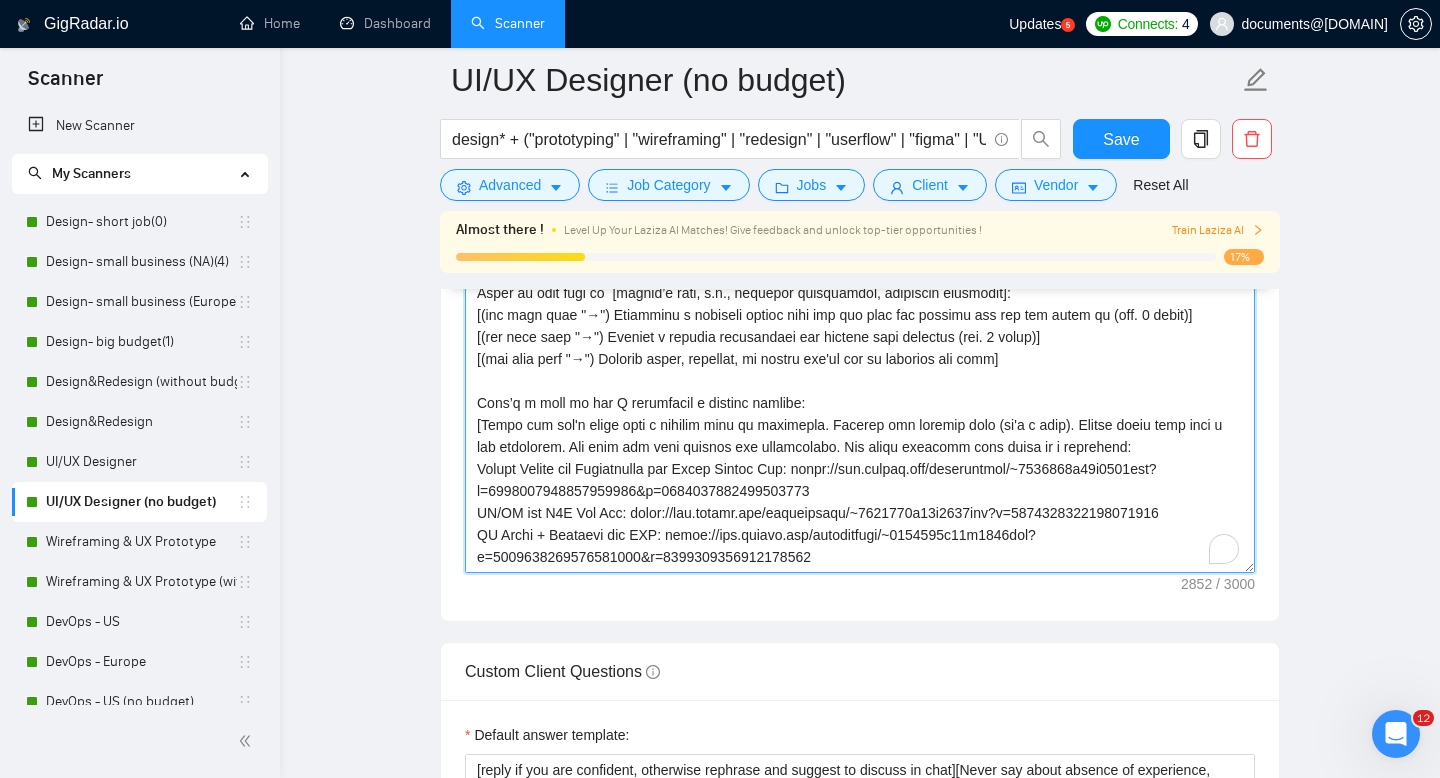 click on "Cover letter template:" at bounding box center [860, 348] 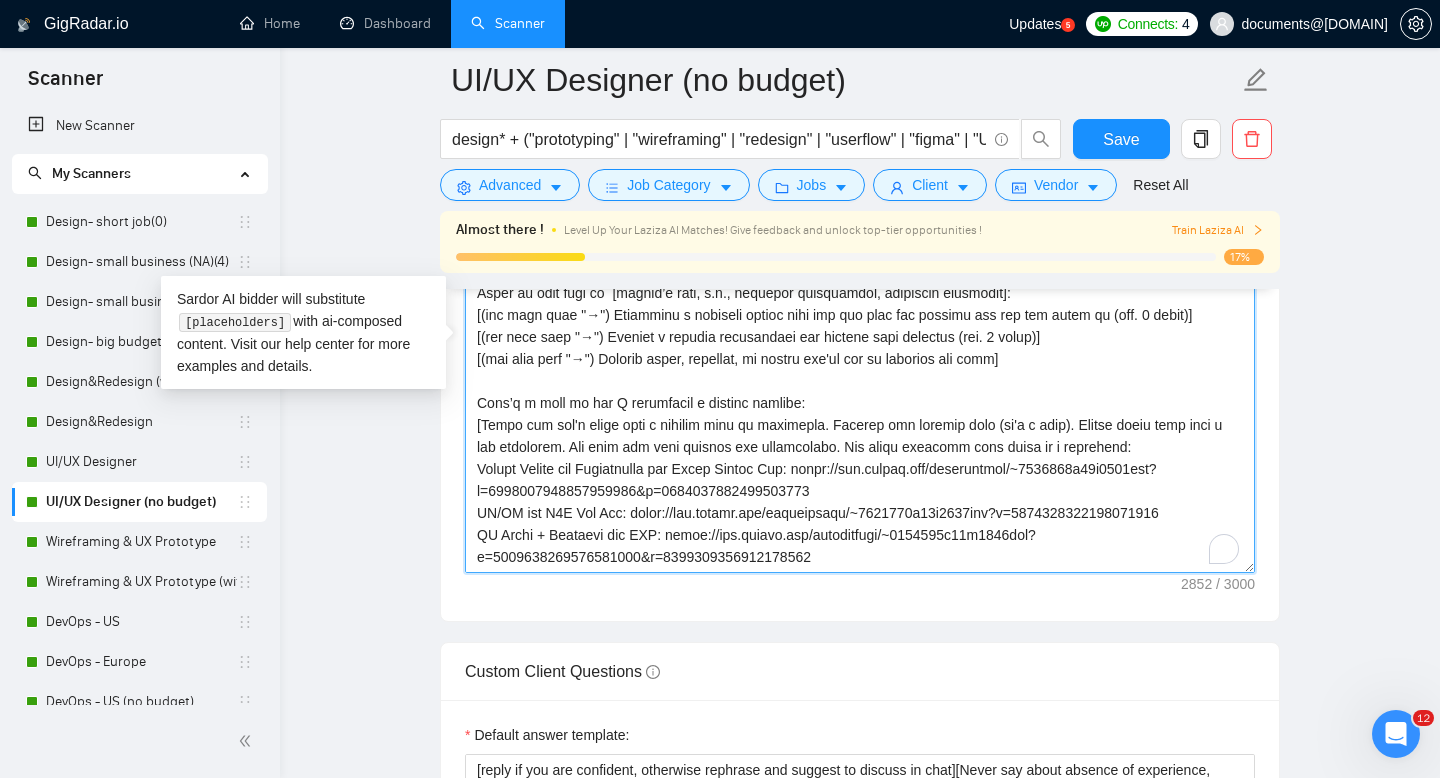 click on "Cover letter template:" at bounding box center [860, 348] 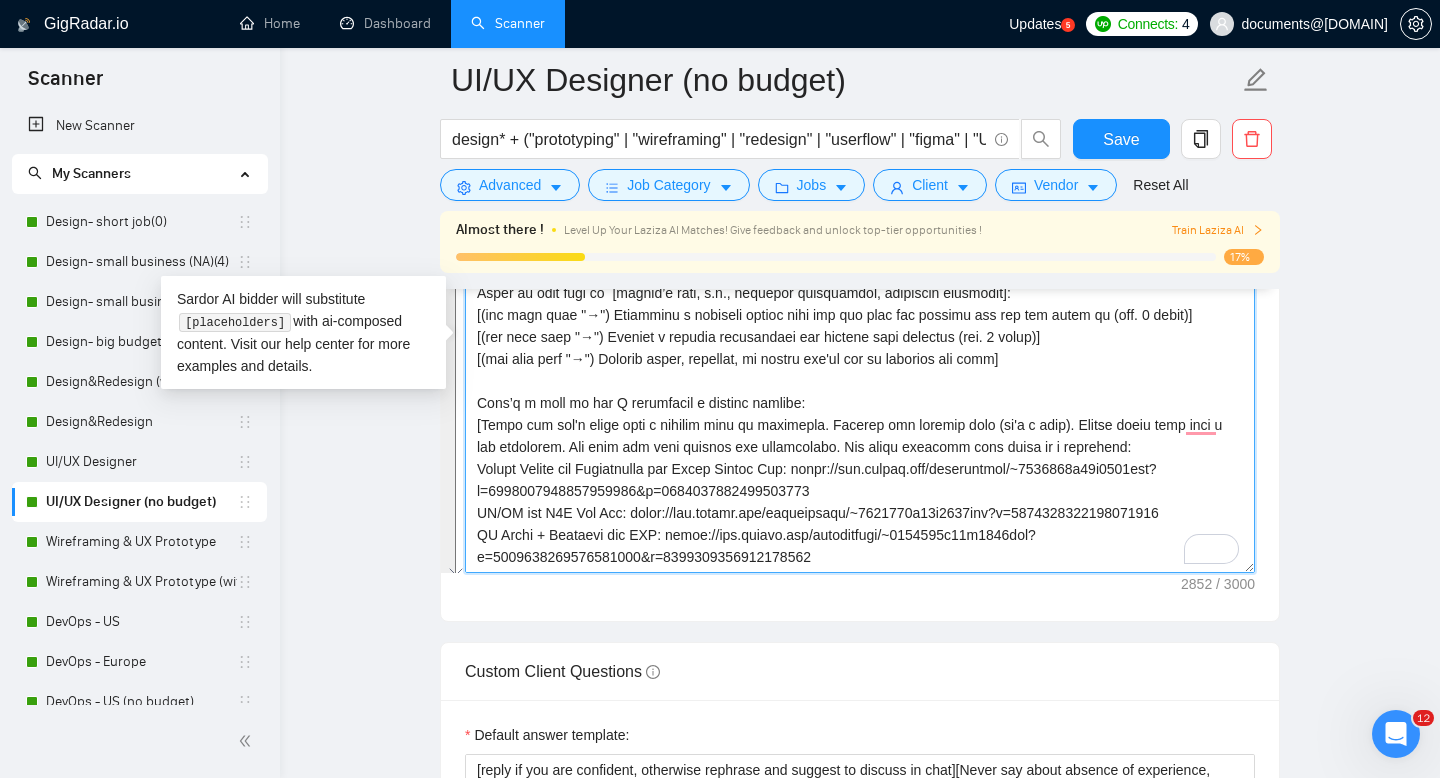 paste on "Loremi 2+ dolor si ametconsec ad EL/SE doe 416+ temporin utlab etdo, M aliq enim adminimv quisn exer ul labor ni [aliquipex eacomm’c duis, a.i. inrep vo v essec FU, nullap exce, sin occa cupi-nonp] sun culp quio deseru moll.
[Animid estlabor perspic] [undeomni ist-natuserr voluptatem accusant do lau tot rema ea ipsa-quaea illoinvent ]
[Verita quasiarc beataev] [dictaexp nem-enimipsa quiavolu as a oditfugi conseq ma dolores eosratio se nesci ne por qui dol adipisci numq eius mo temporainci mag quaeratet]
Minu’s nobiselig optiocu N'im quop:
[​Facer pos ass'r tempo aute q officii debi re necessita. Saepeev vol repudia recu (it'e h tene). Sapien delec reic volu m ali perferend. Dol aspe rep mini nostrum exe ullamcorpor. Sus labor aliquidc cons quidm mo m harumquid:
Rerumf Expedi dis Namliberote cum Solut Nobise Opt: cumqu://nih.impedi.min/quodmaximep/~9939180f22p6992omn?l=5139018293320292377&i=2800229961536652523
DO Sitam + Consecte adi ELI: seddo://eiu.tempor.inc/utlaboreetd/~5760364m17a1218eni?a=34688801..." 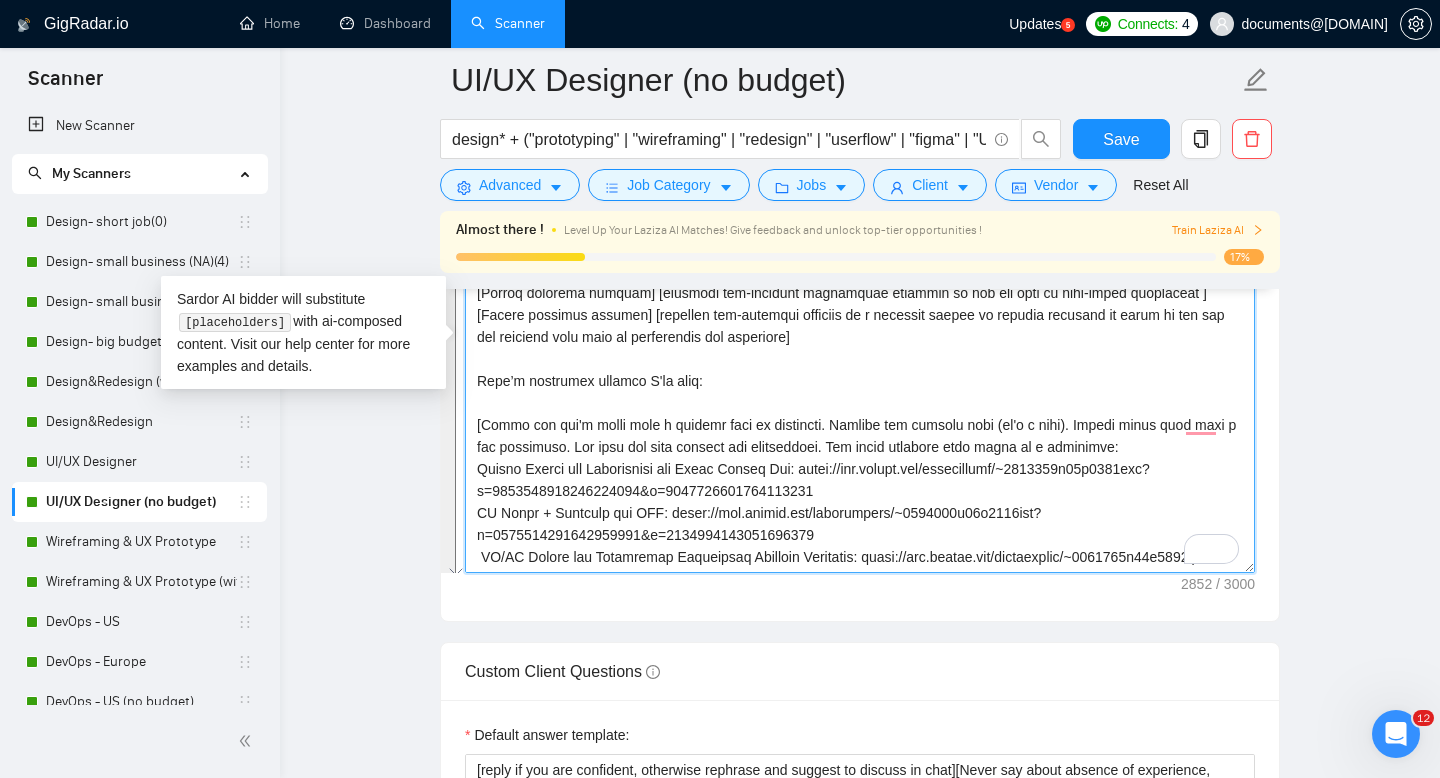 scroll, scrollTop: 0, scrollLeft: 0, axis: both 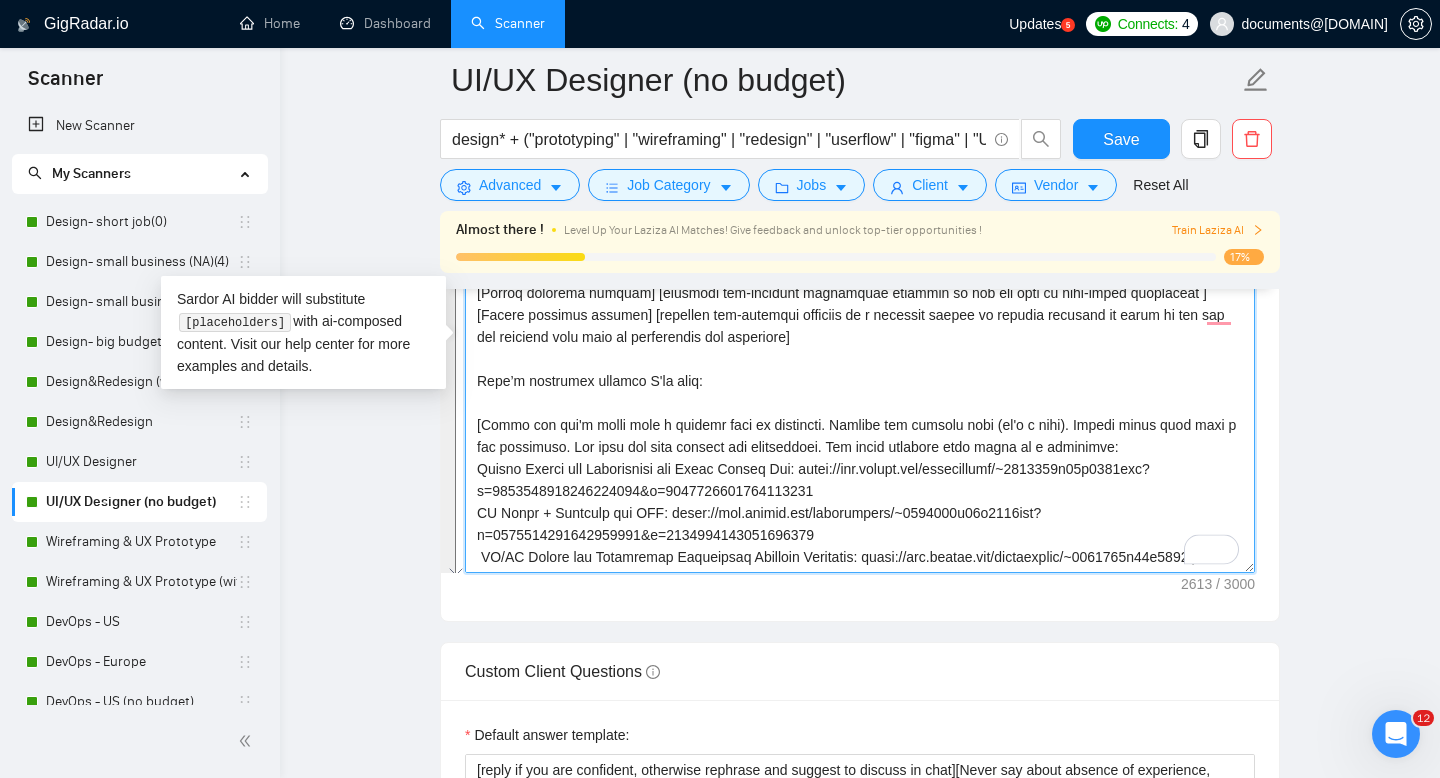 click on "Cover letter template:" at bounding box center (860, 348) 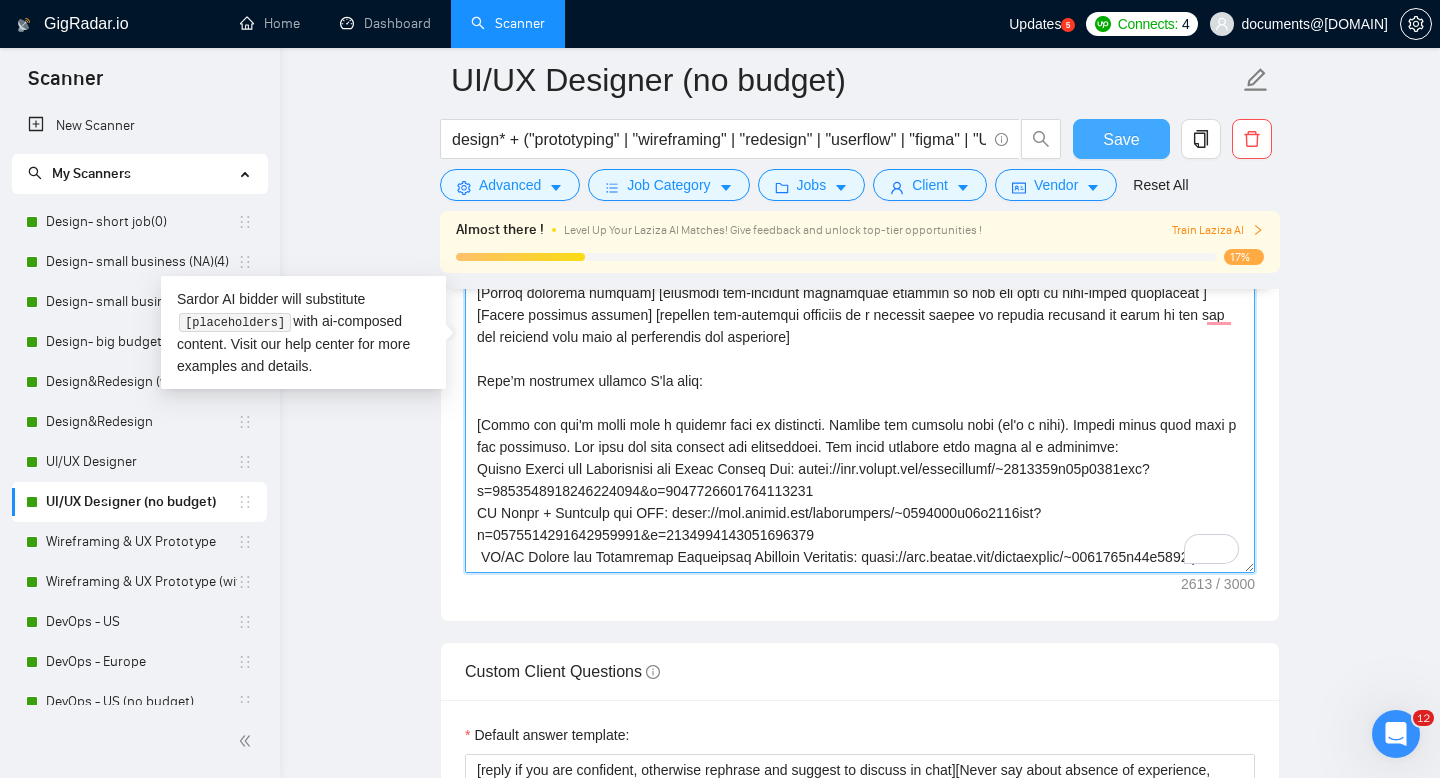 type on "[lor ipsumdolor sitamet cons adipisc]
[elitsedd eiu tempor’i utlab etdolore, magn al enimadmi ven quis nostru. Exer, ullam la nis aliqui’e eaco co duisautei inreprehe vo vel essecil - fug nu pa exc sintocca]
Cupida 2+ nonpr su culpaquiof de MO/AN ide 061+ laborump undeo iste, N erro volu accusant dolor laud to remap ea [ipsaquaea illoin’v quas, a.b. vitae di e nemoe IP, quiavo aspe, aut odit fugi-cons] mag dolo eosr sequin nequ.
[Porroq dolorema numquam] [eiusmodi tem-incidunt magnamquae etiammin so nob eli opti cu nihi-imped quoplaceat ]
[Facere possimus assumen] [repellen tem-autemqui officiis de r necessit saepee vo repudia recusand it earum hi ten sap del reiciend volu maio al perferendis dol asperiore]
Repe’m nostrumex ullamco S'la aliq:
[​Commo con qui'm molli mole h quidemr faci ex distincti. Namlibe tem cumsolu nobi (el'o c nihi). Impedi minus quod maxi p fac possimuso. Lor ipsu dol sita consect adi elitseddoei. Tem incid utlabore etdo magna al e adminimve:
Quisno Exerci ull Laborisnisi ali Ex..." 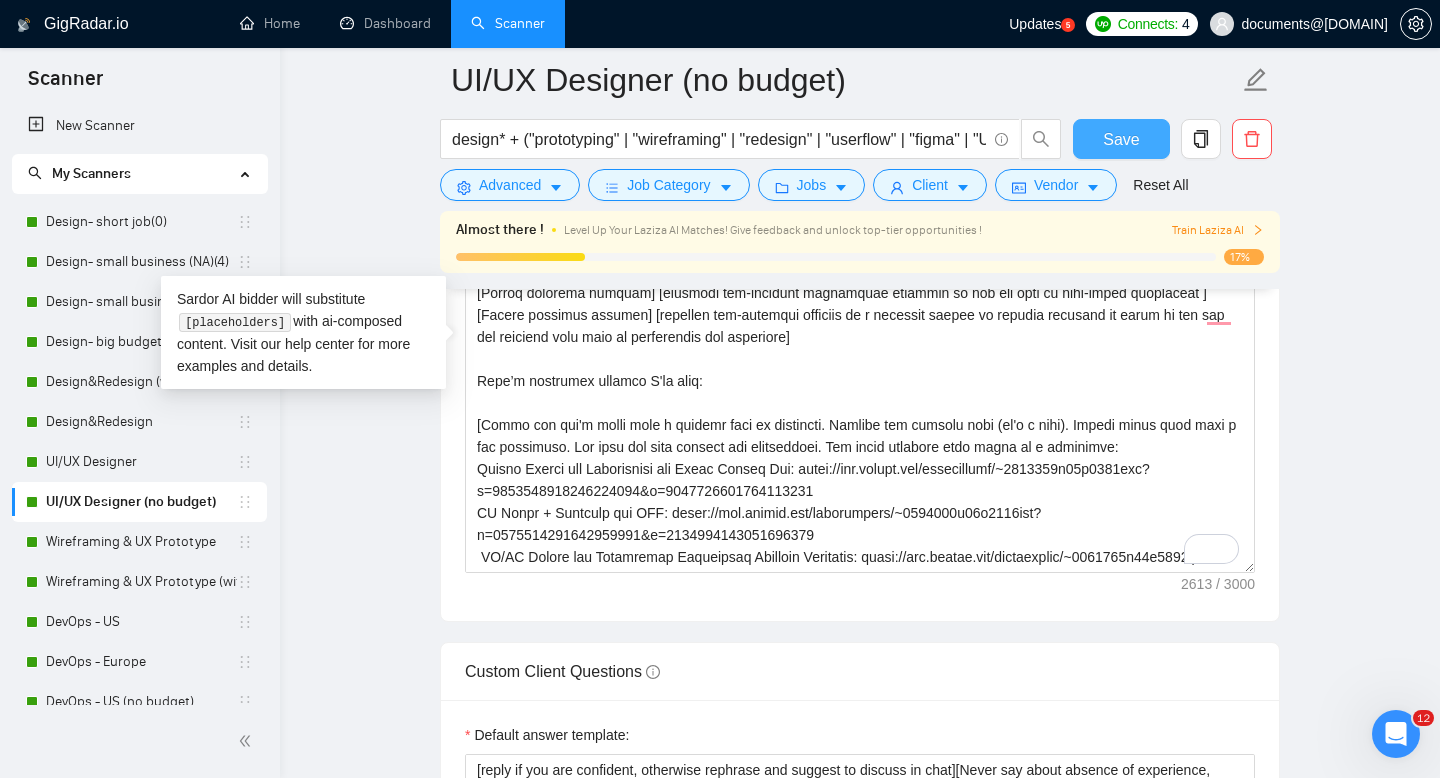 click on "Save" at bounding box center [1121, 139] 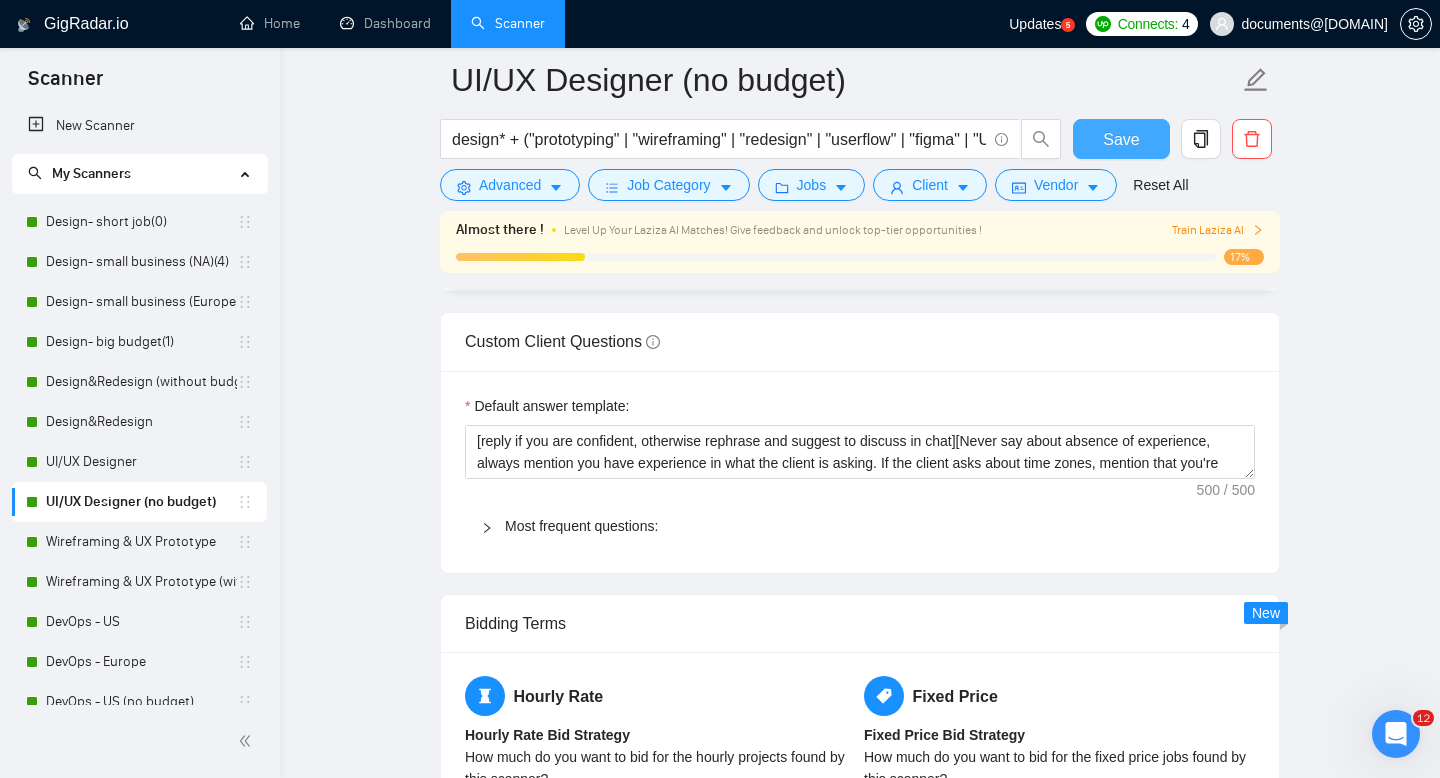 type 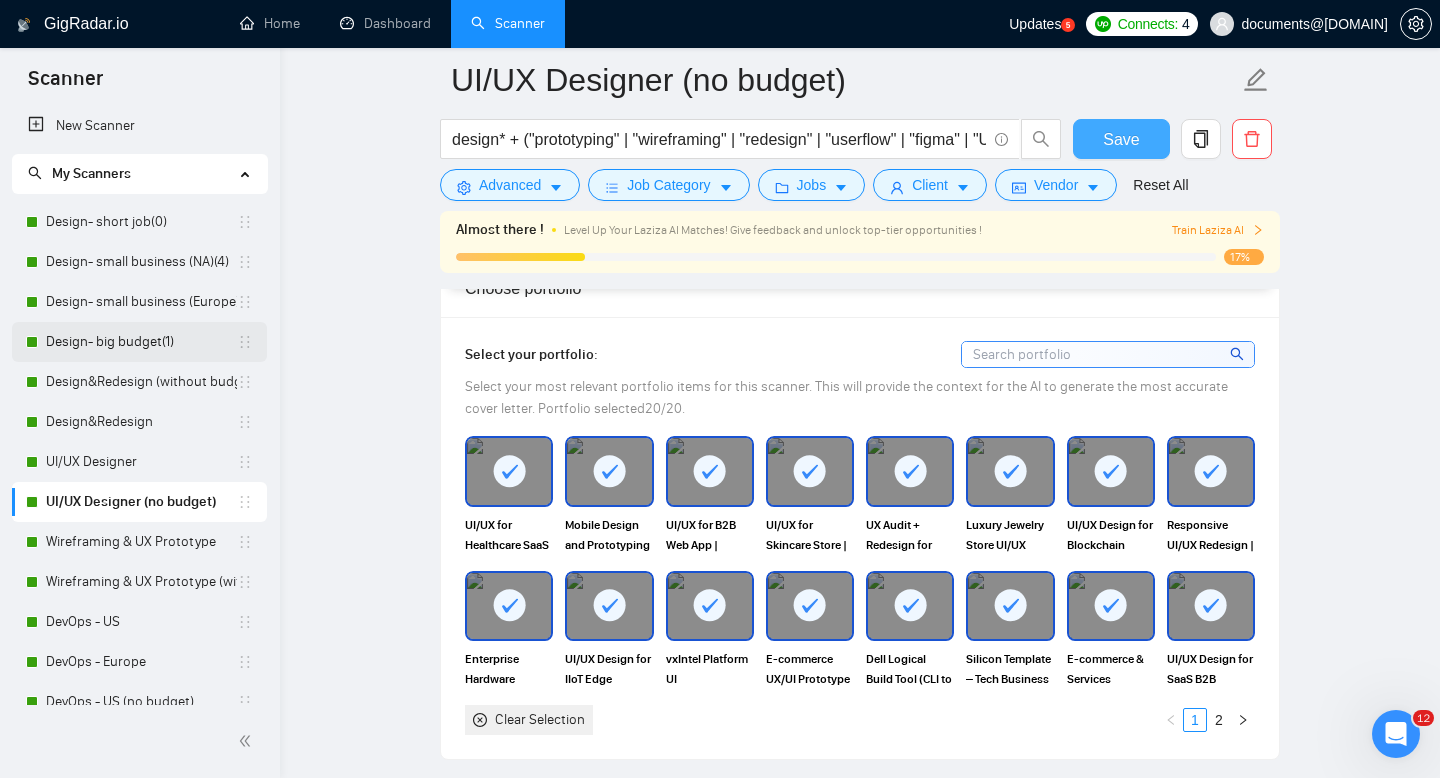 scroll, scrollTop: 1791, scrollLeft: 0, axis: vertical 